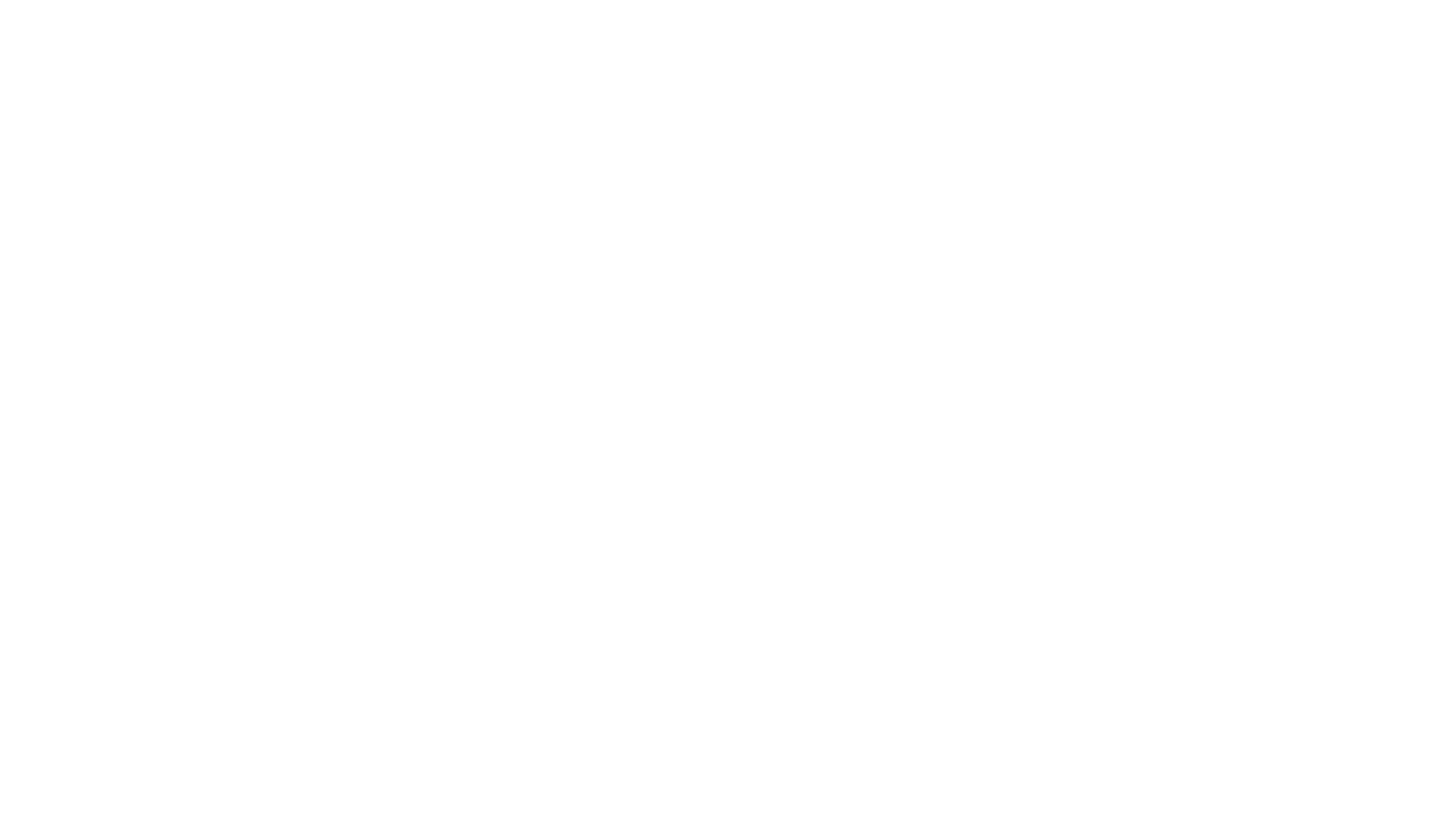 scroll, scrollTop: 0, scrollLeft: 0, axis: both 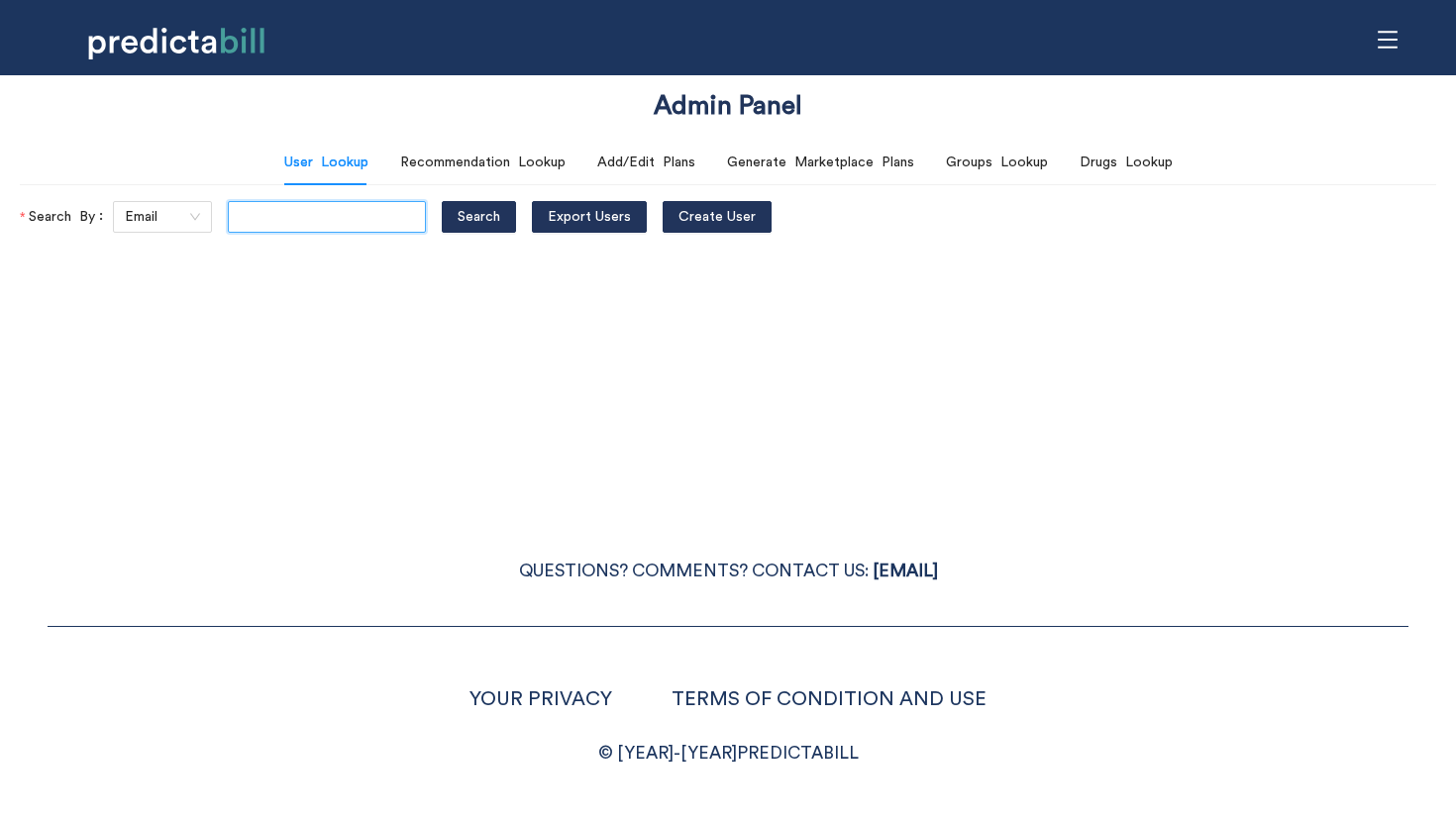 click at bounding box center [327, 217] 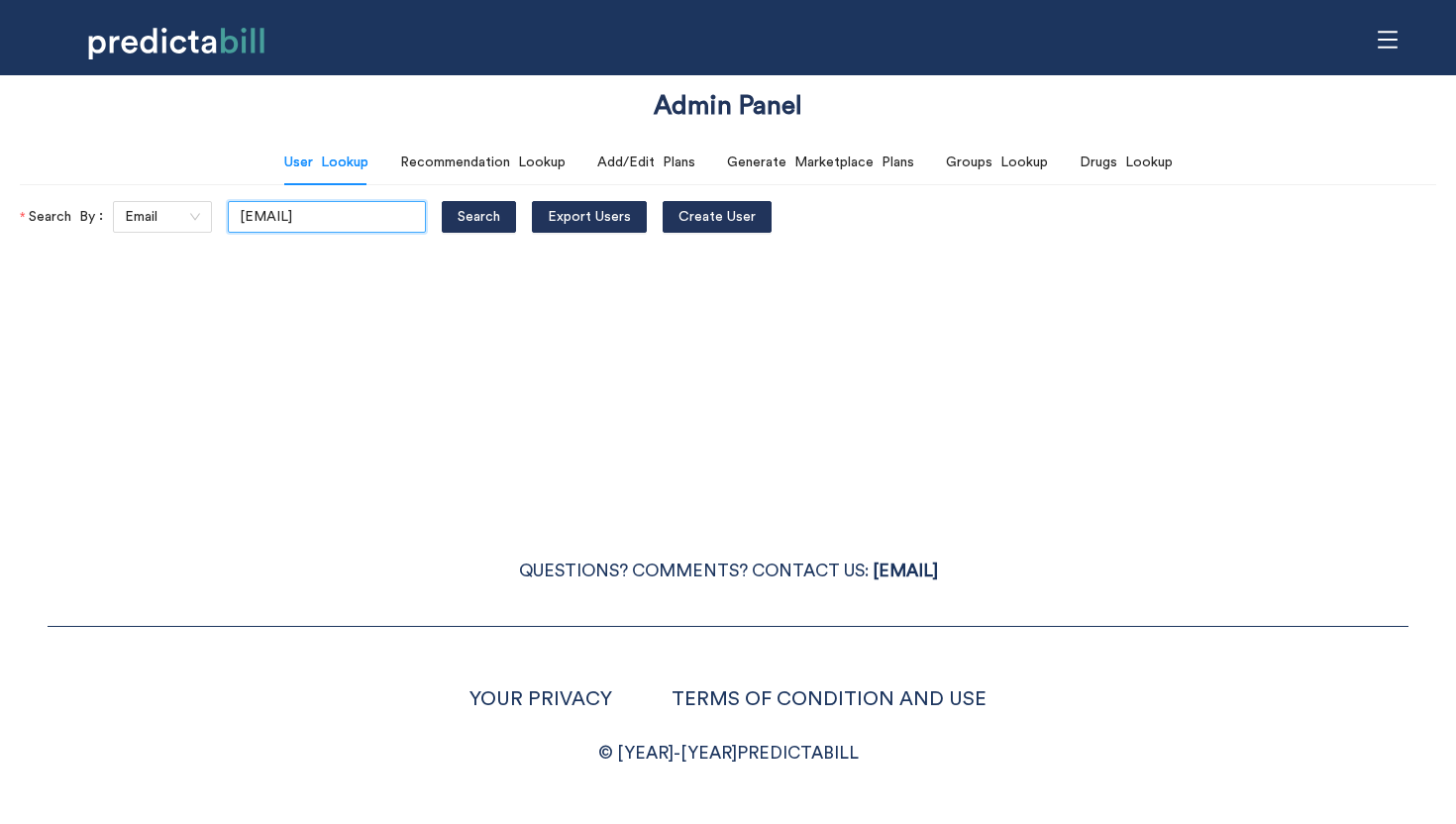 scroll, scrollTop: 0, scrollLeft: 108, axis: horizontal 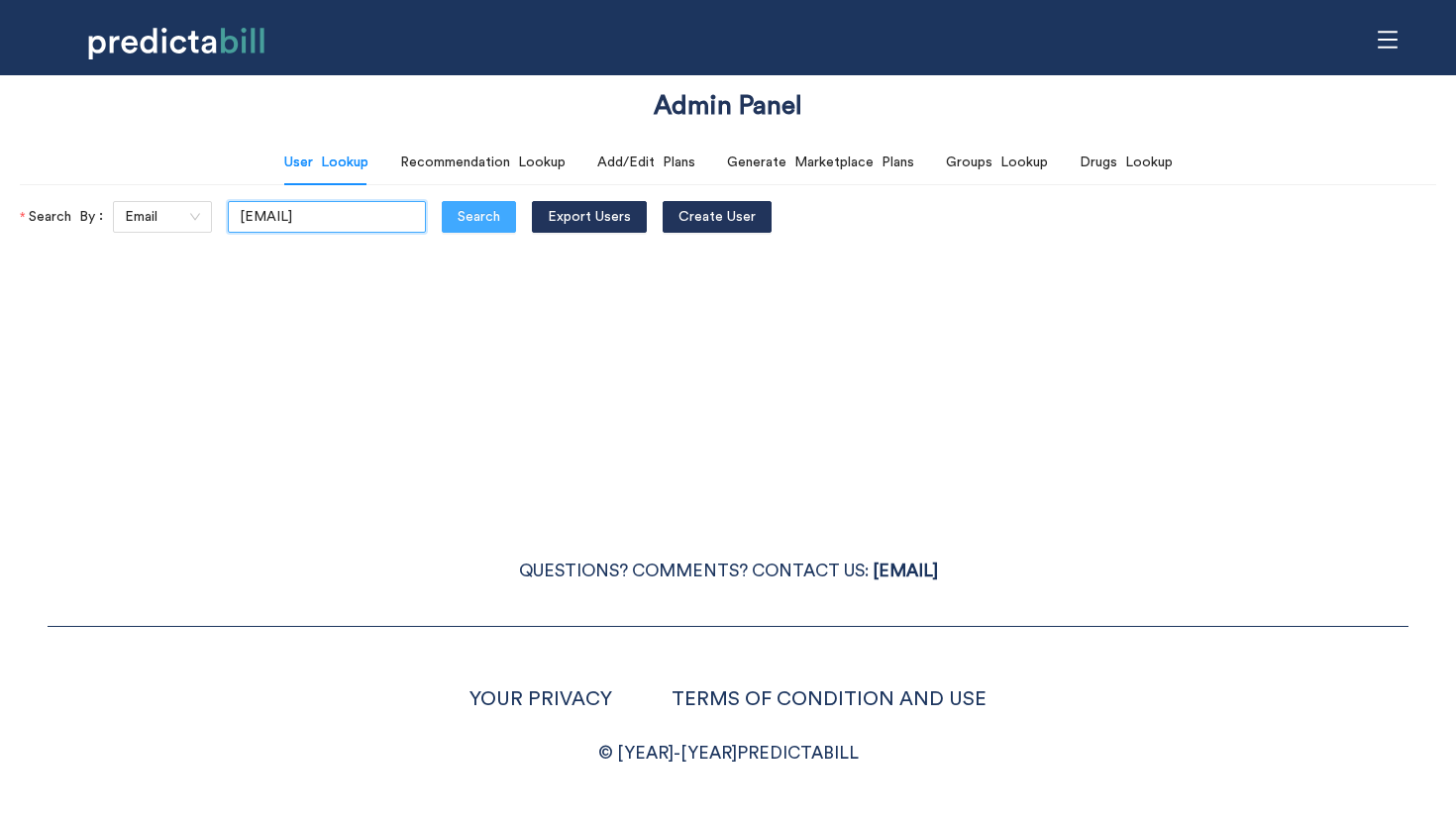 type on "[EMAIL]" 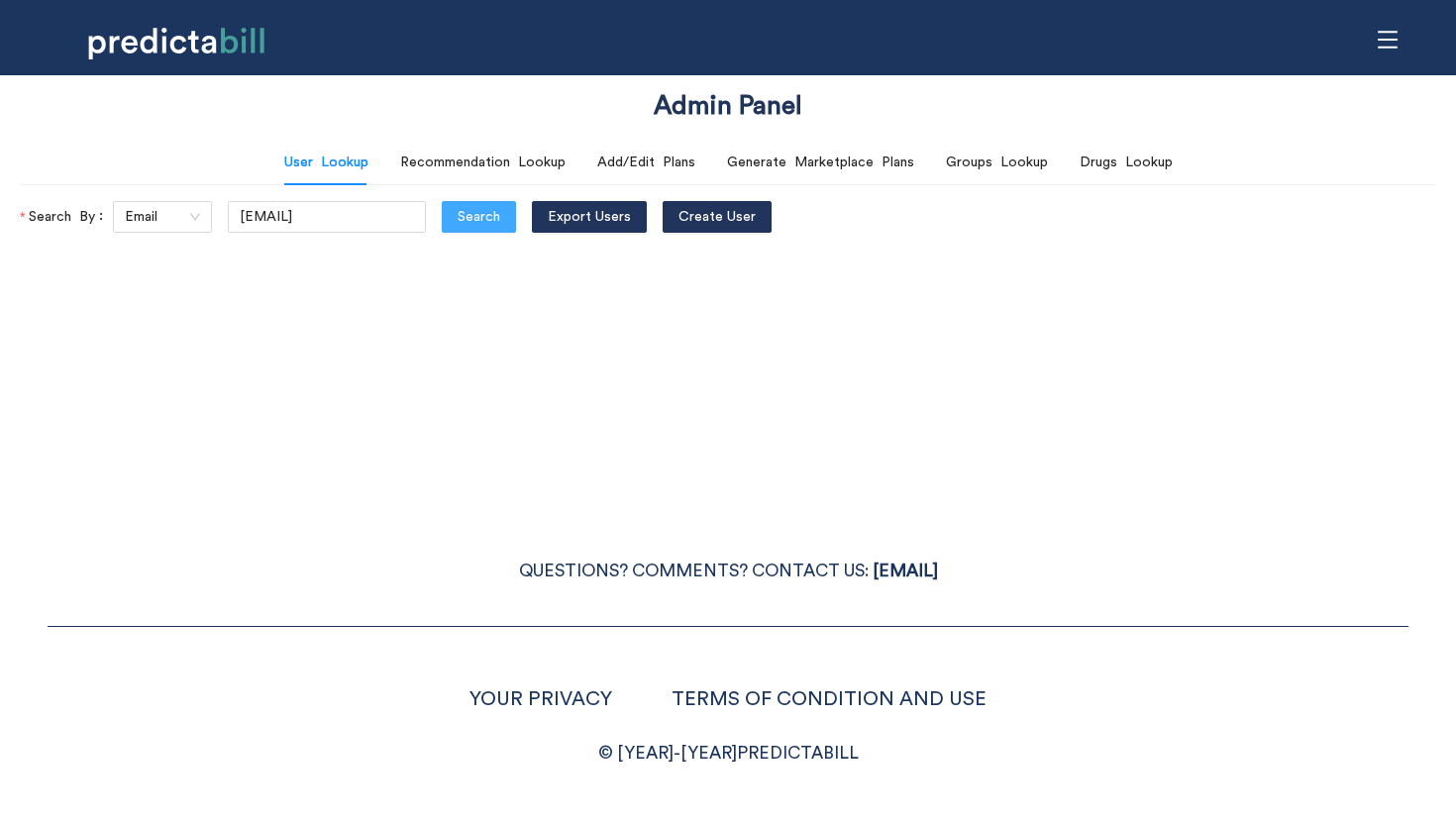 scroll, scrollTop: 0, scrollLeft: 0, axis: both 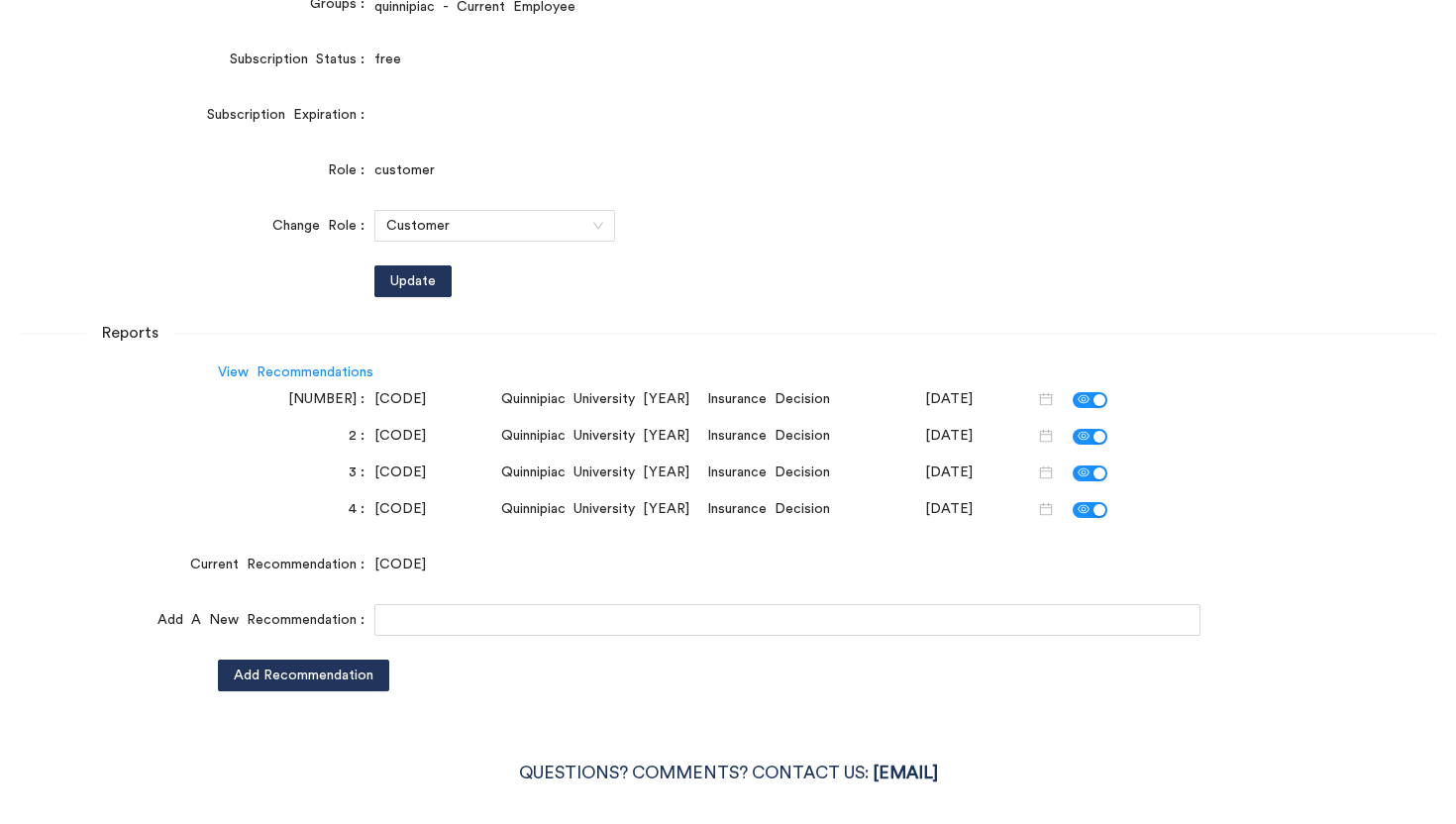 click on "[CODE]" at bounding box center (434, 399) 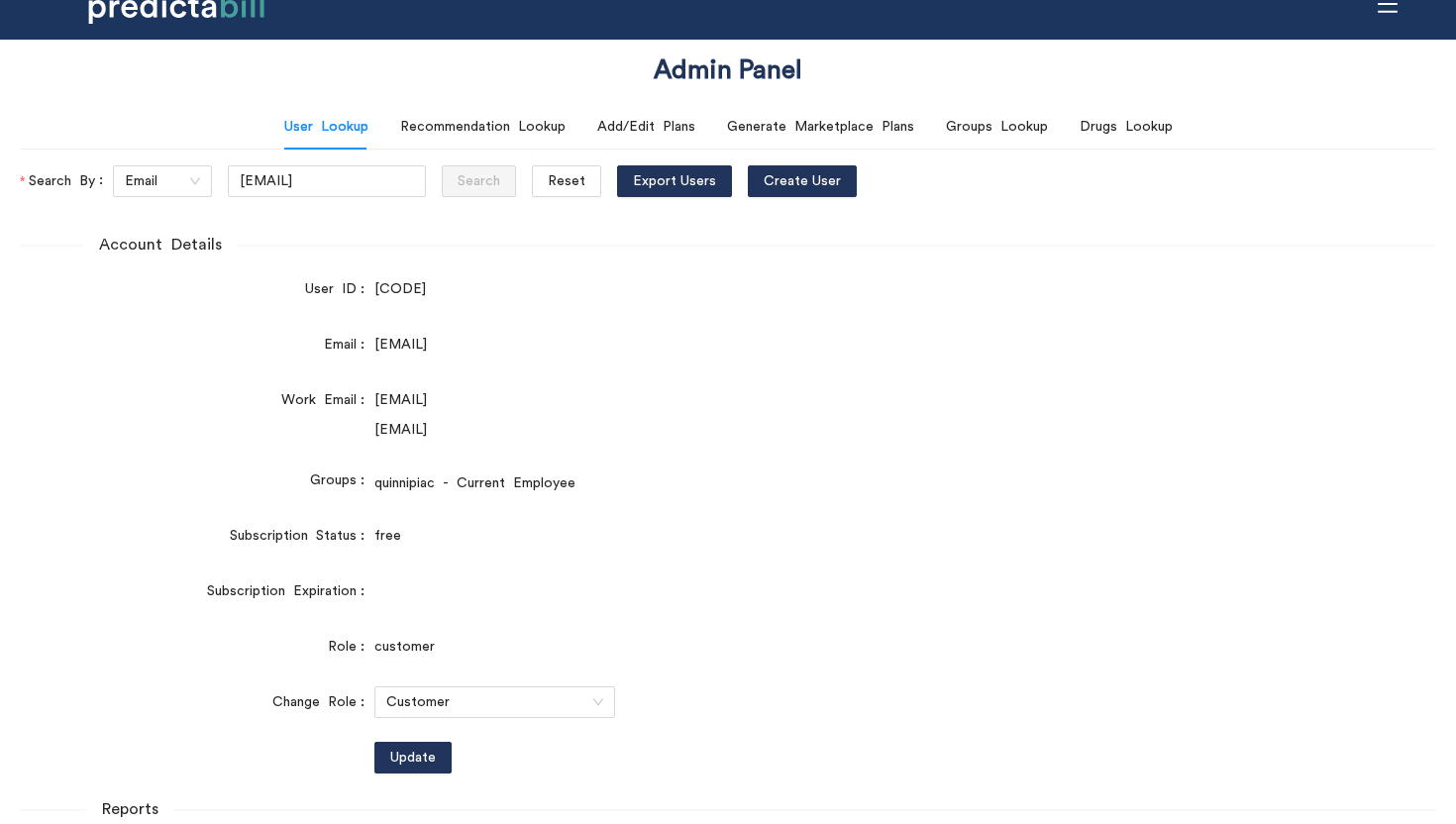 scroll, scrollTop: 0, scrollLeft: 0, axis: both 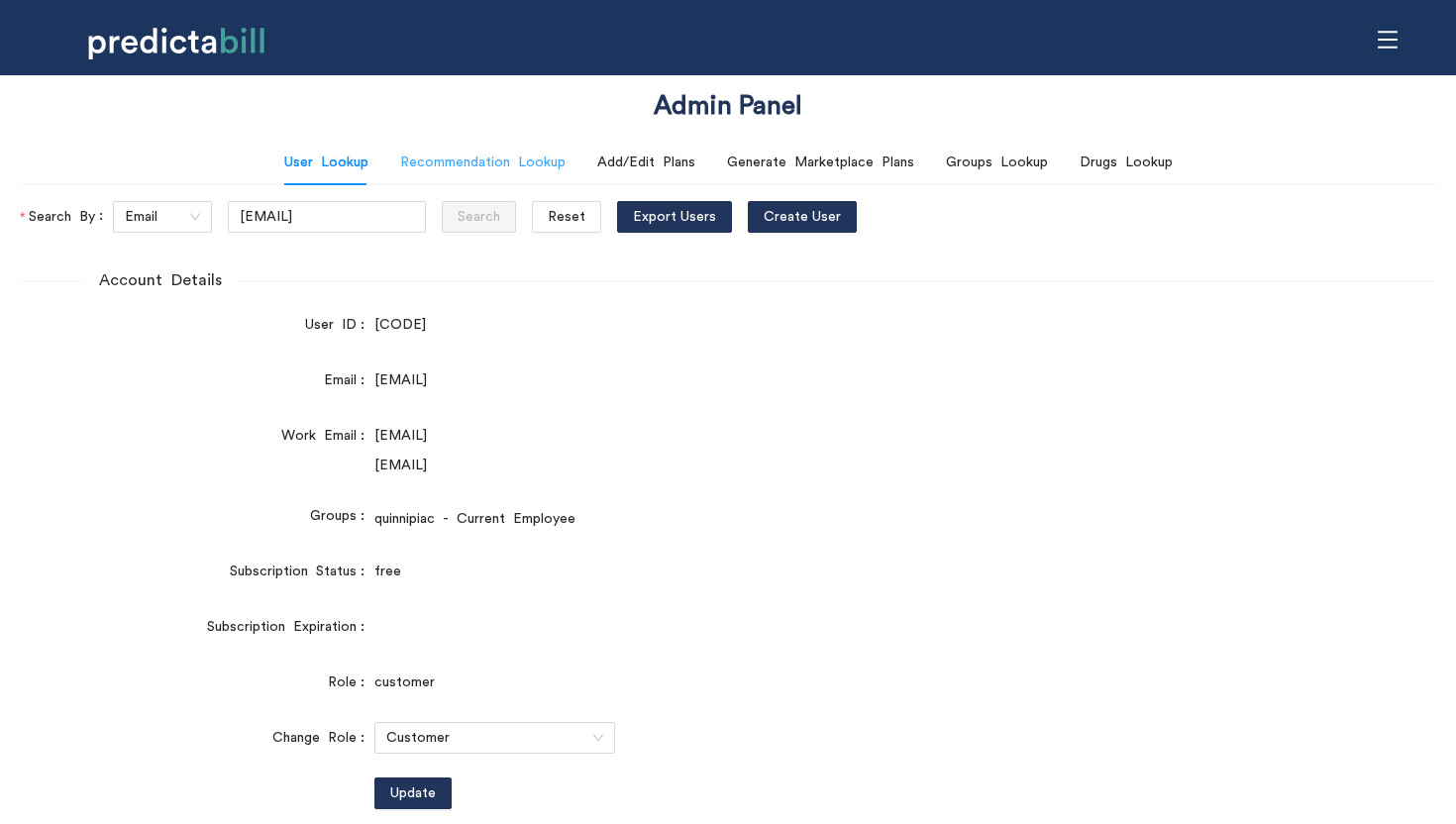 click on "Recommendation Lookup" at bounding box center [482, 162] 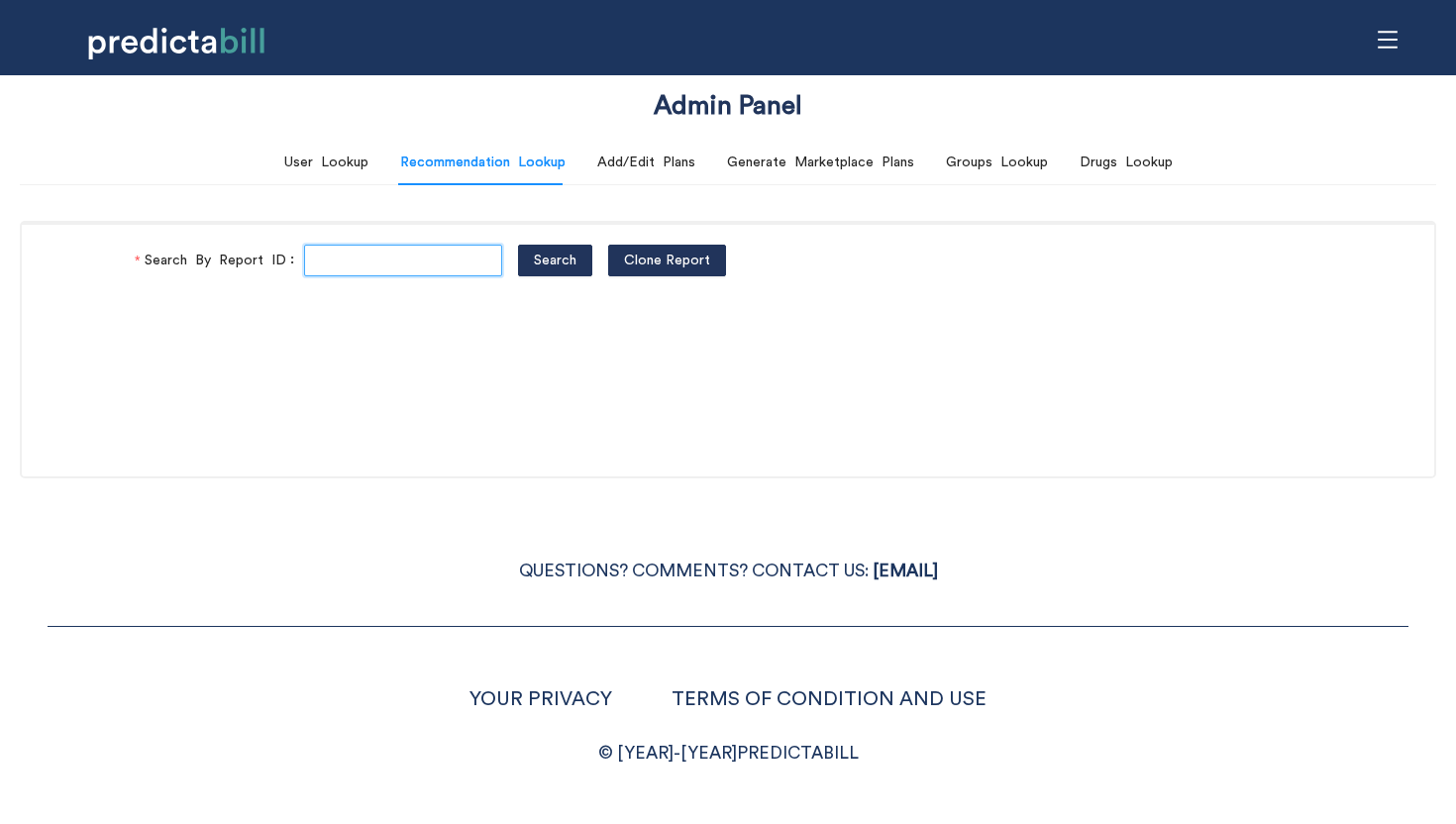 click on "Search By Report ID" at bounding box center (403, 260) 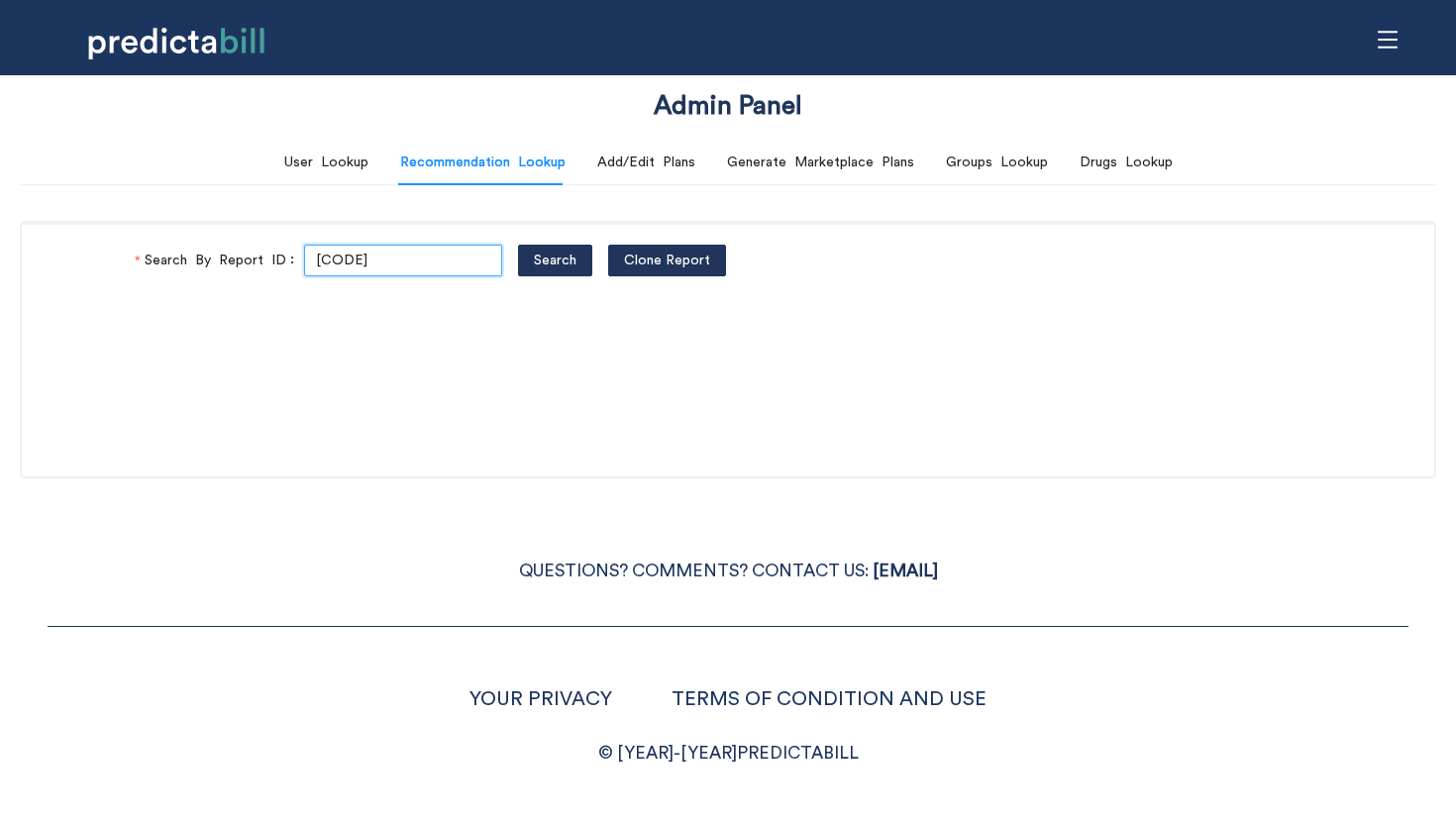 type on "[CODE]" 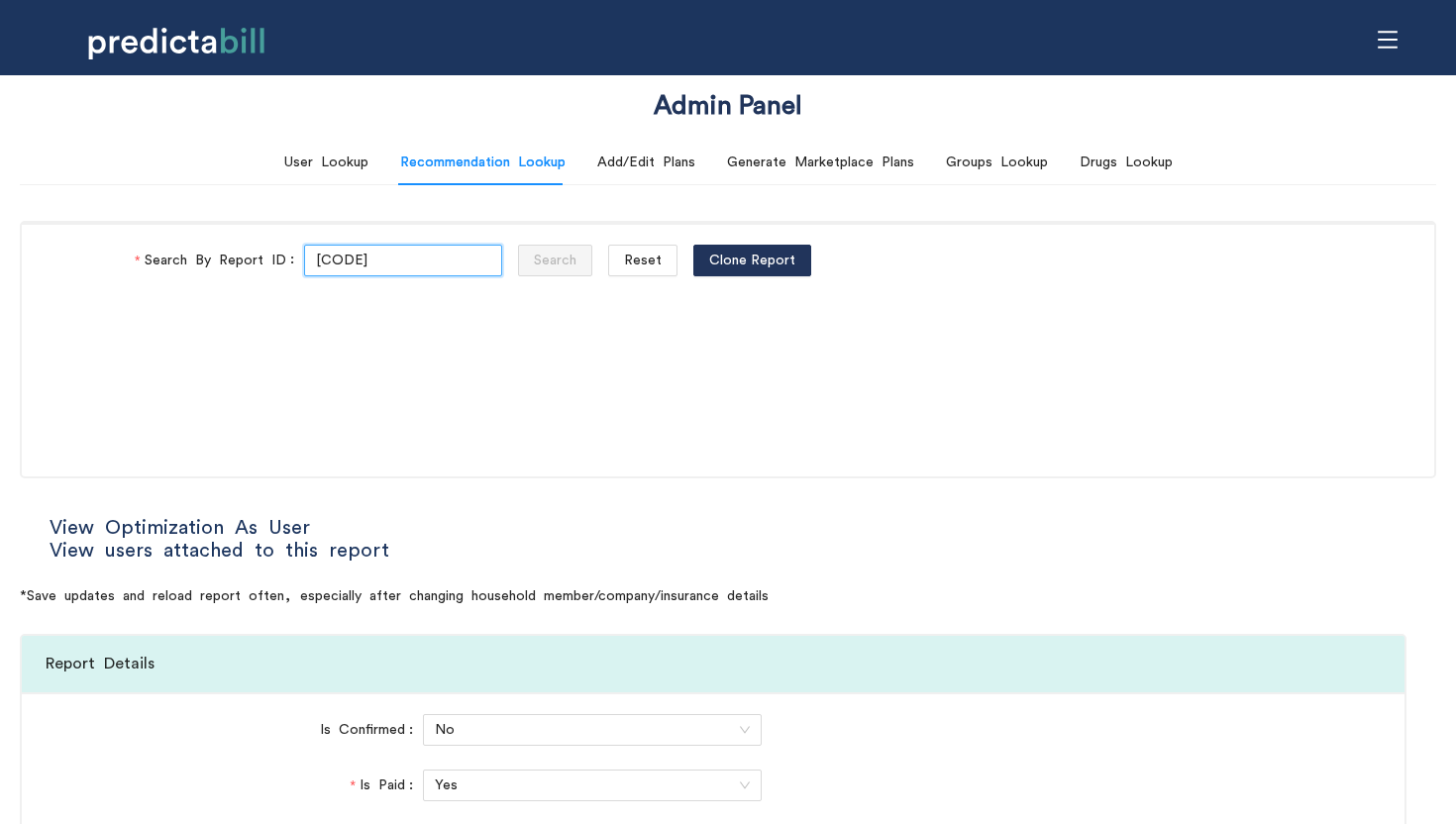 type on "National PPO" 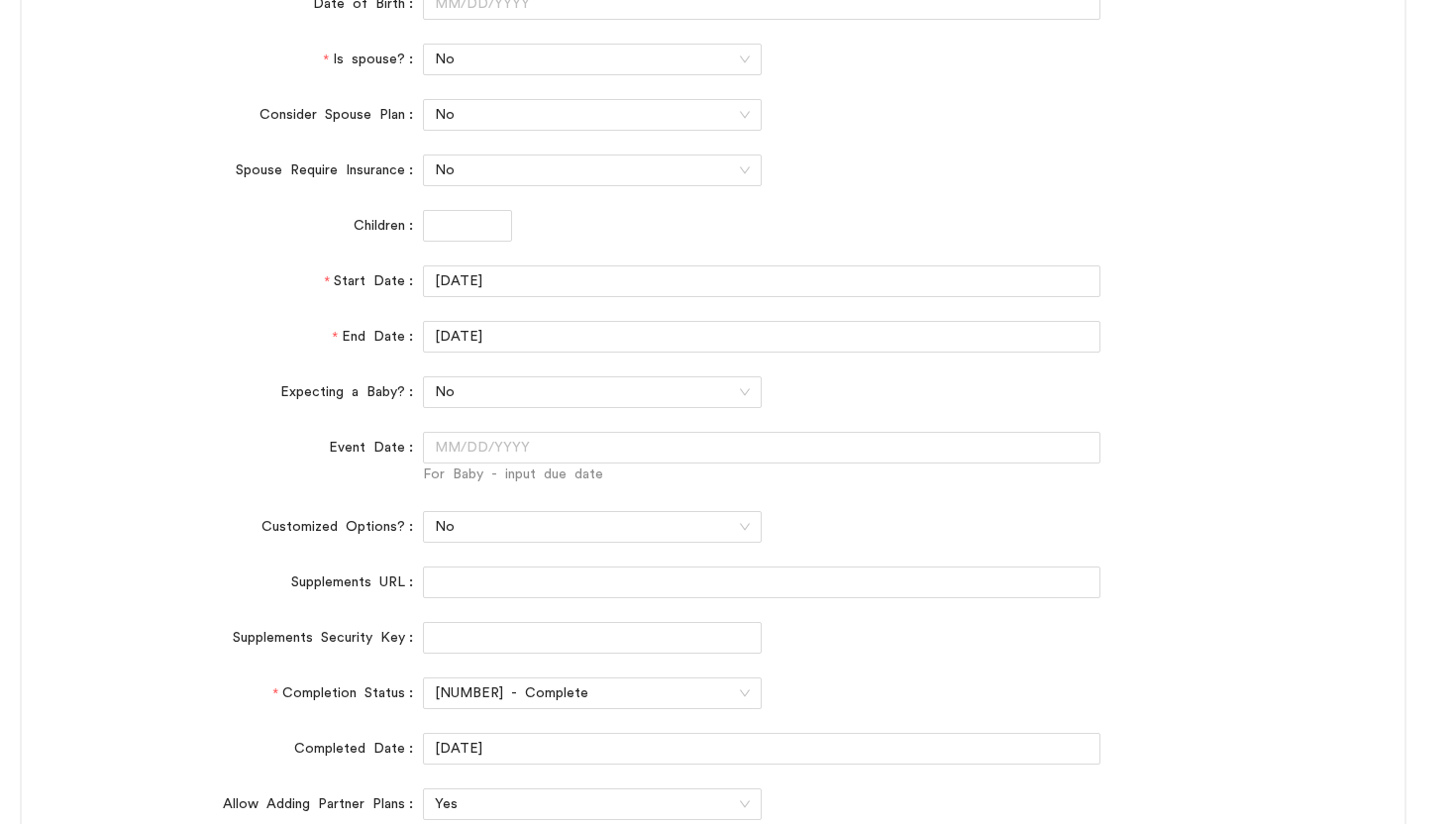 scroll, scrollTop: 1166, scrollLeft: 0, axis: vertical 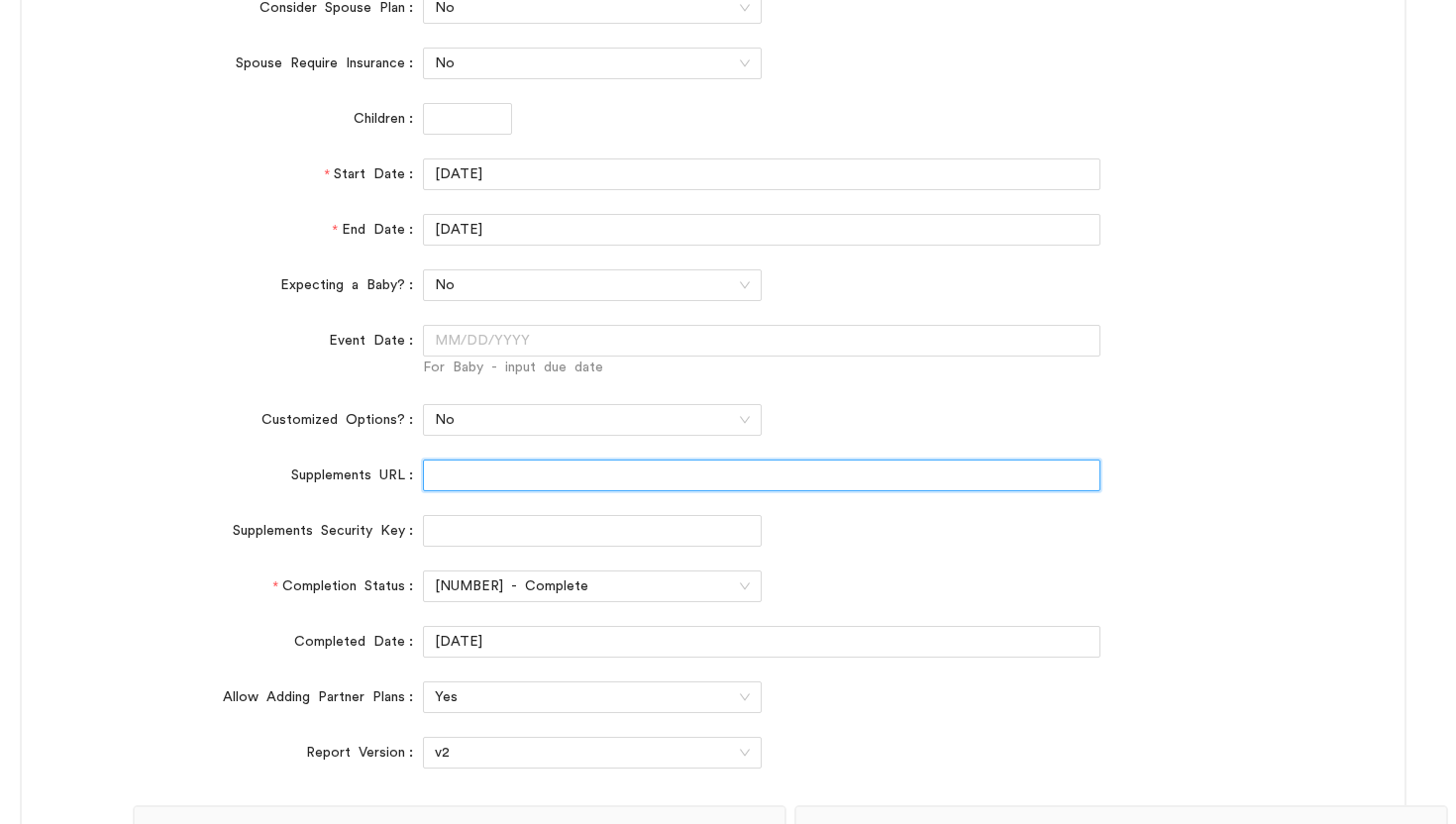 click on "Supplements URL" at bounding box center [762, 475] 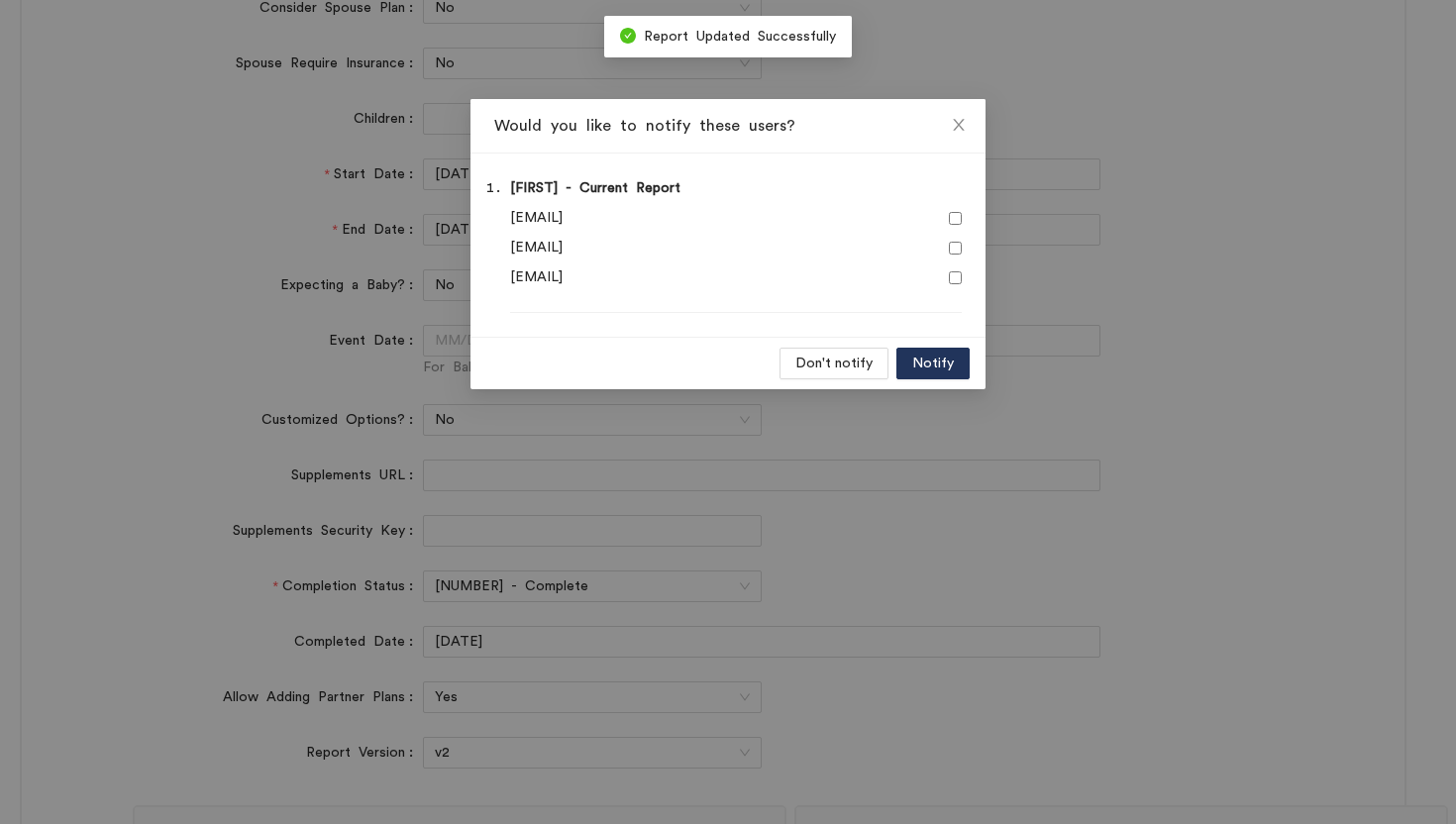 click at bounding box center [955, 218] 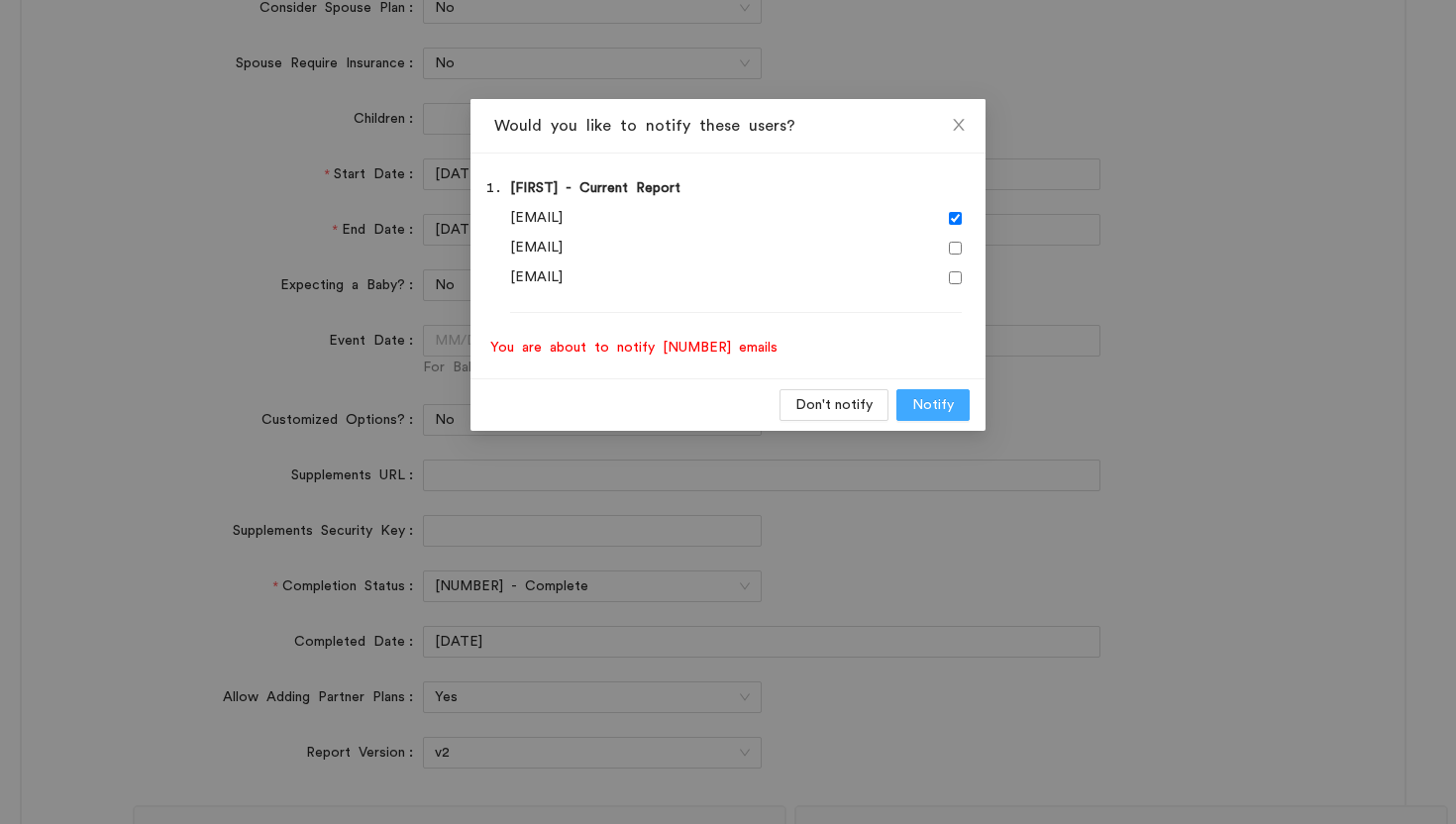 click on "Notify" at bounding box center [933, 405] 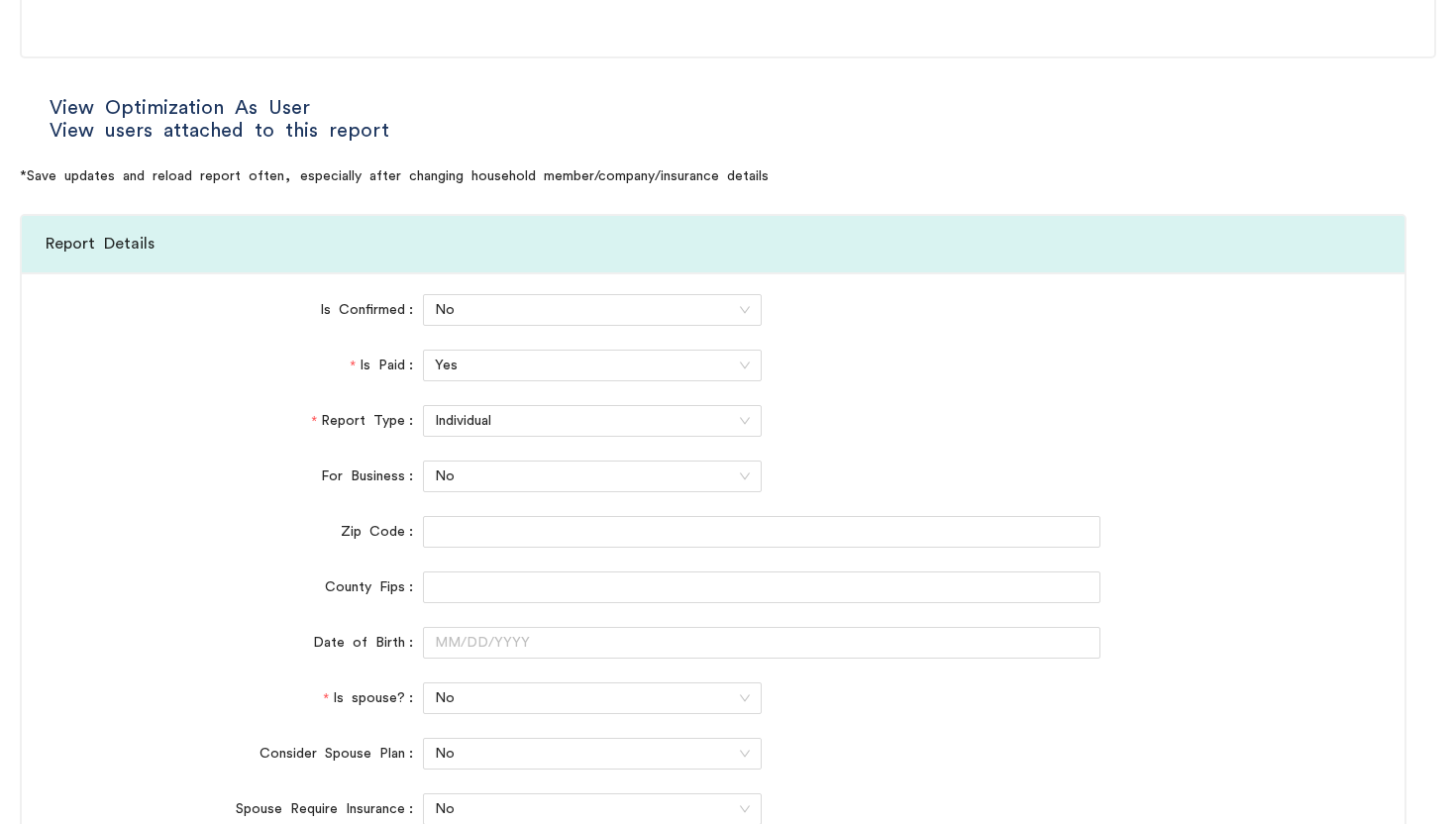 scroll, scrollTop: 0, scrollLeft: 0, axis: both 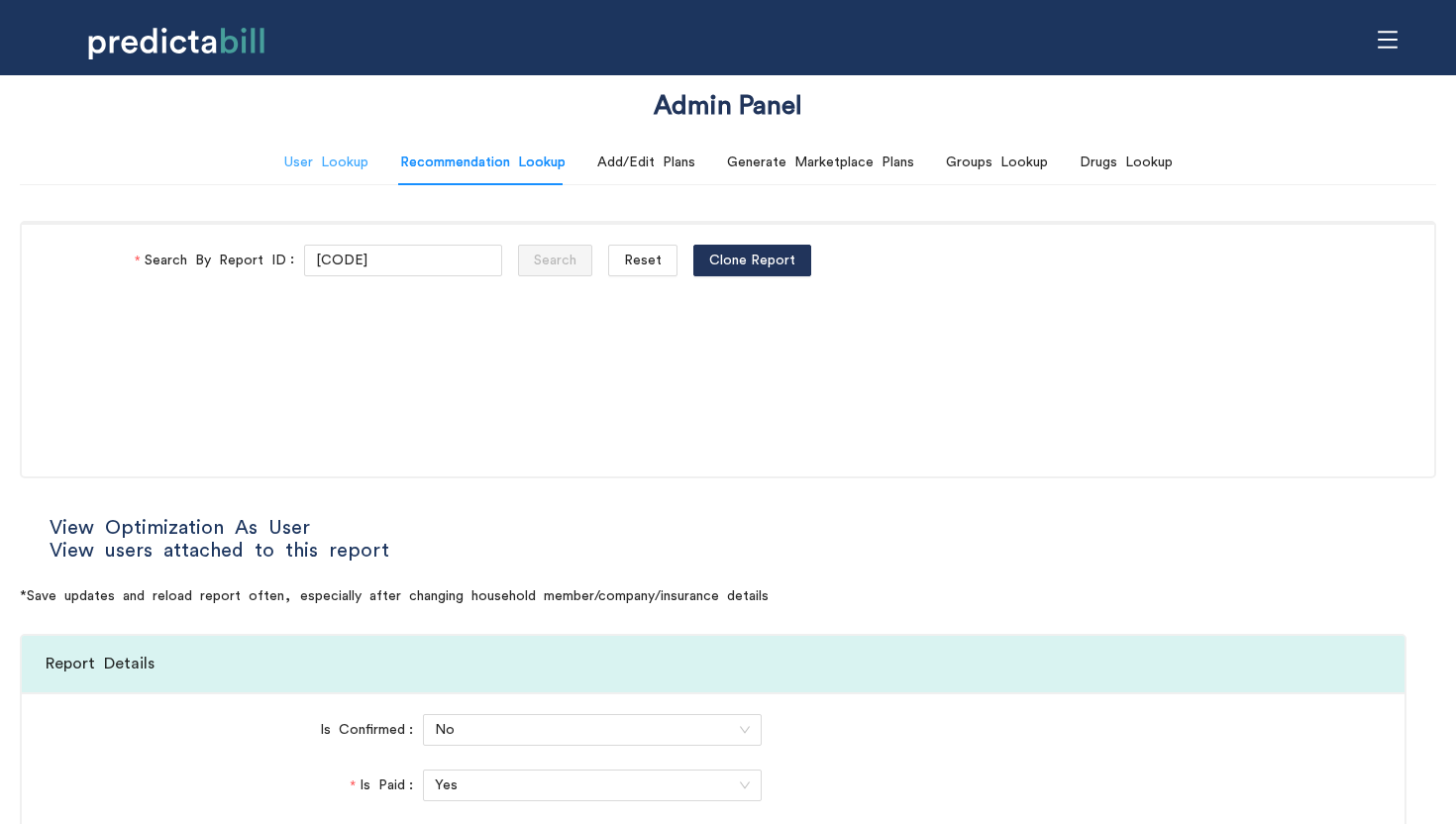 click on "User Lookup" at bounding box center (326, 162) 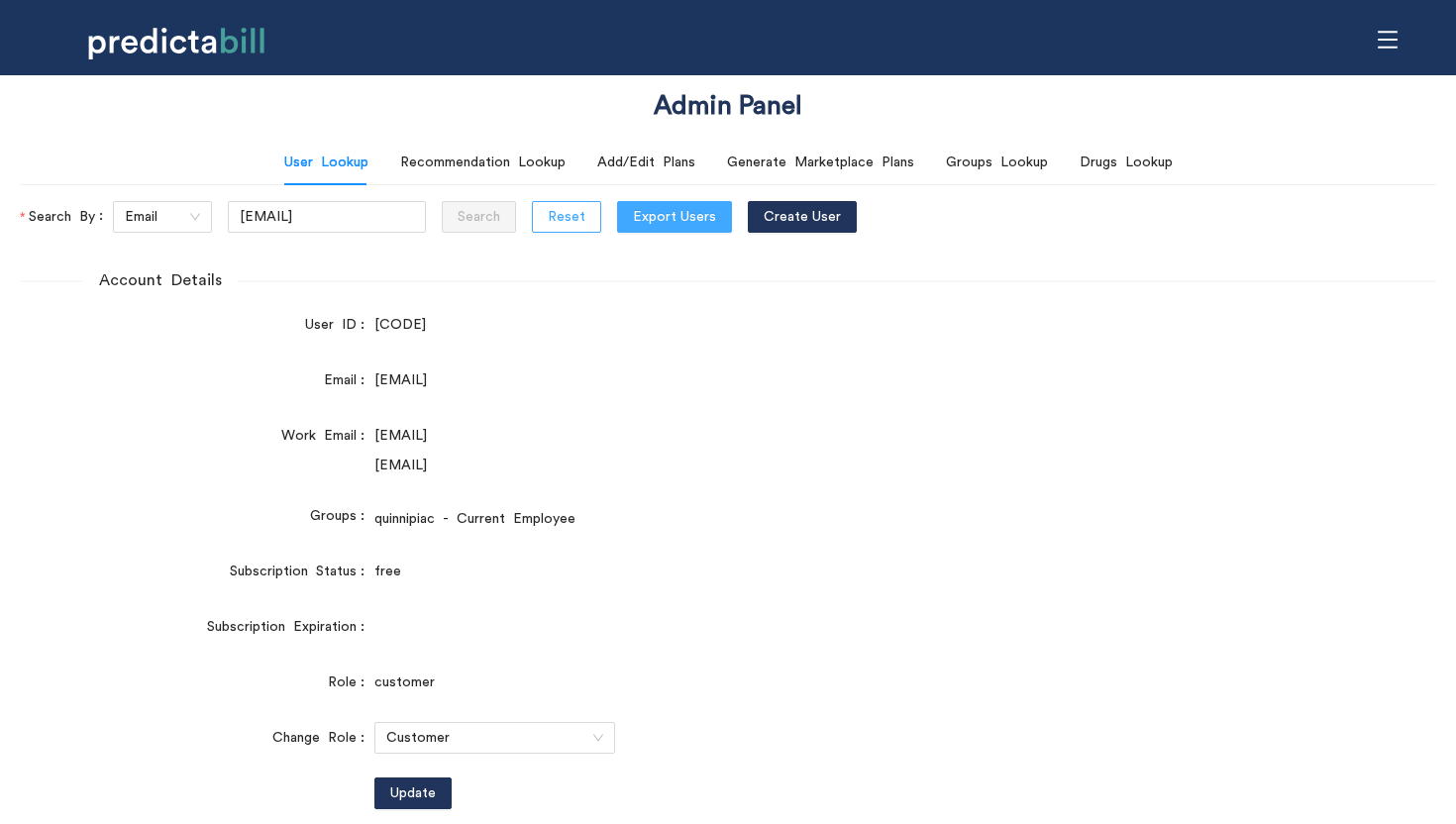 drag, startPoint x: 552, startPoint y: 222, endPoint x: 510, endPoint y: 221, distance: 42.0119 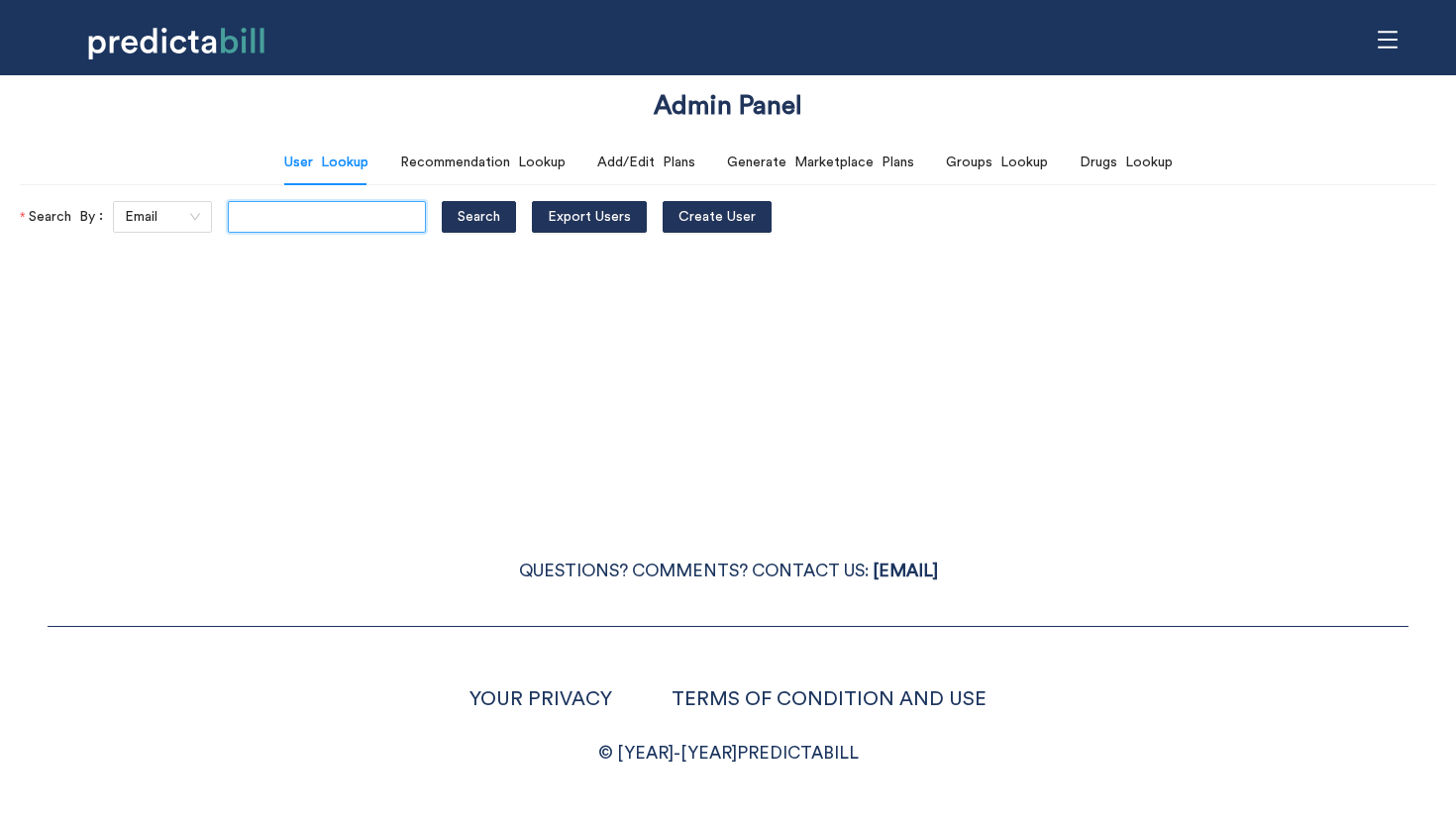 click at bounding box center (327, 217) 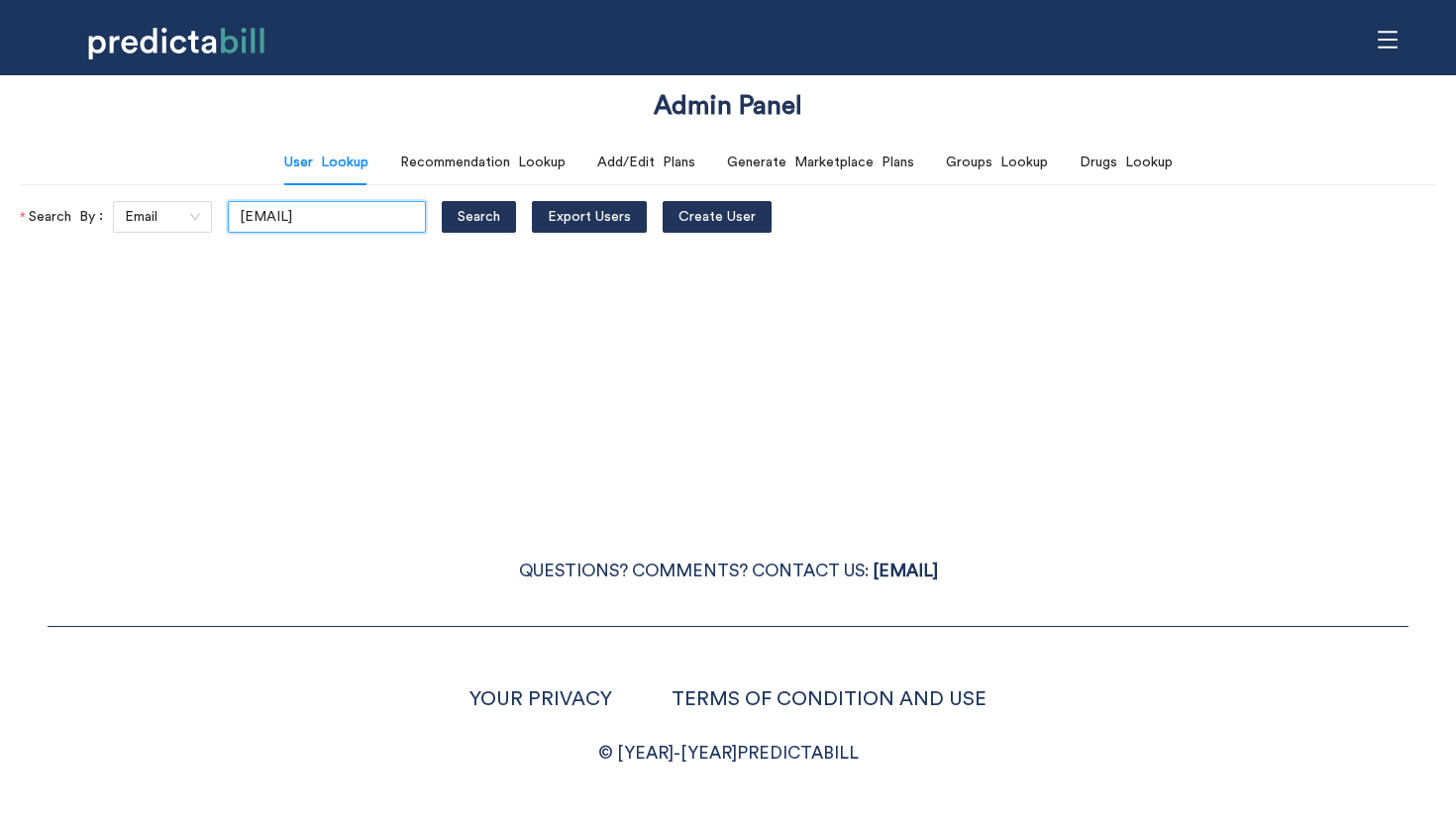 scroll, scrollTop: 0, scrollLeft: 15, axis: horizontal 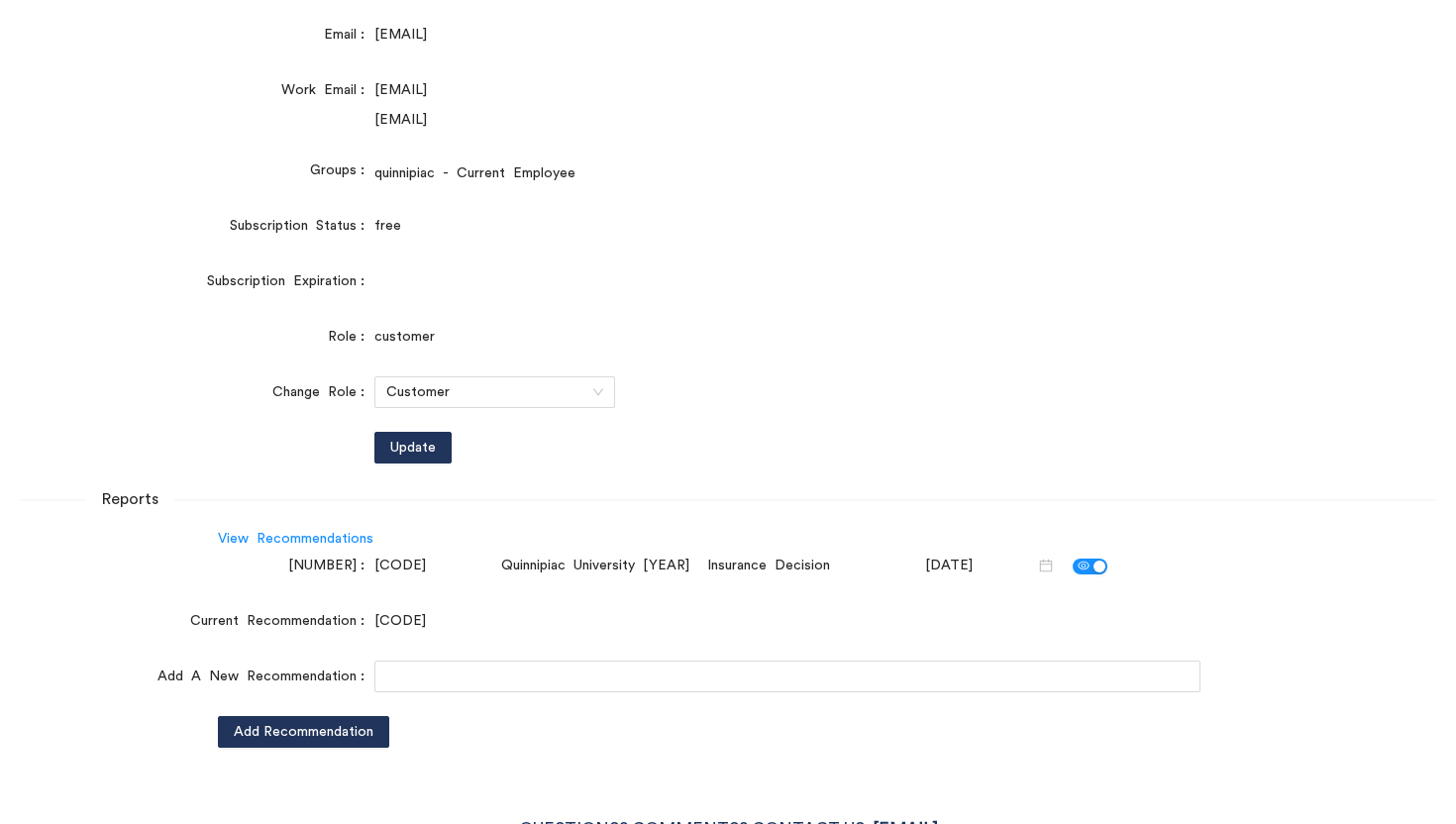 click on "[CODE]" at bounding box center (434, 566) 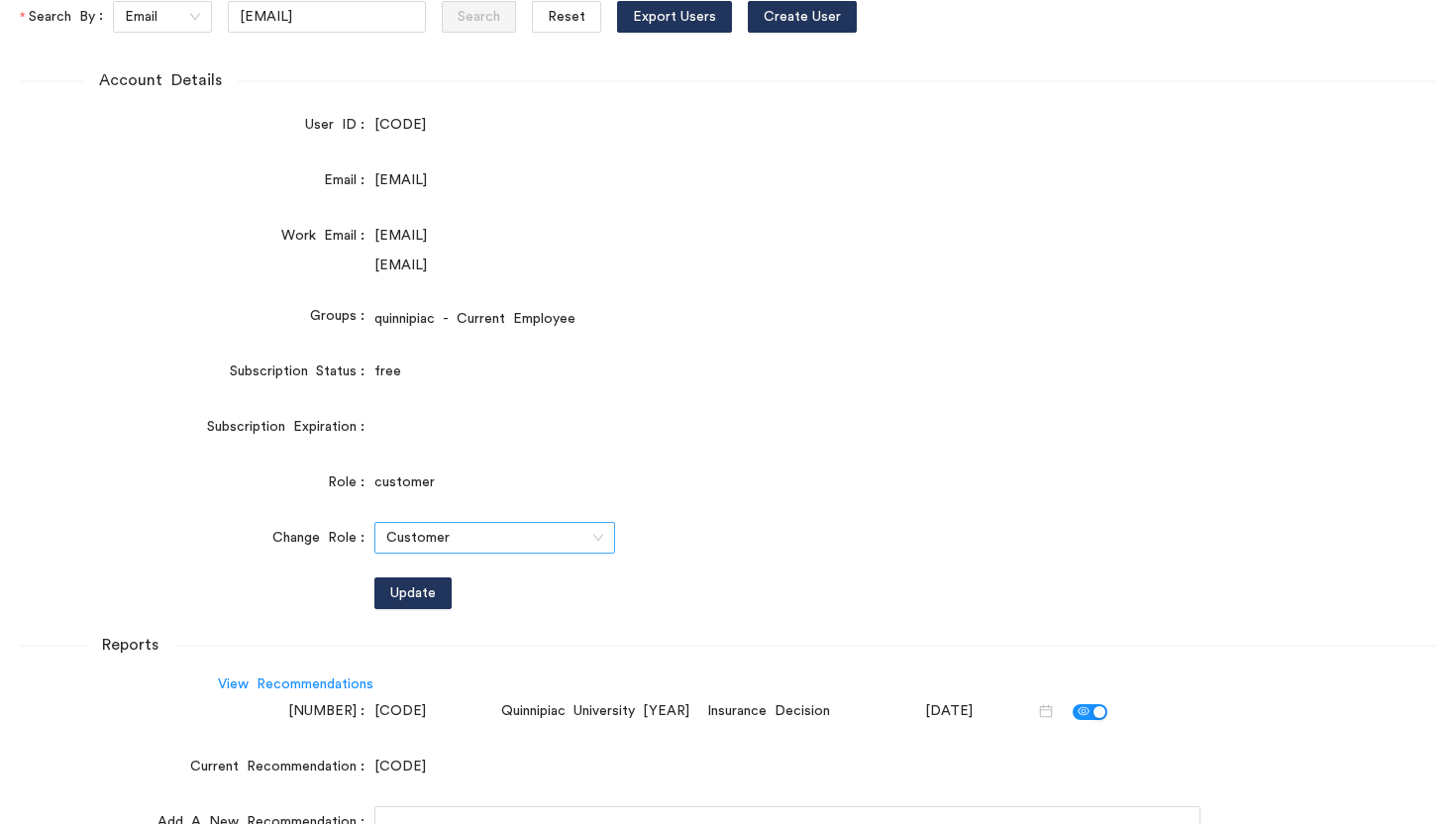 scroll, scrollTop: 0, scrollLeft: 0, axis: both 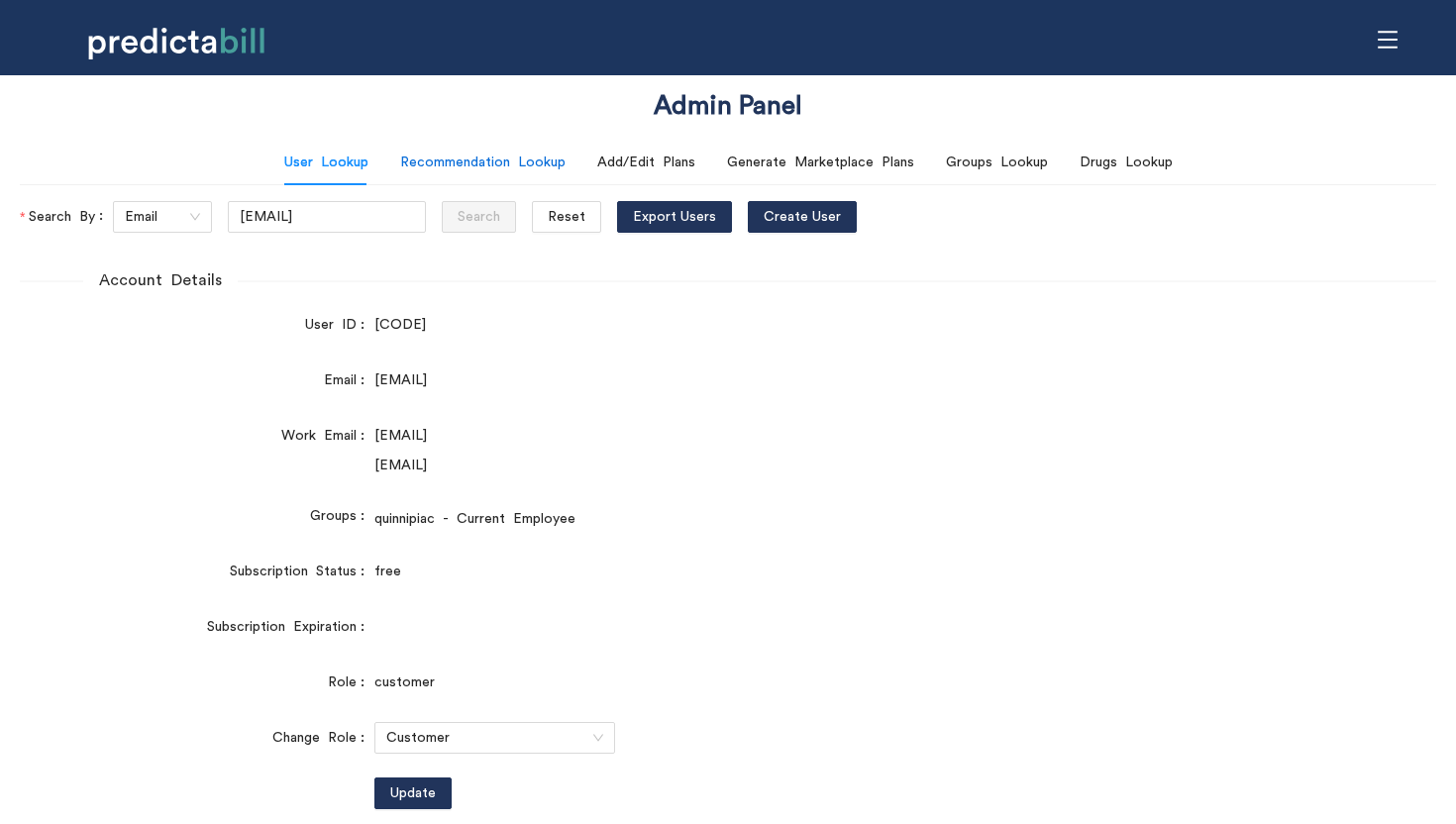 click on "Recommendation Lookup" at bounding box center (482, 162) 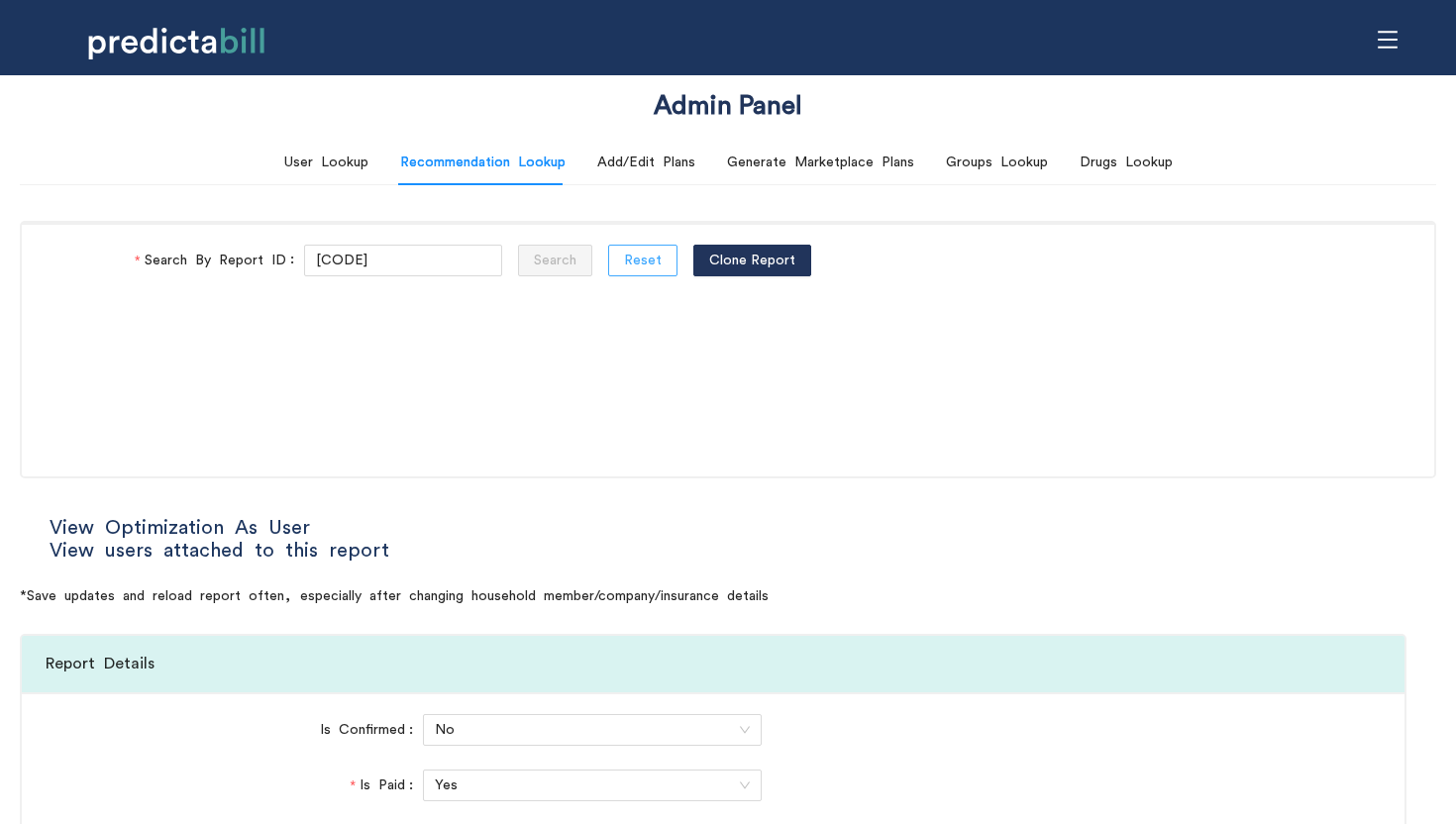 click on "Reset" at bounding box center [643, 260] 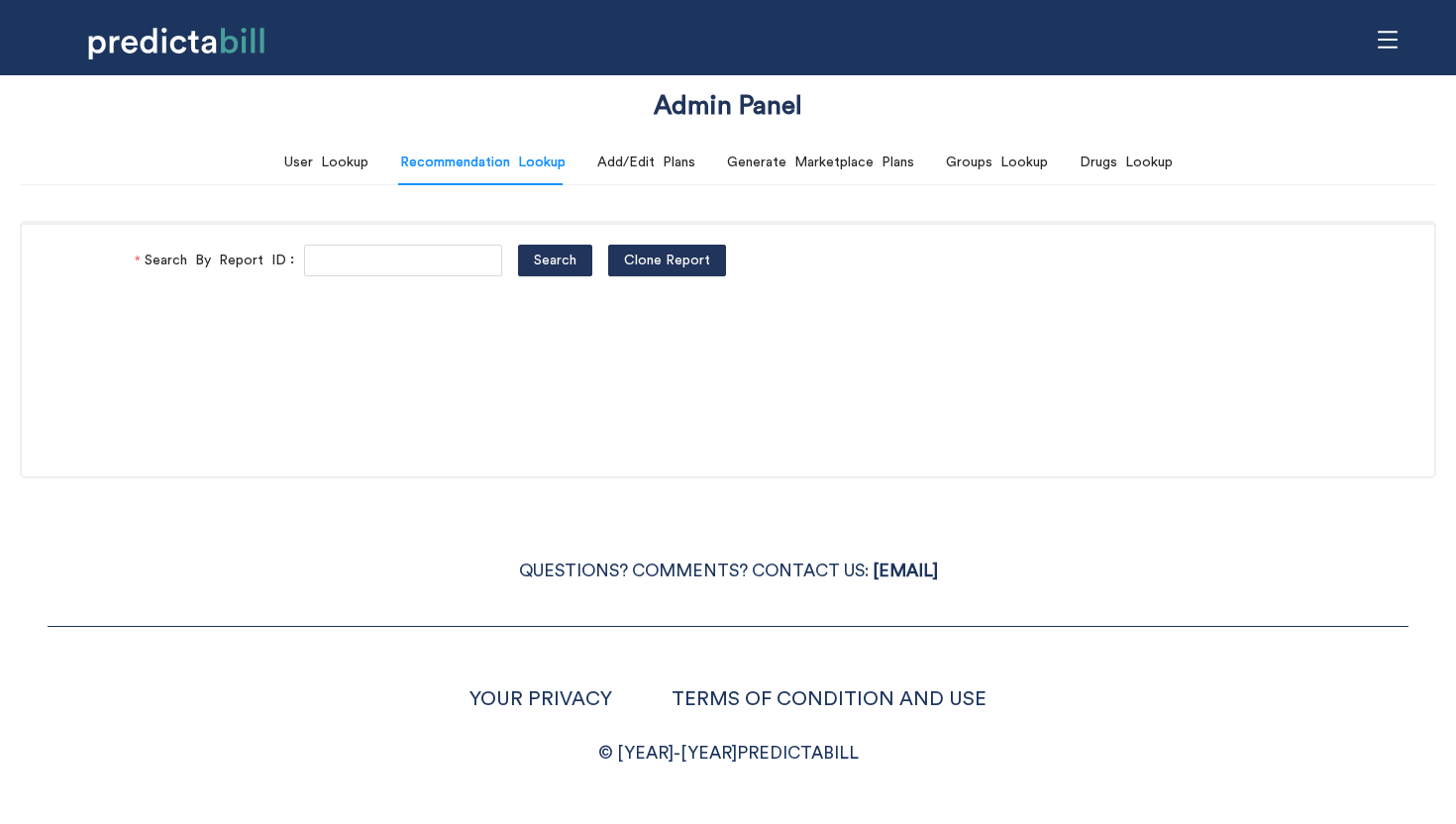 click on "Search By Report ID Search Clone Report" at bounding box center (728, 261) 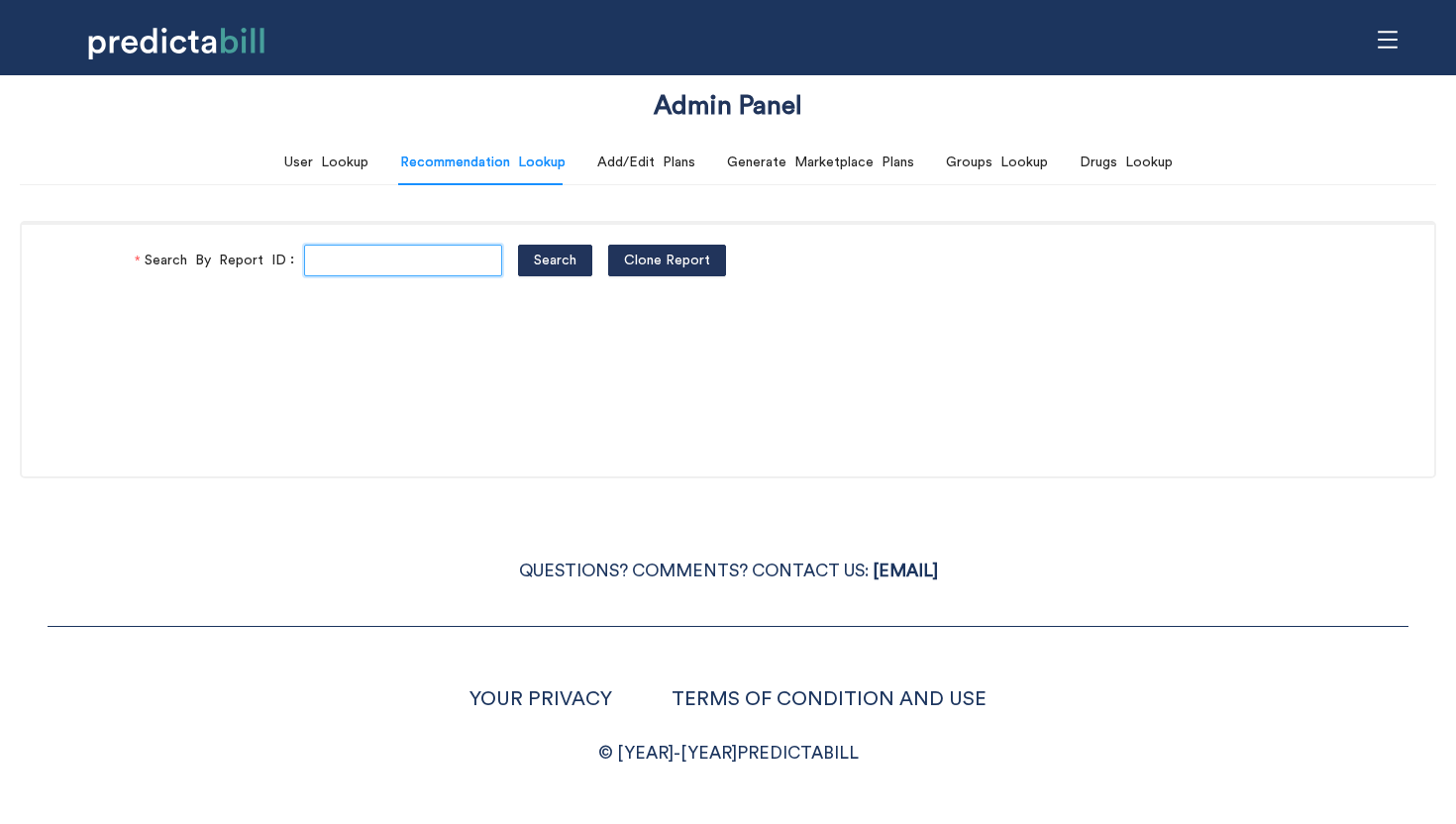 click on "Search By Report ID" at bounding box center [403, 260] 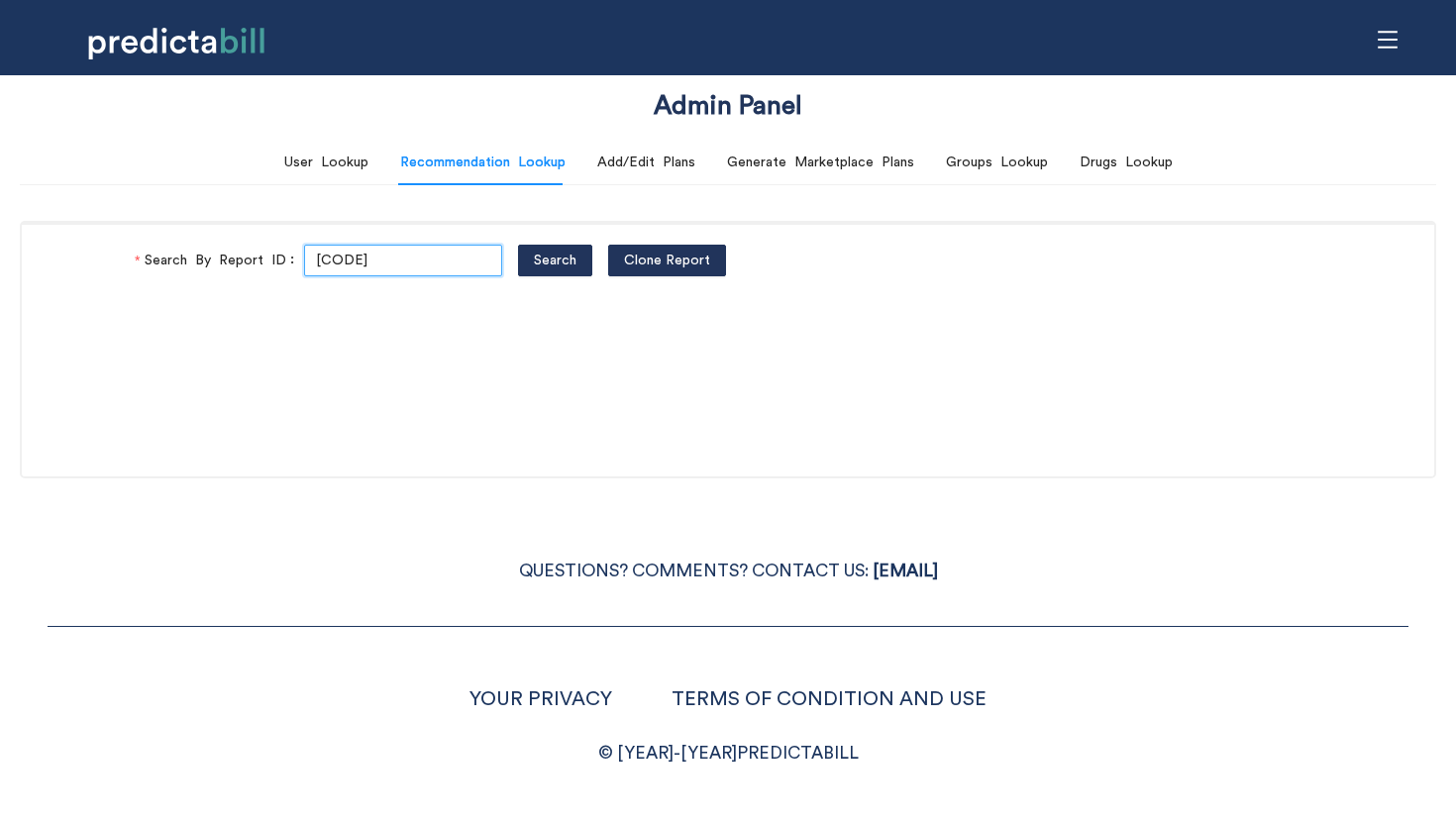 type on "[CODE]" 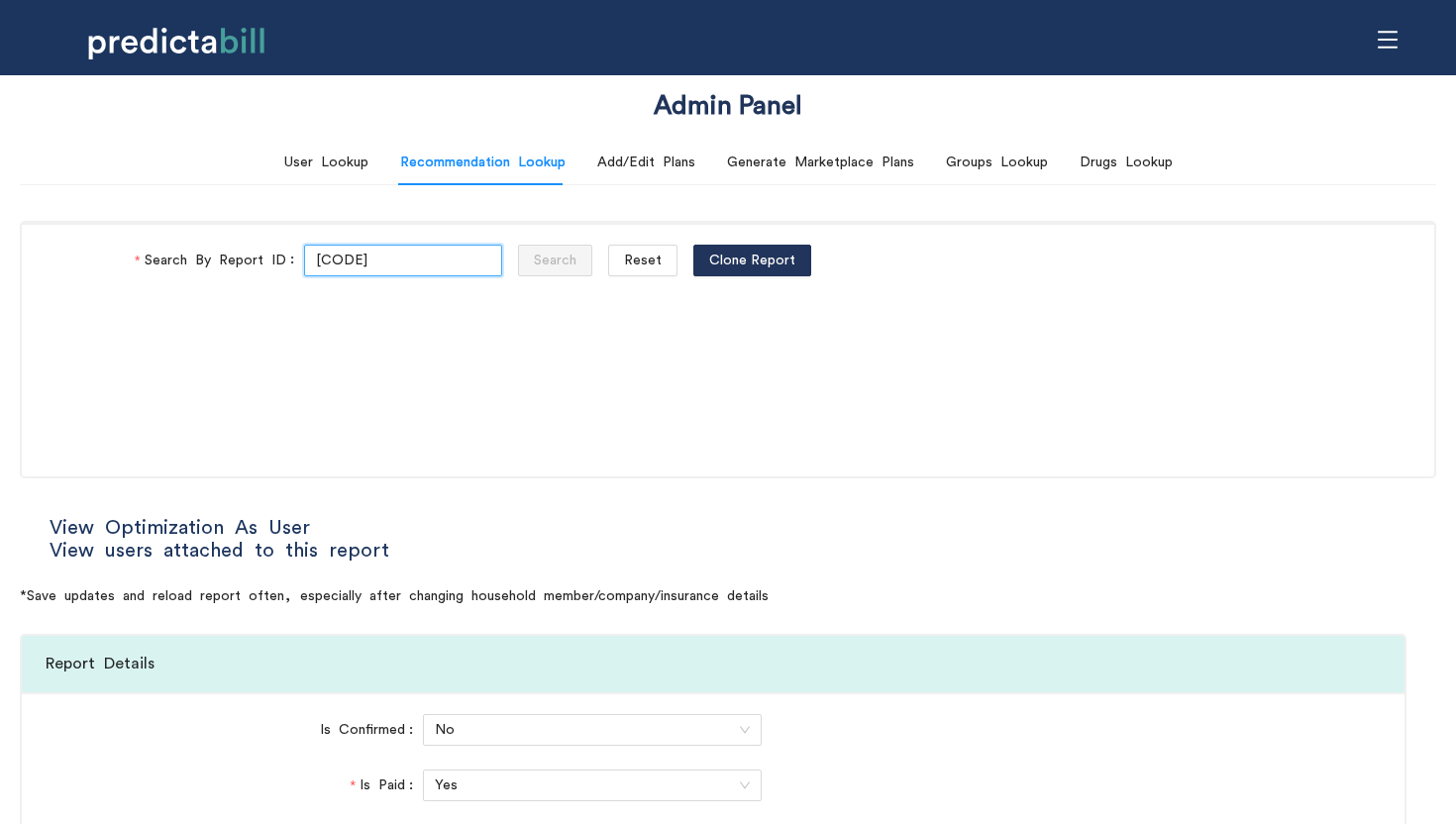 type on "National PPO" 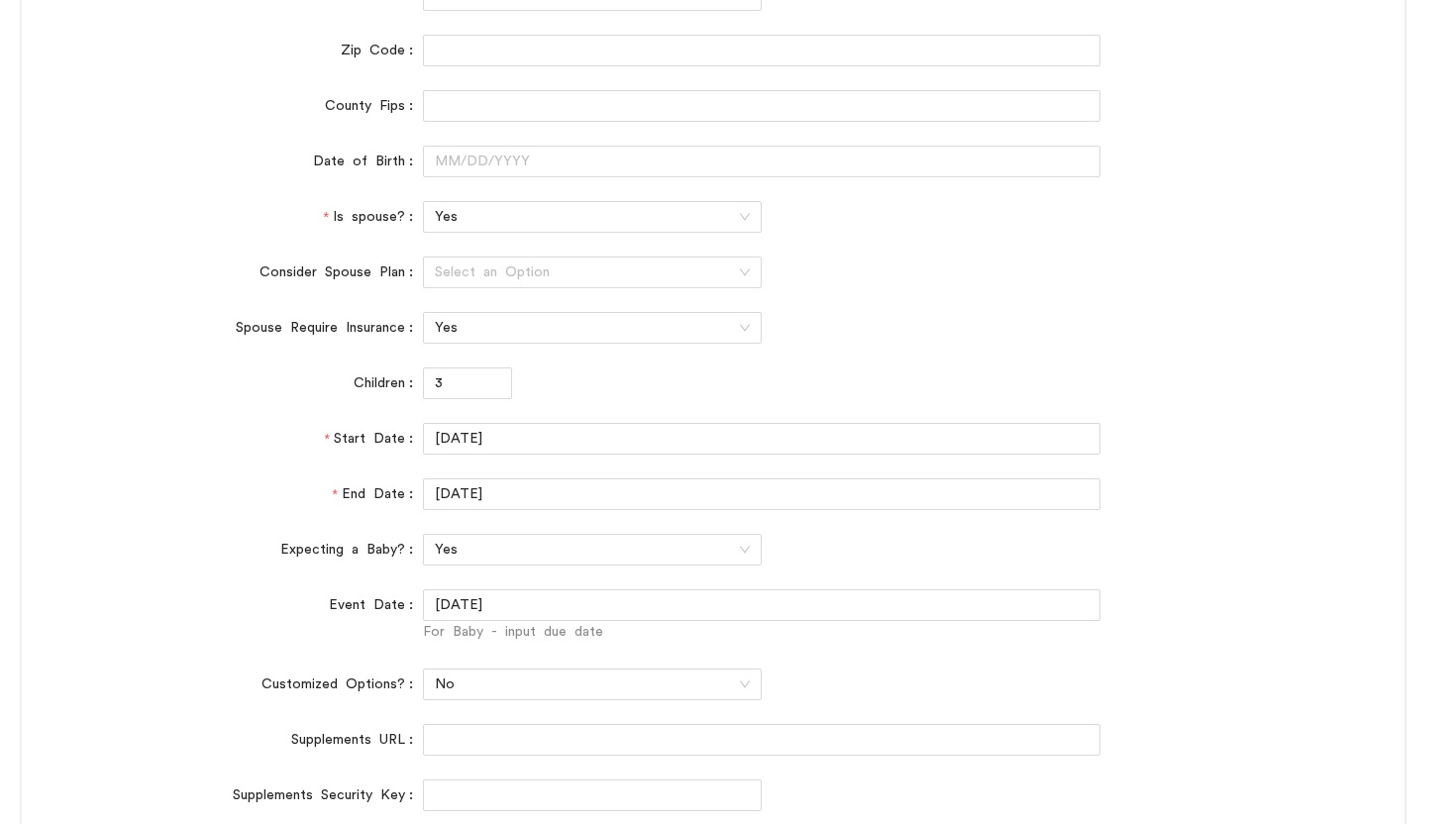 scroll, scrollTop: 903, scrollLeft: 0, axis: vertical 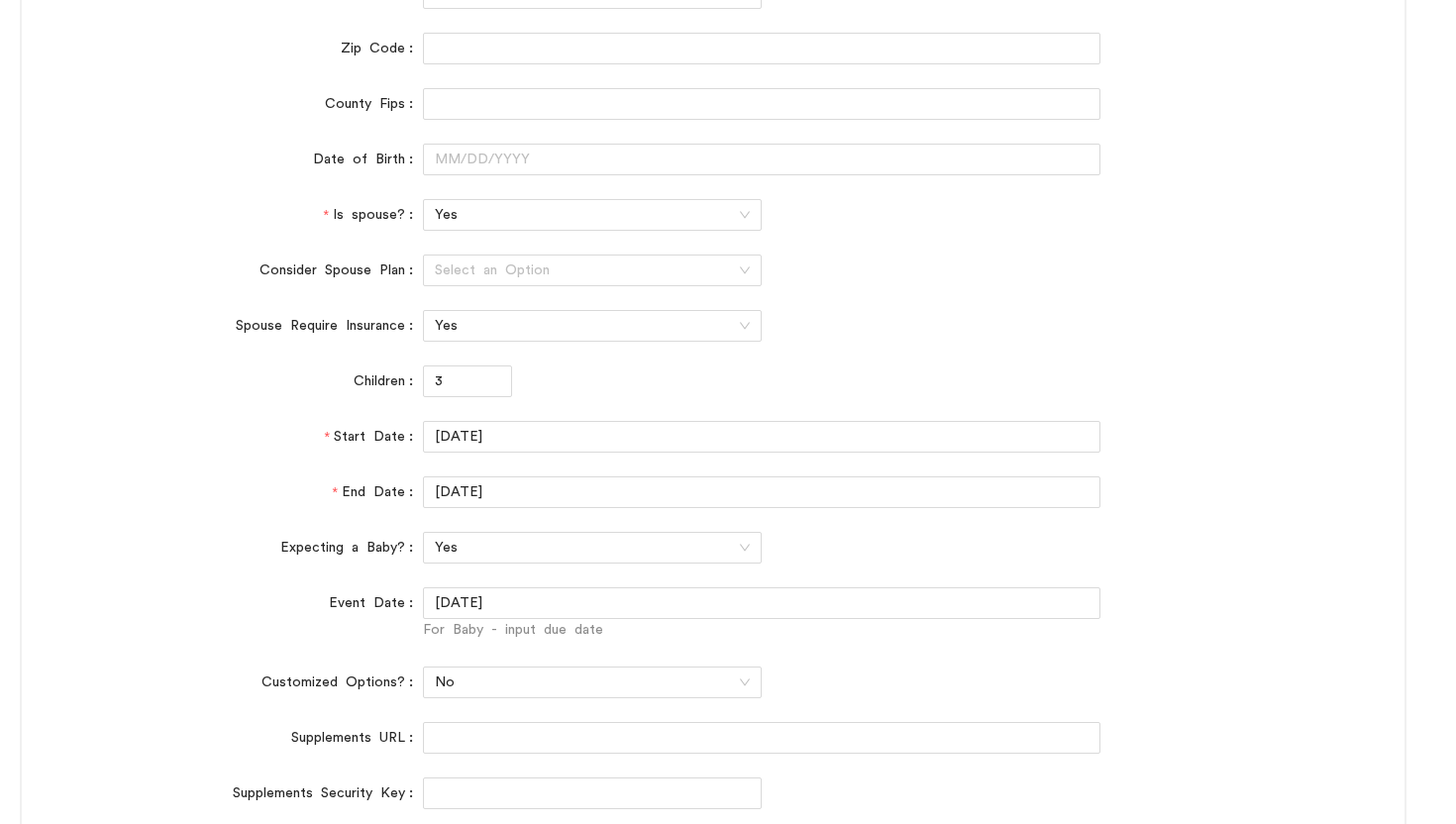 click on "Is Confirmed No Is Paid Yes Report Type Household (with spouse) For Business No Zip Code County Fips Date of Birth Is spouse? Yes Consider Spouse Plan Select an Option Spouse Require Insurance Yes Children [NUMBER] Start Date [DATE] End Date [DATE] Expecting a Baby? Yes Event Date [DATE] For Baby - input due date Customized Options? No Supplements URL Supplements Security Key Completion Status [NUMBER] - Complete Completed Date [DATE] Allow Adding Partner Plans Yes Report Version v[NUMBER] expected services Title Preventive Care Only Name preventive_care Member You In network Yes Unit Select an Option Type of charge Per Unit Charge $ [NUMBER] For pregnancy, input [NUMBER] for the birth parent or [NUMBER] for the baby Quantity [NUMBER] For hospital - input # of nights  Remove service Name preventive_care Member Your Spouse In network Yes Unit Select an Option Type of charge Per Unit Charge $ [NUMBER] For pregnancy, input [NUMBER] for the birth parent or [NUMBER] for the baby Quantity [NUMBER] For hospital - input # of nights  Remove service Name Yes" at bounding box center (713, 10478) 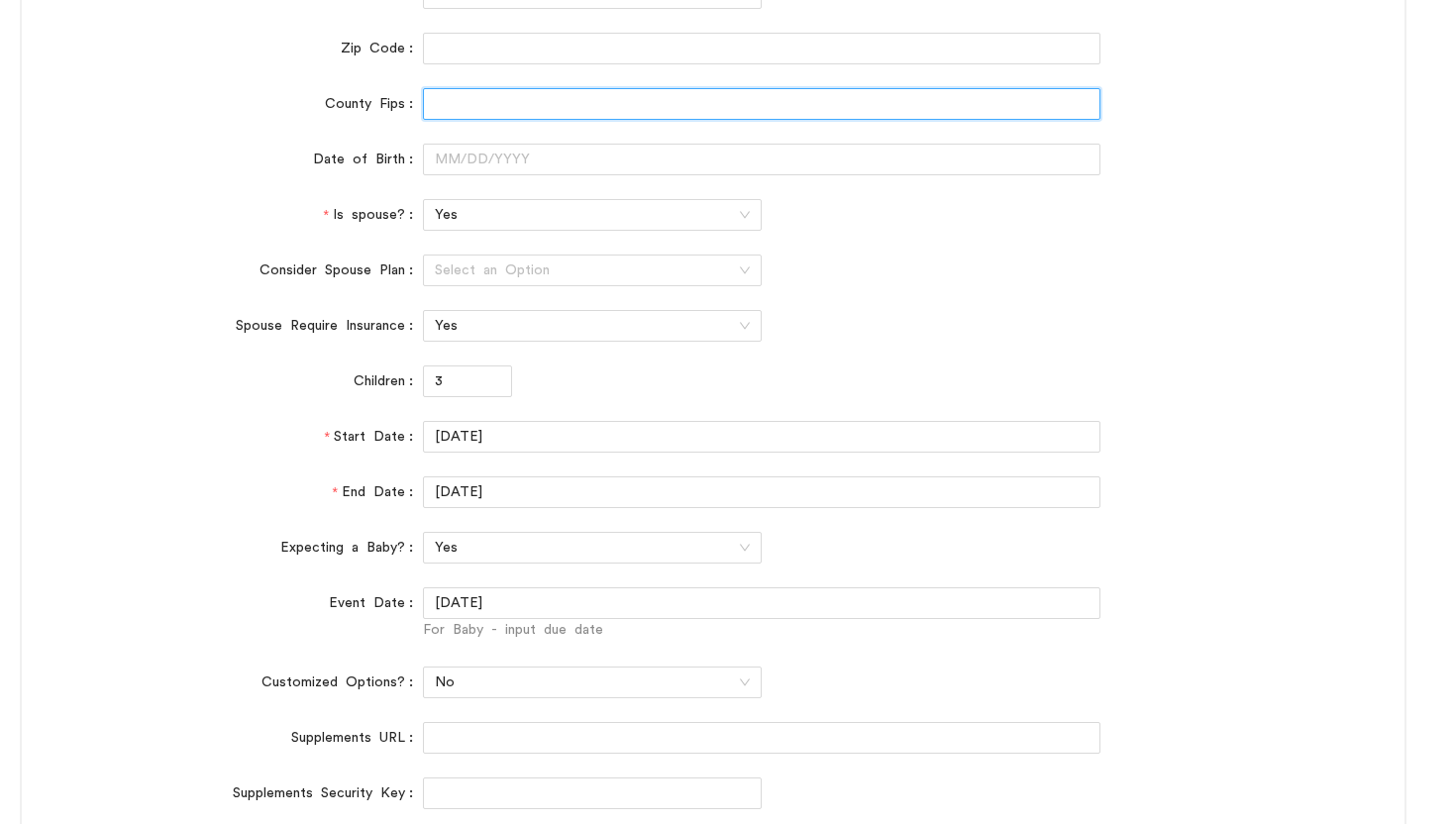 click on "County Fips" at bounding box center [762, 104] 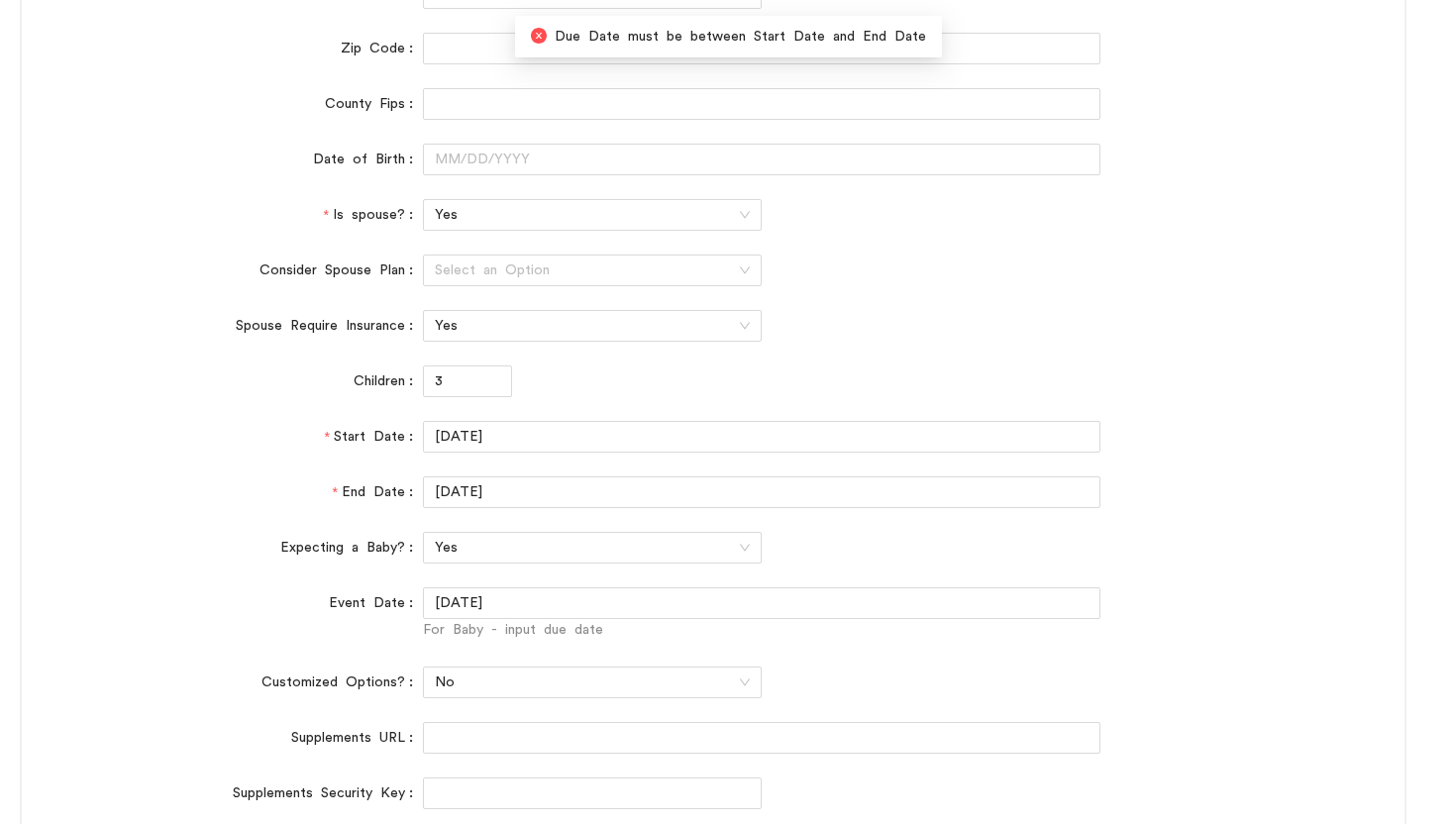 click on "Is Confirmed No Is Paid Yes Report Type Household (with spouse) For Business No Zip Code County Fips Date of Birth Is spouse? Yes Consider Spouse Plan Select an Option Spouse Require Insurance Yes Children [NUMBER] Start Date [DATE] End Date [DATE] Expecting a Baby? Yes Event Date [DATE] For Baby - input due date Customized Options? No Supplements URL Supplements Security Key Completion Status [NUMBER] - Complete Completed Date [DATE] Allow Adding Partner Plans Yes Report Version v[NUMBER] expected services Title Preventive Care Only Name preventive_care Member You In network Yes Unit Select an Option Type of charge Per Unit Charge $ [NUMBER] For pregnancy, input [NUMBER] for the birth parent or [NUMBER] for the baby Quantity [NUMBER] For hospital - input # of nights  Remove service Name preventive_care Member Your Spouse In network Yes Unit Select an Option Type of charge Per Unit Charge $ [NUMBER] For pregnancy, input [NUMBER] for the birth parent or [NUMBER] for the baby Quantity [NUMBER] For hospital - input # of nights  Remove service Name Yes" at bounding box center [713, 10478] 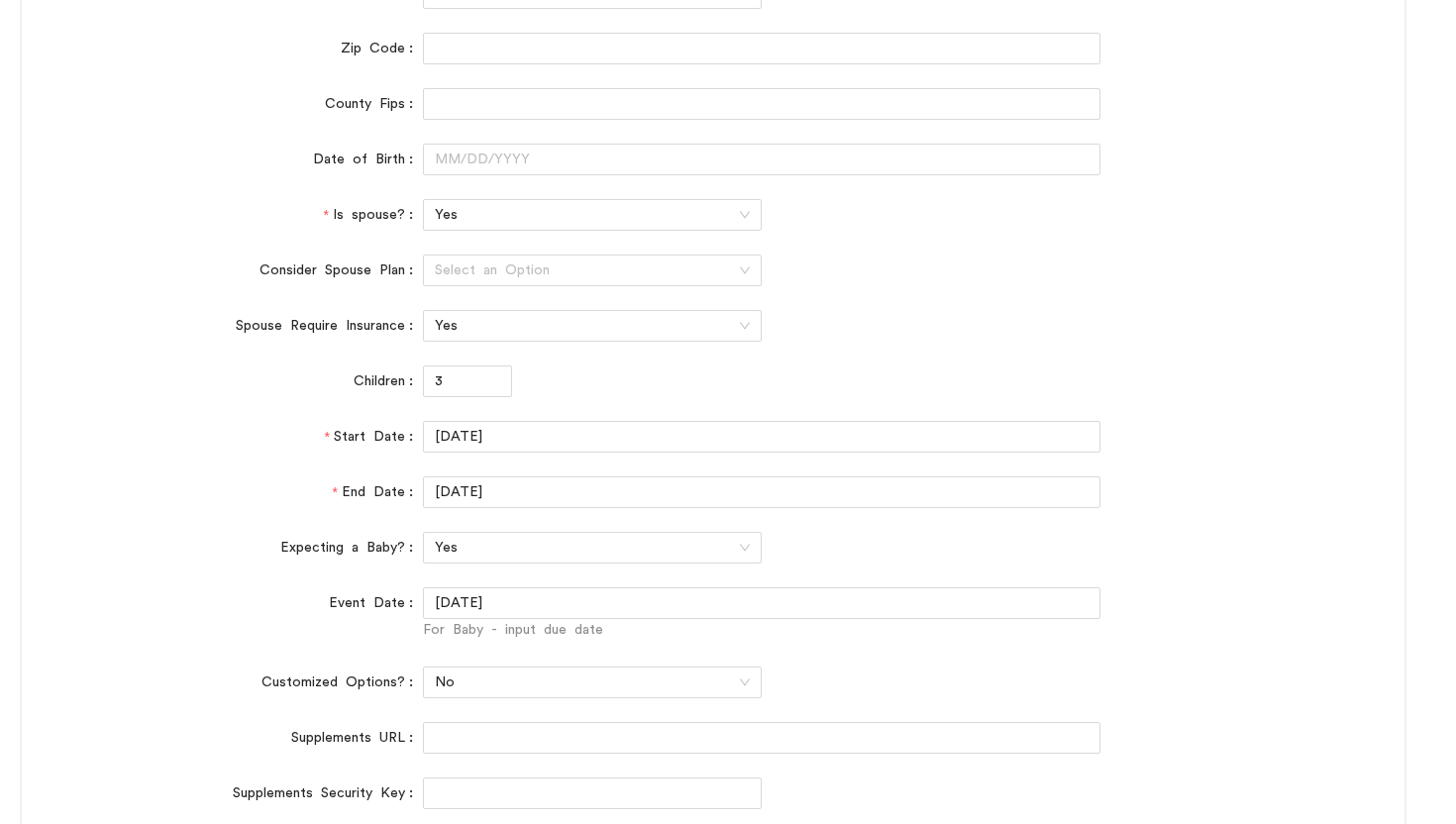 scroll, scrollTop: 0, scrollLeft: 0, axis: both 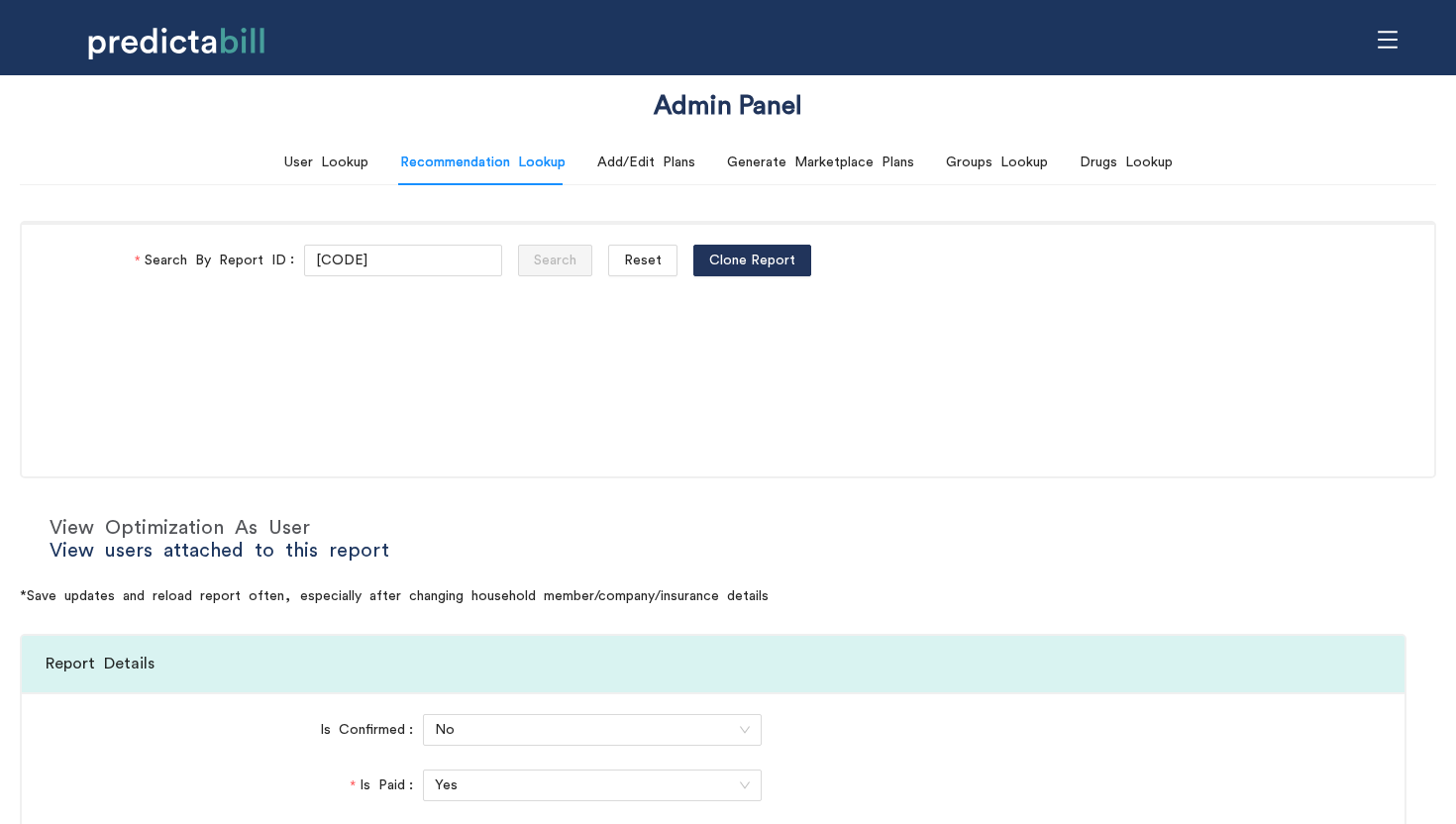 click on "View Optimization As User" at bounding box center [179, 528] 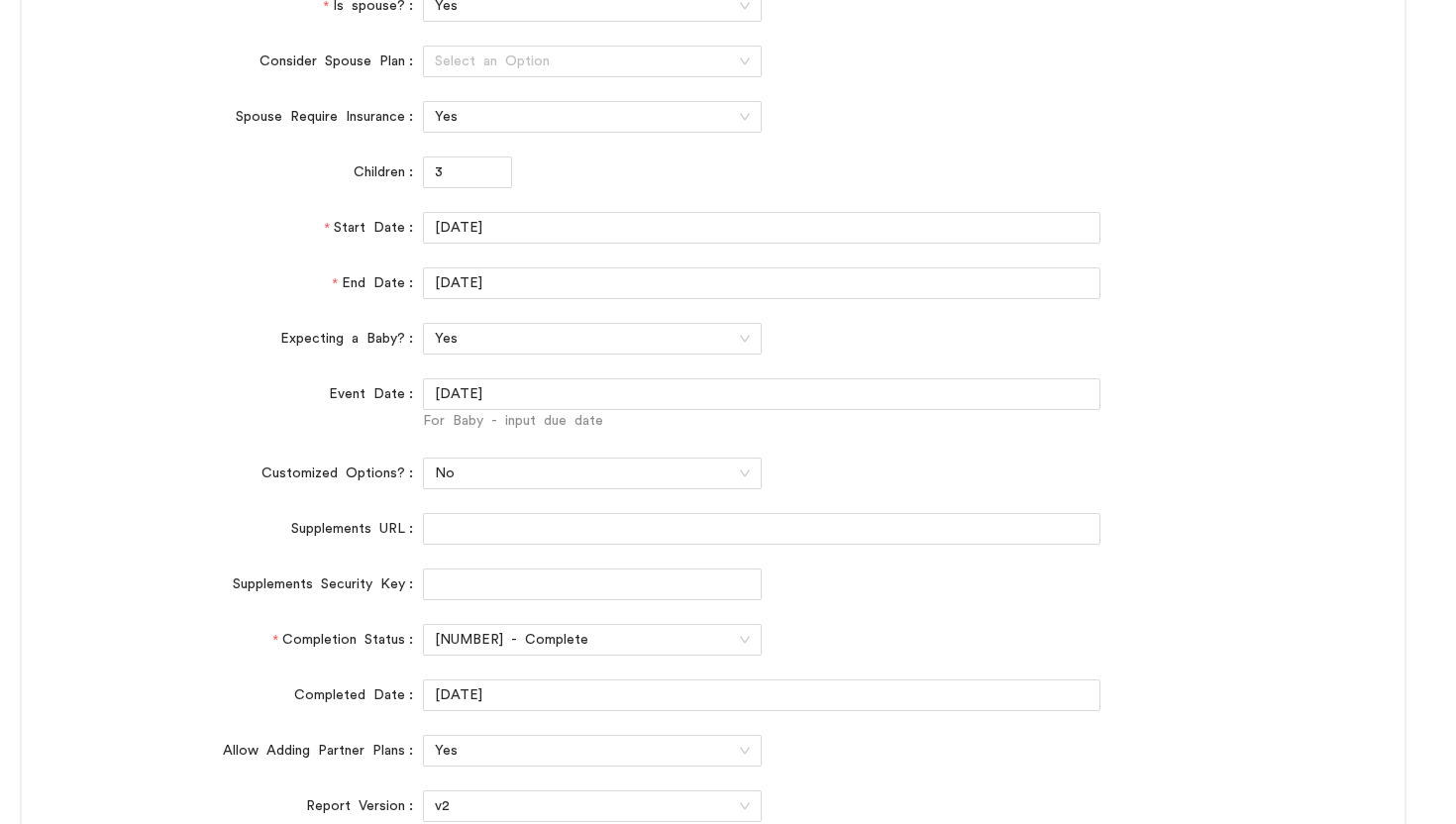 scroll, scrollTop: 930, scrollLeft: 0, axis: vertical 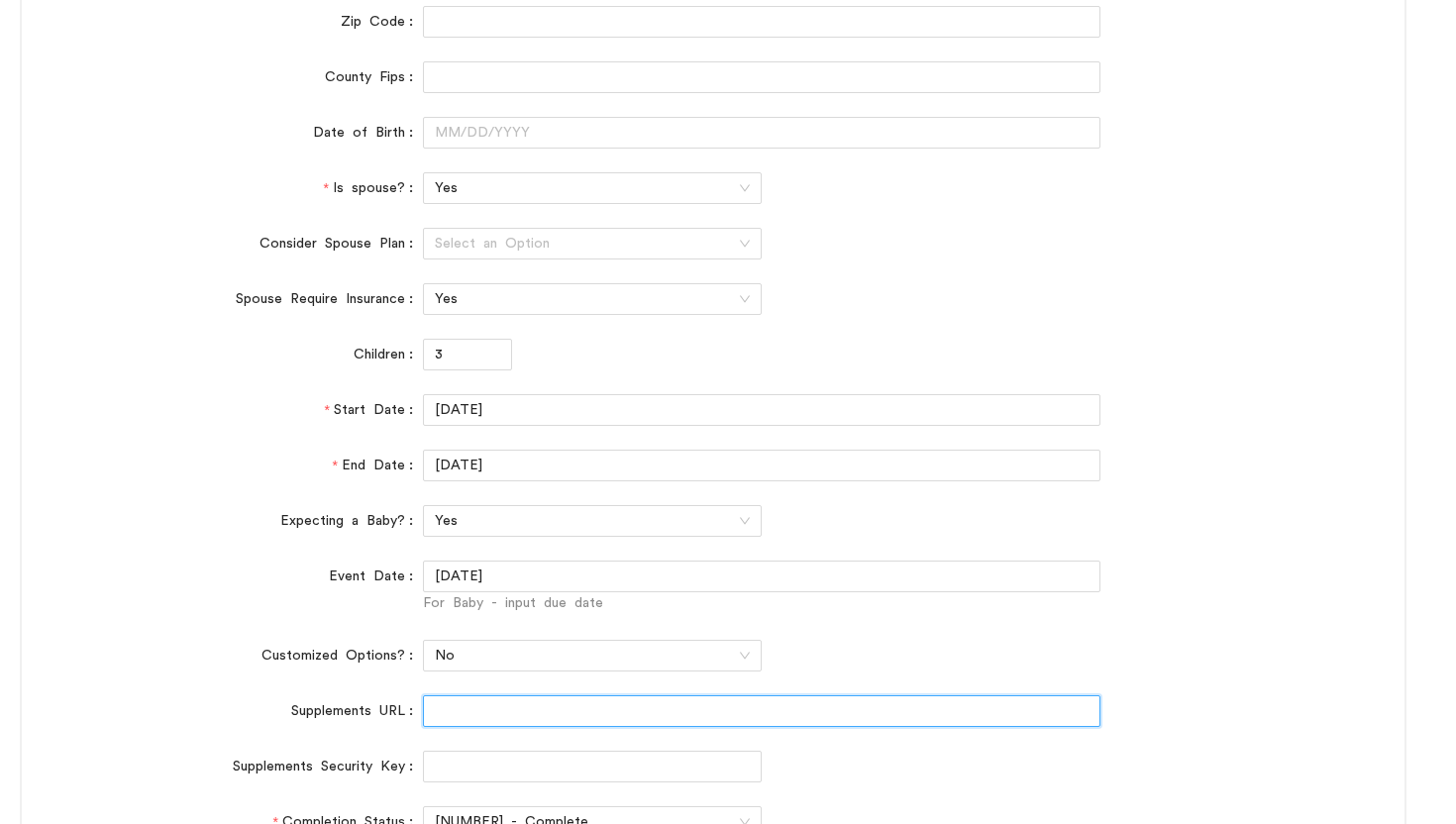 click on "Supplements URL" at bounding box center (762, 711) 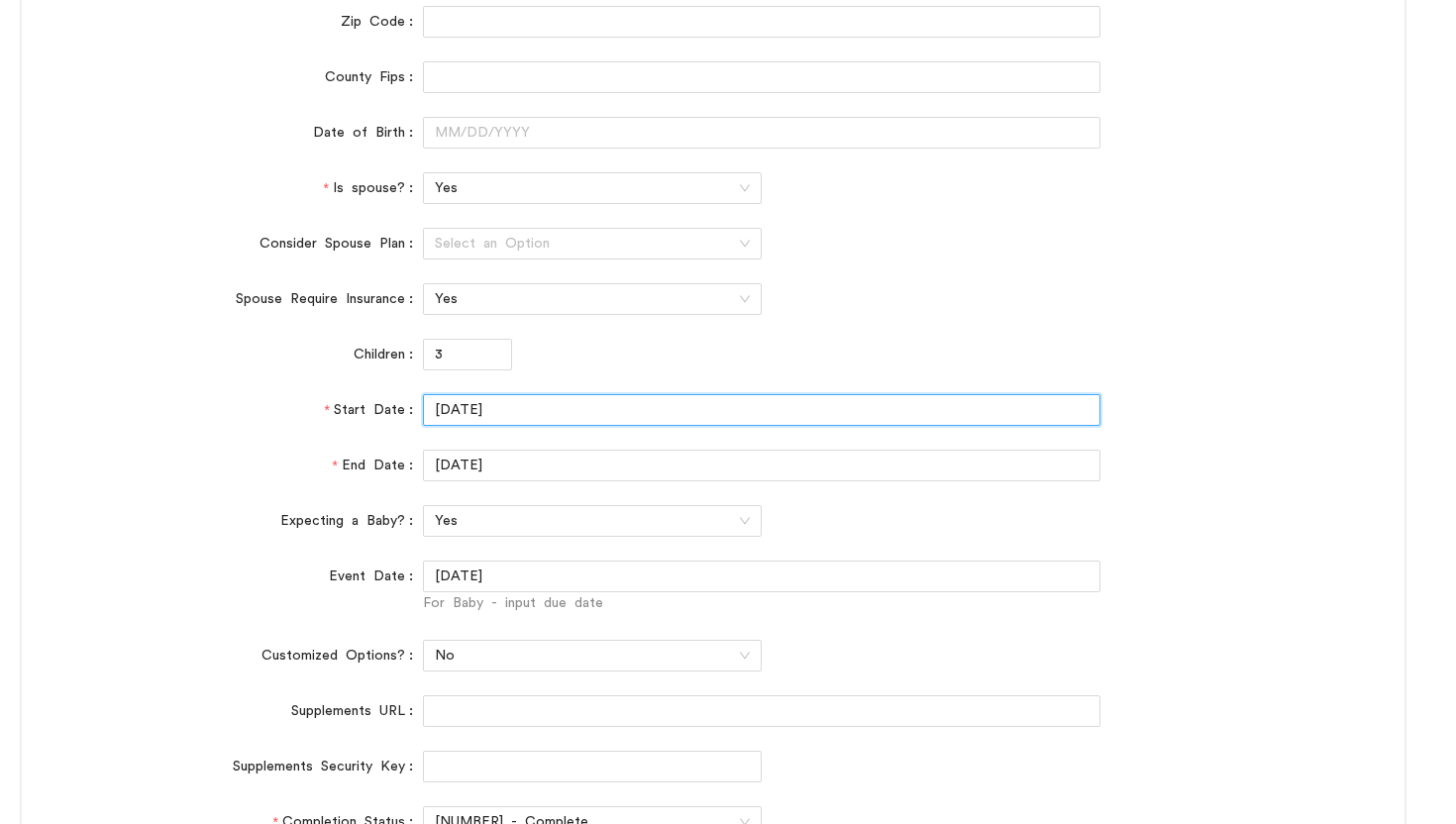 click on "[DATE]" at bounding box center [762, 410] 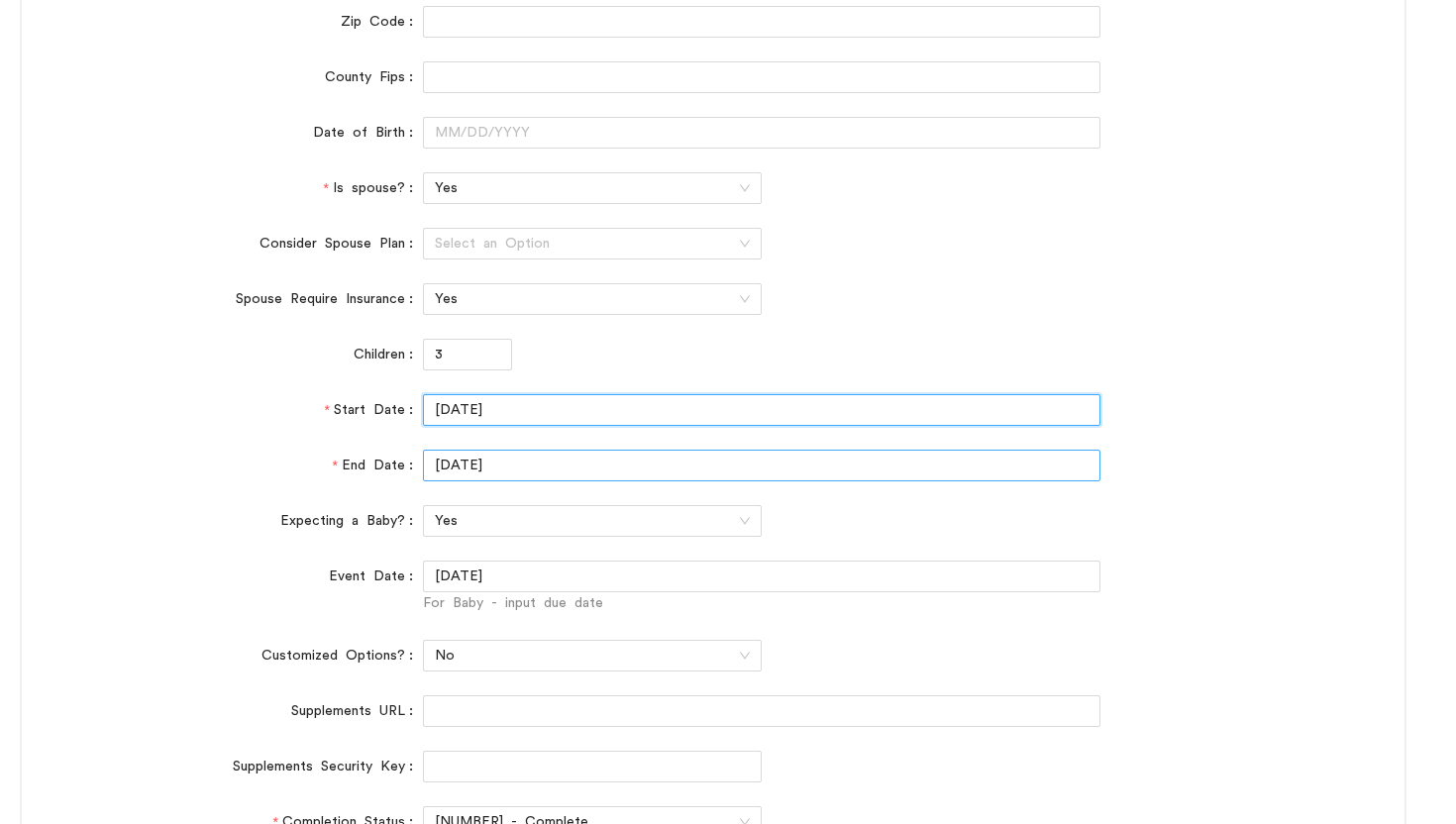 type on "[DATE]" 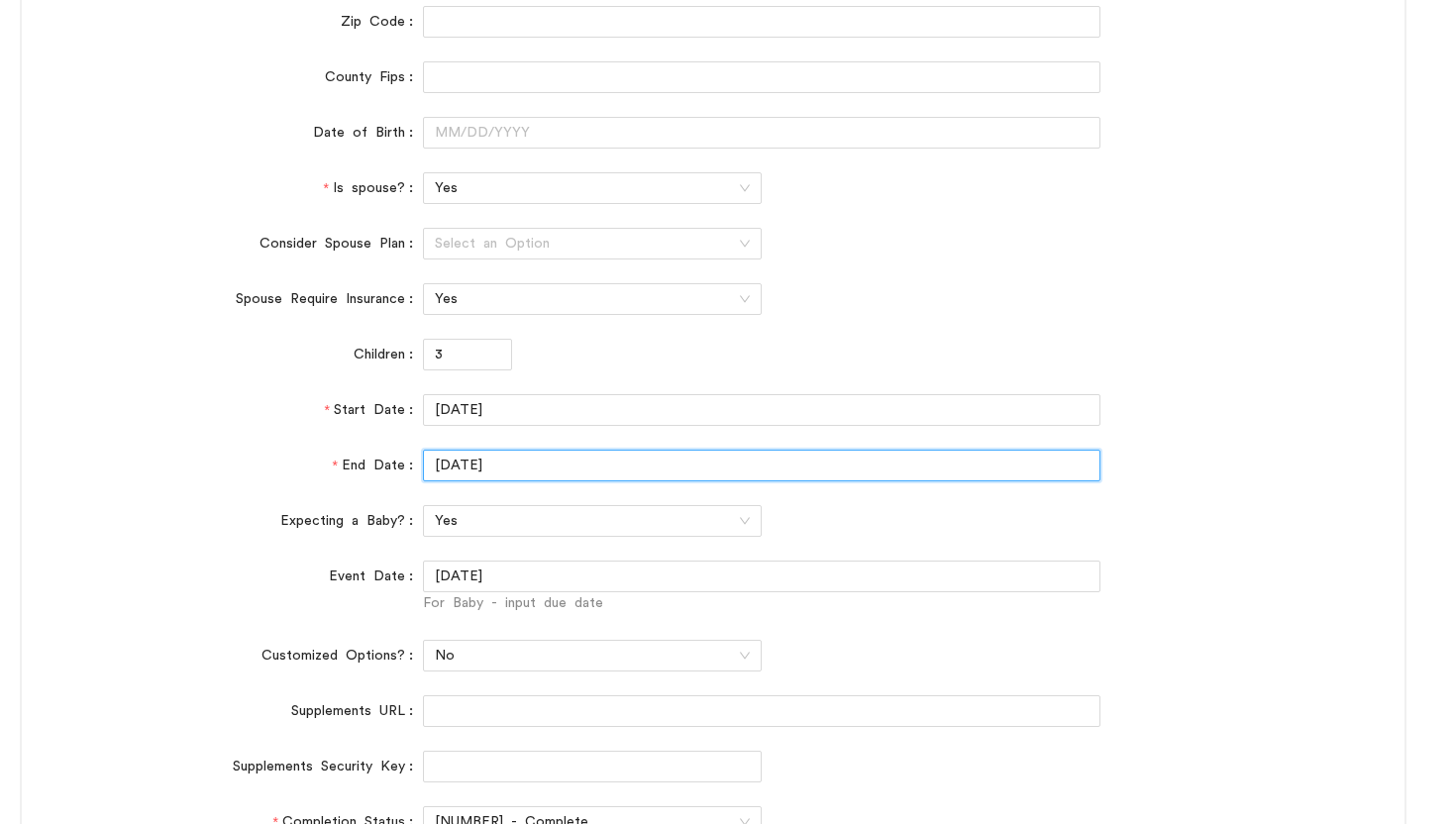click on "[DATE]" at bounding box center [762, 465] 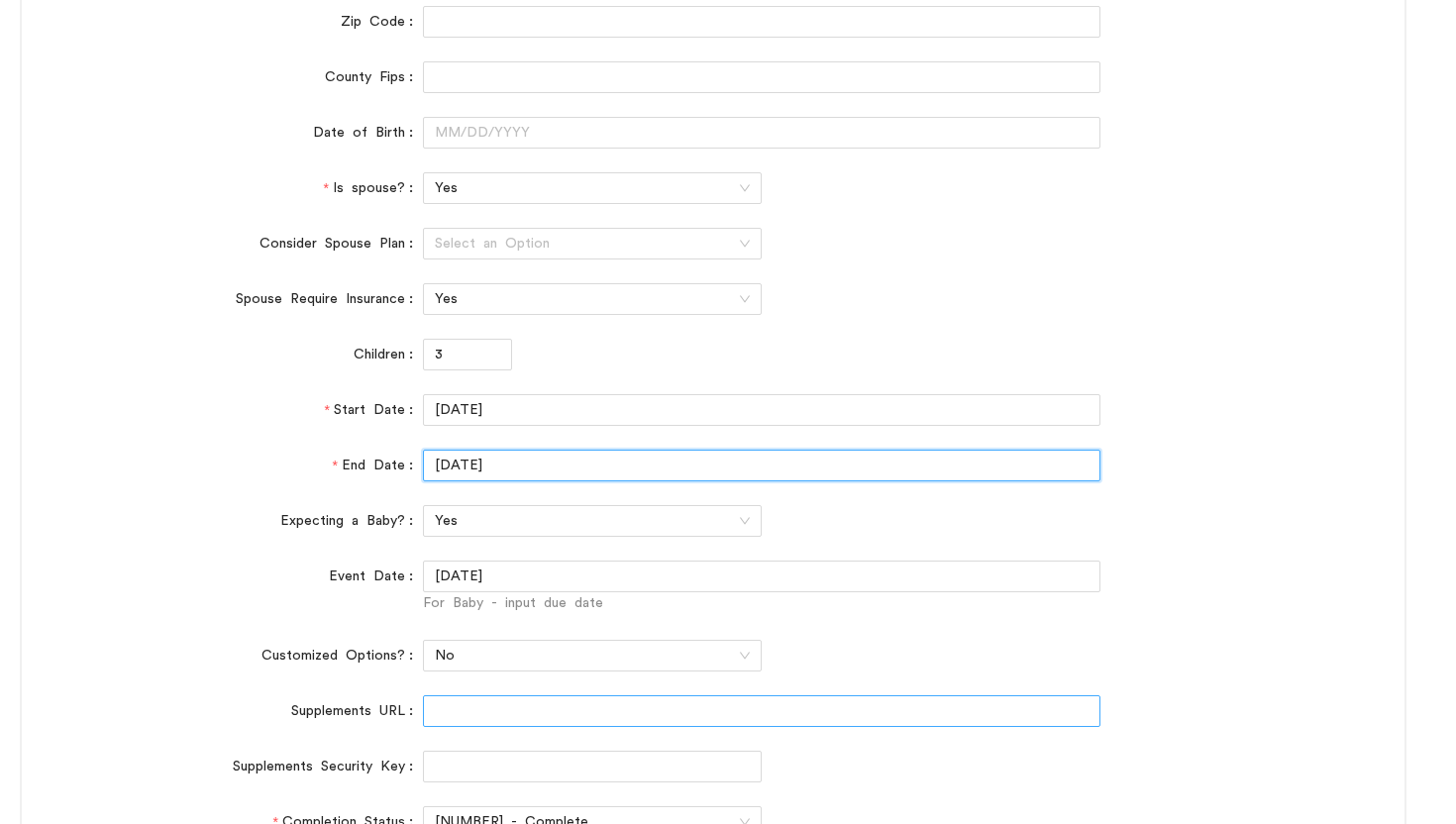 type on "[DATE]" 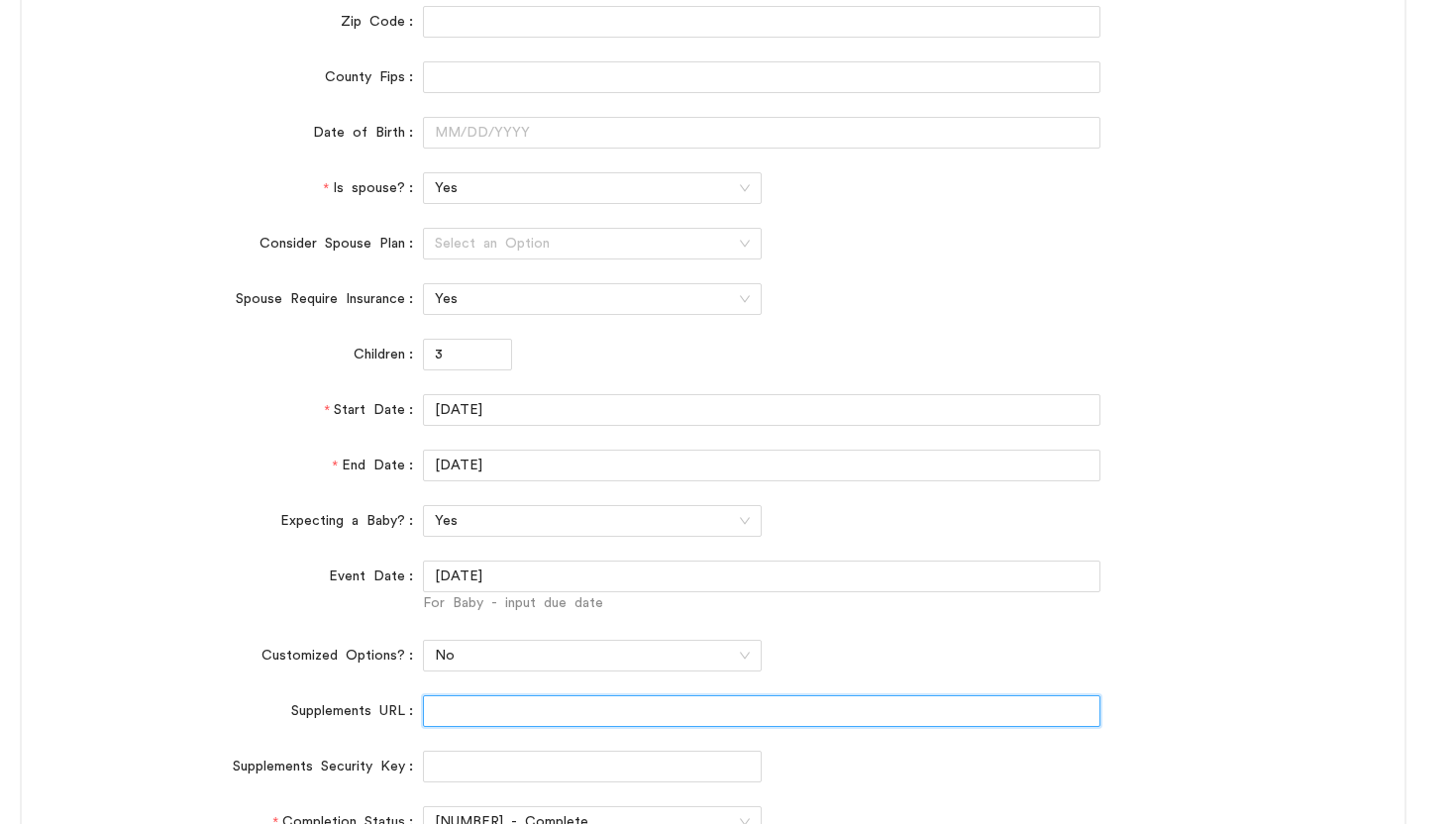 click on "Supplements URL" at bounding box center [762, 711] 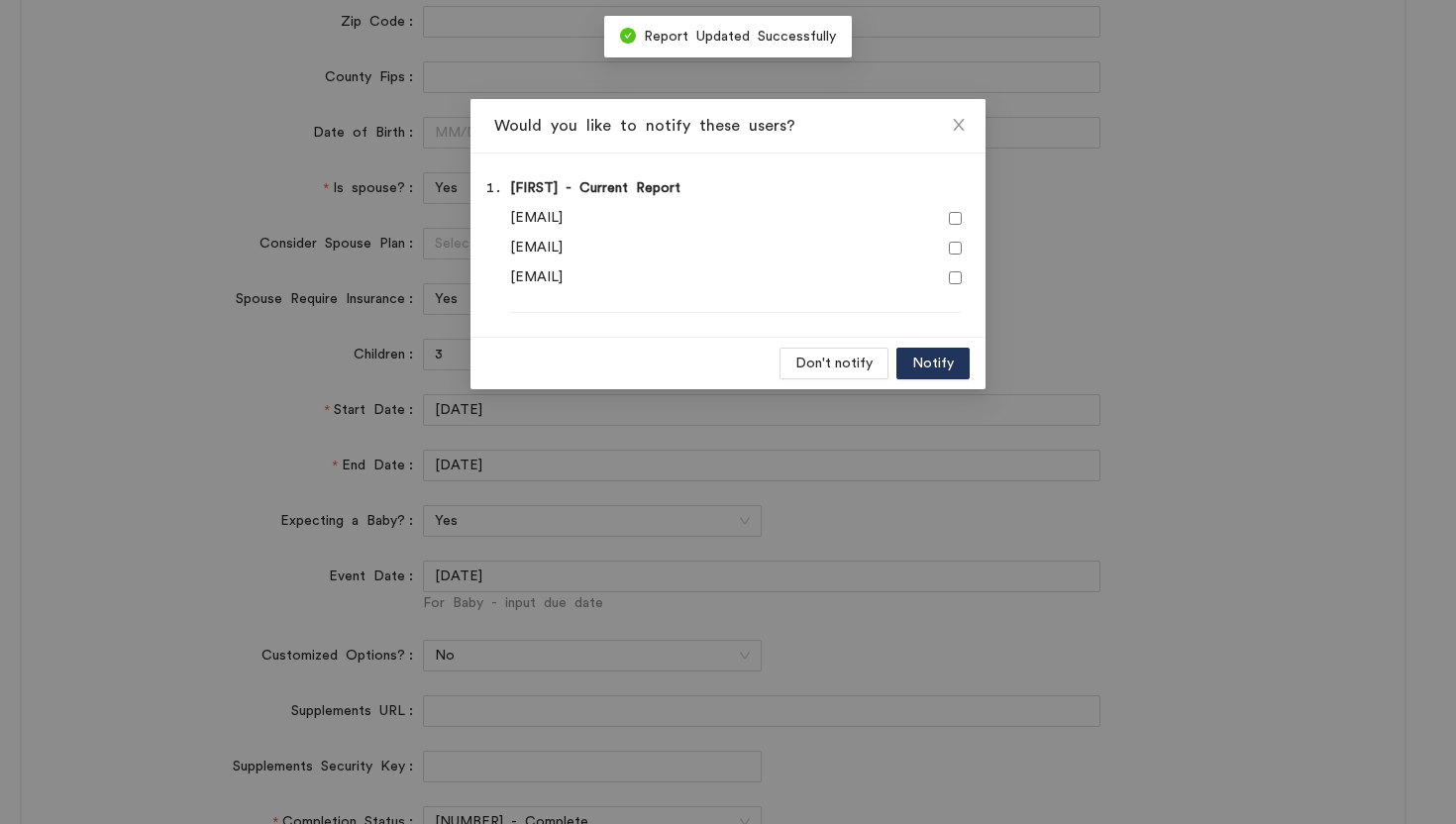 click at bounding box center [955, 218] 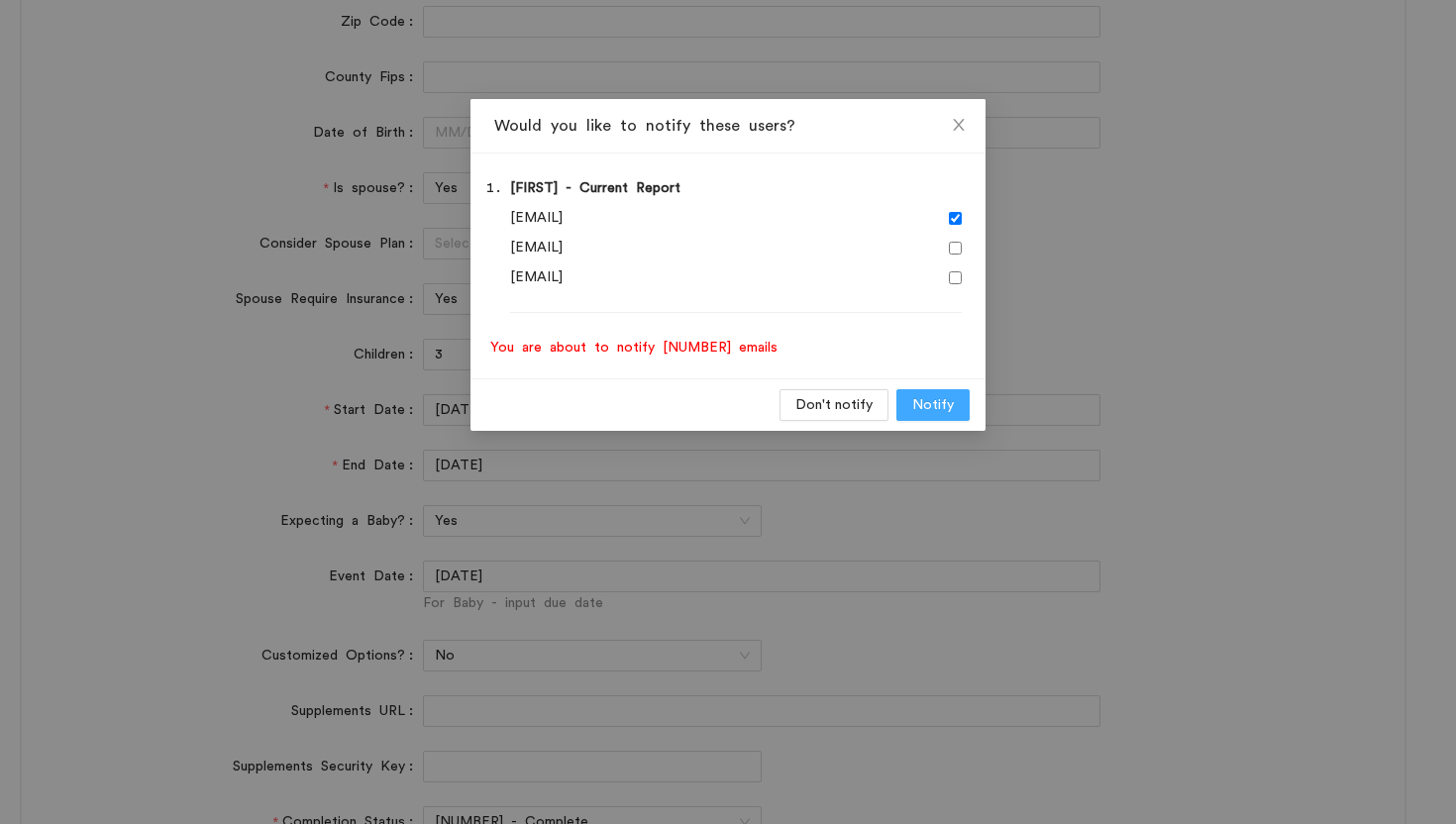 drag, startPoint x: 908, startPoint y: 405, endPoint x: 697, endPoint y: 253, distance: 260.04807 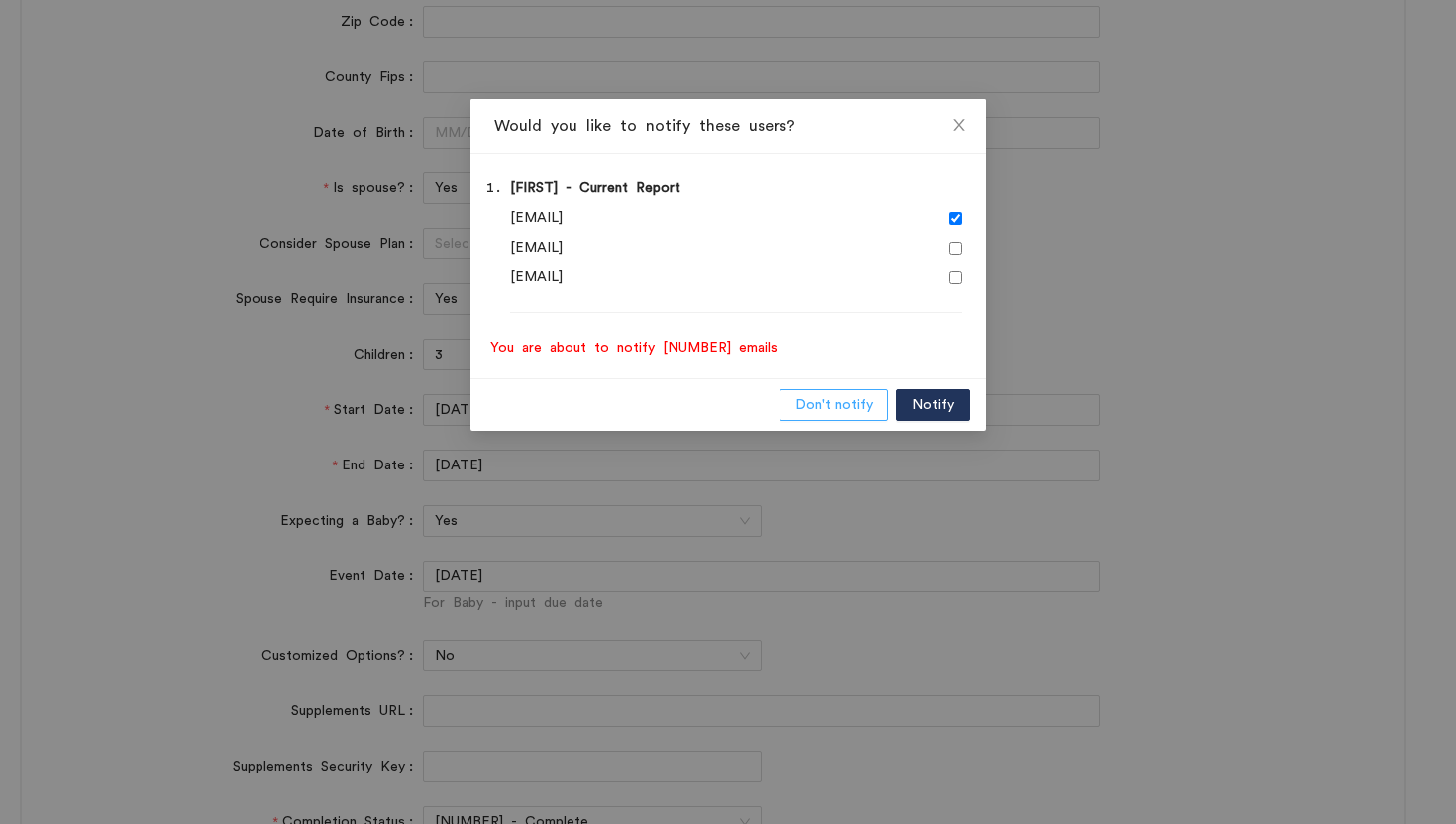 click on "Don't notify" at bounding box center (834, 405) 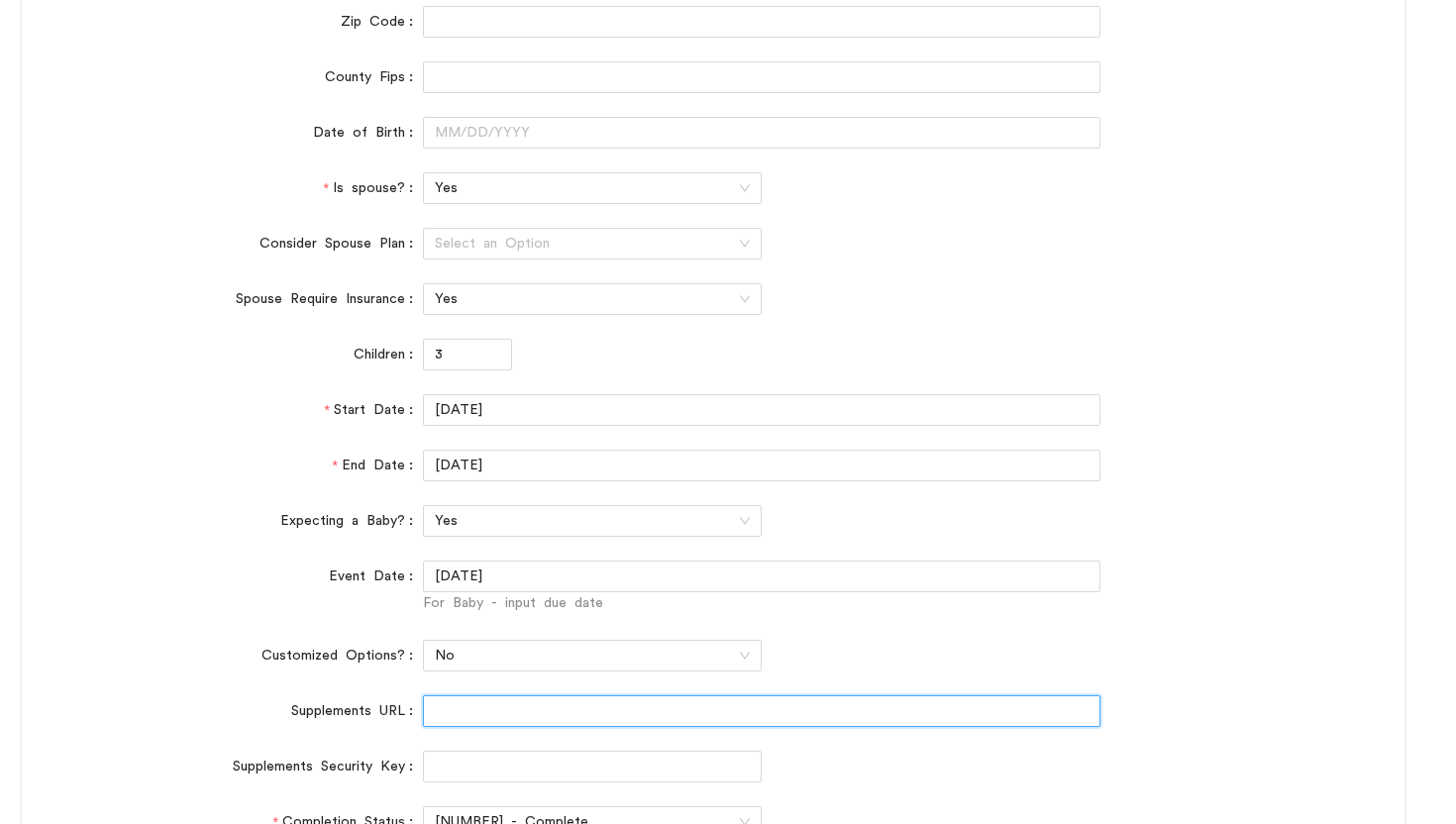click on "Update" at bounding box center (521, 26239) 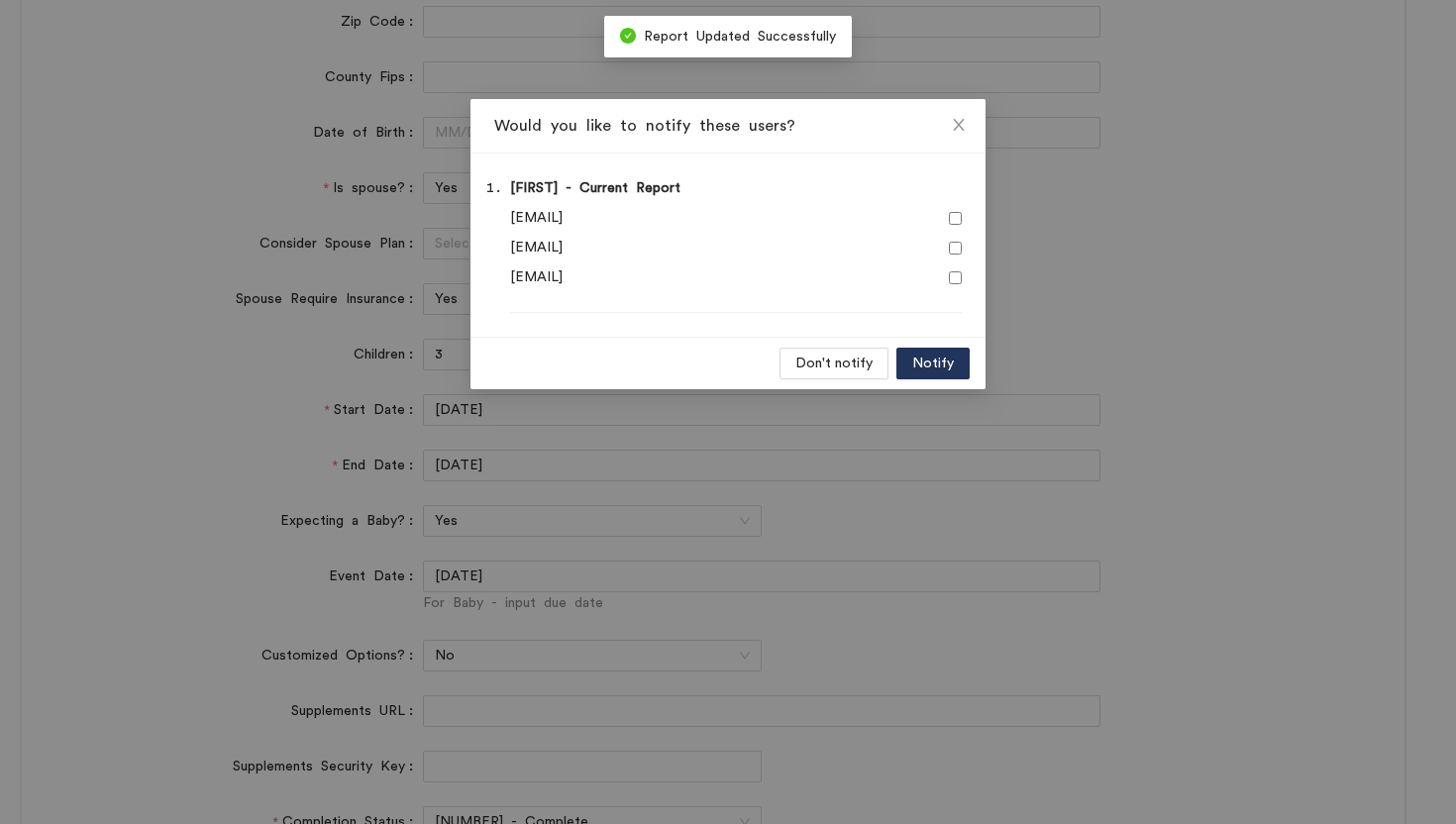 click on "[EMAIL]" at bounding box center (736, 218) 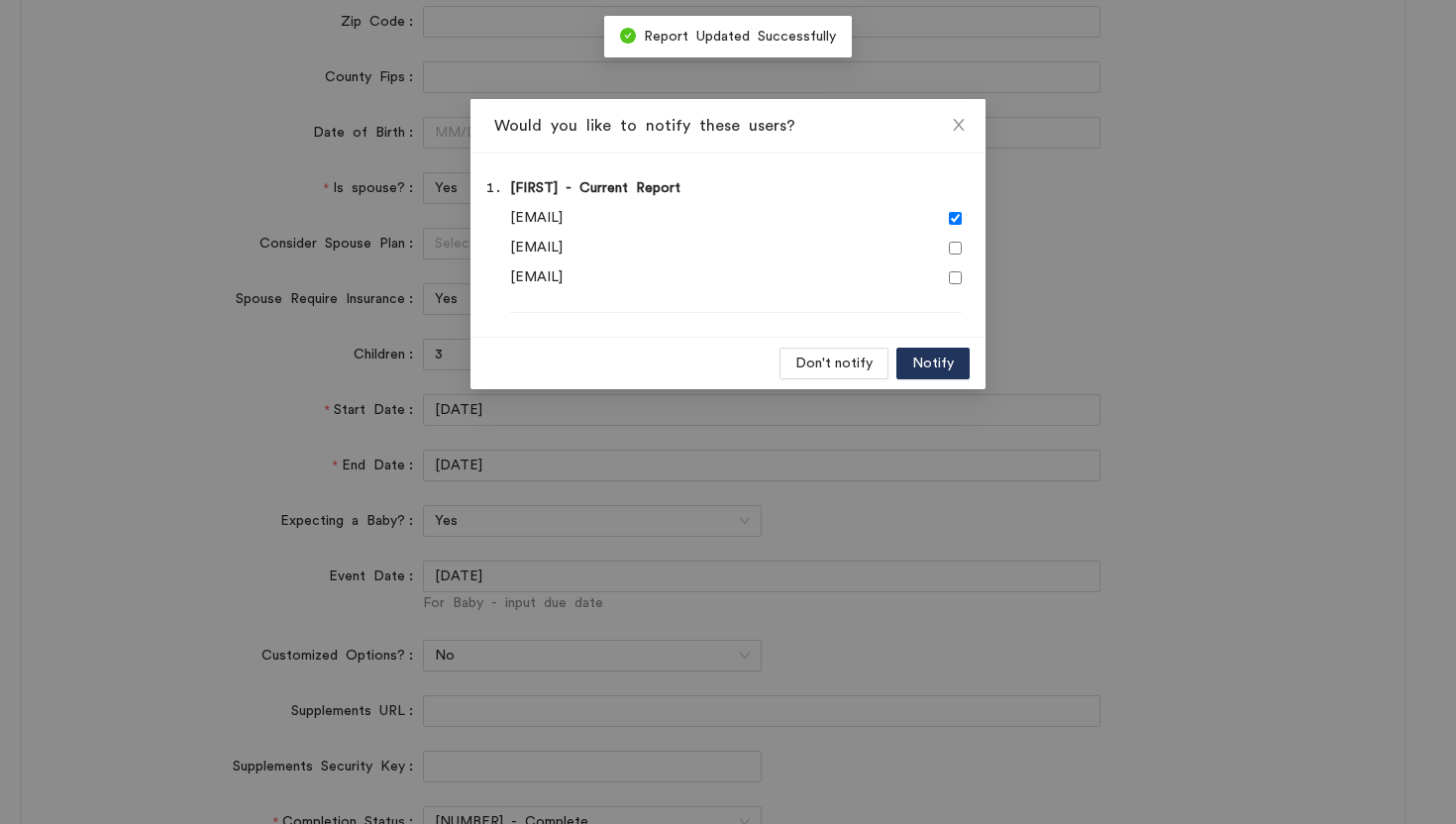 checkbox on "true" 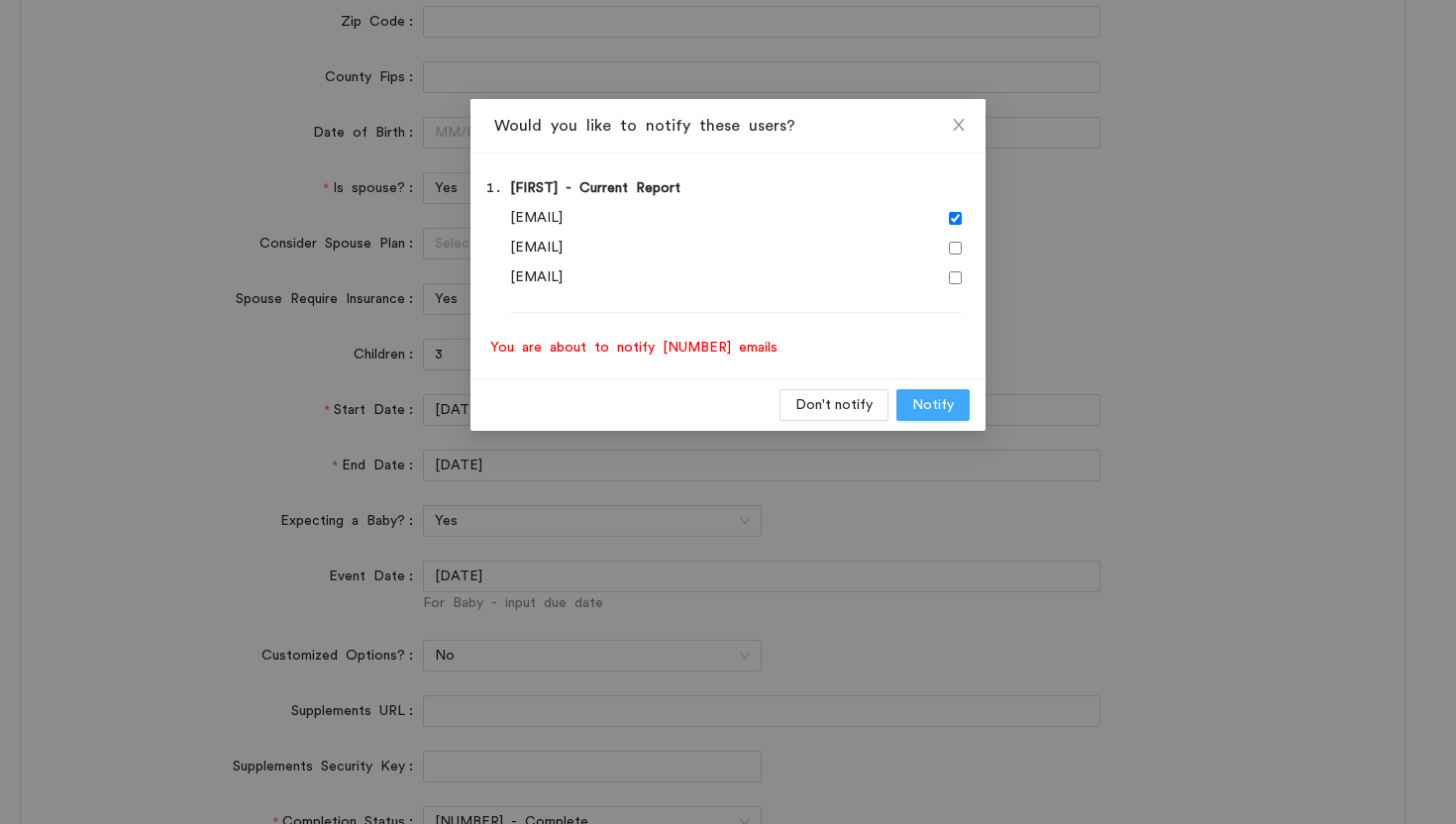 click on "Notify" at bounding box center [933, 405] 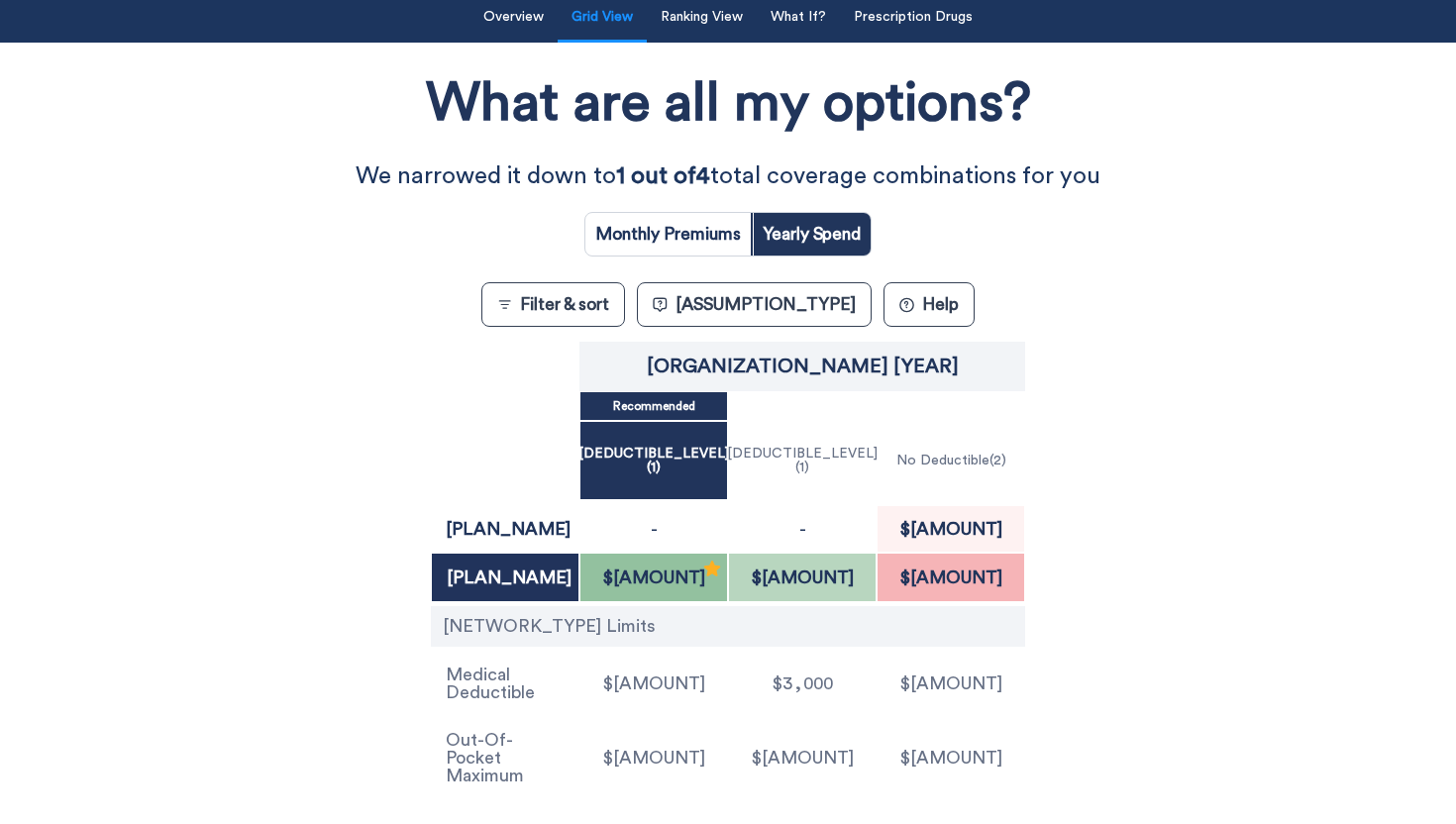 scroll, scrollTop: 212, scrollLeft: 0, axis: vertical 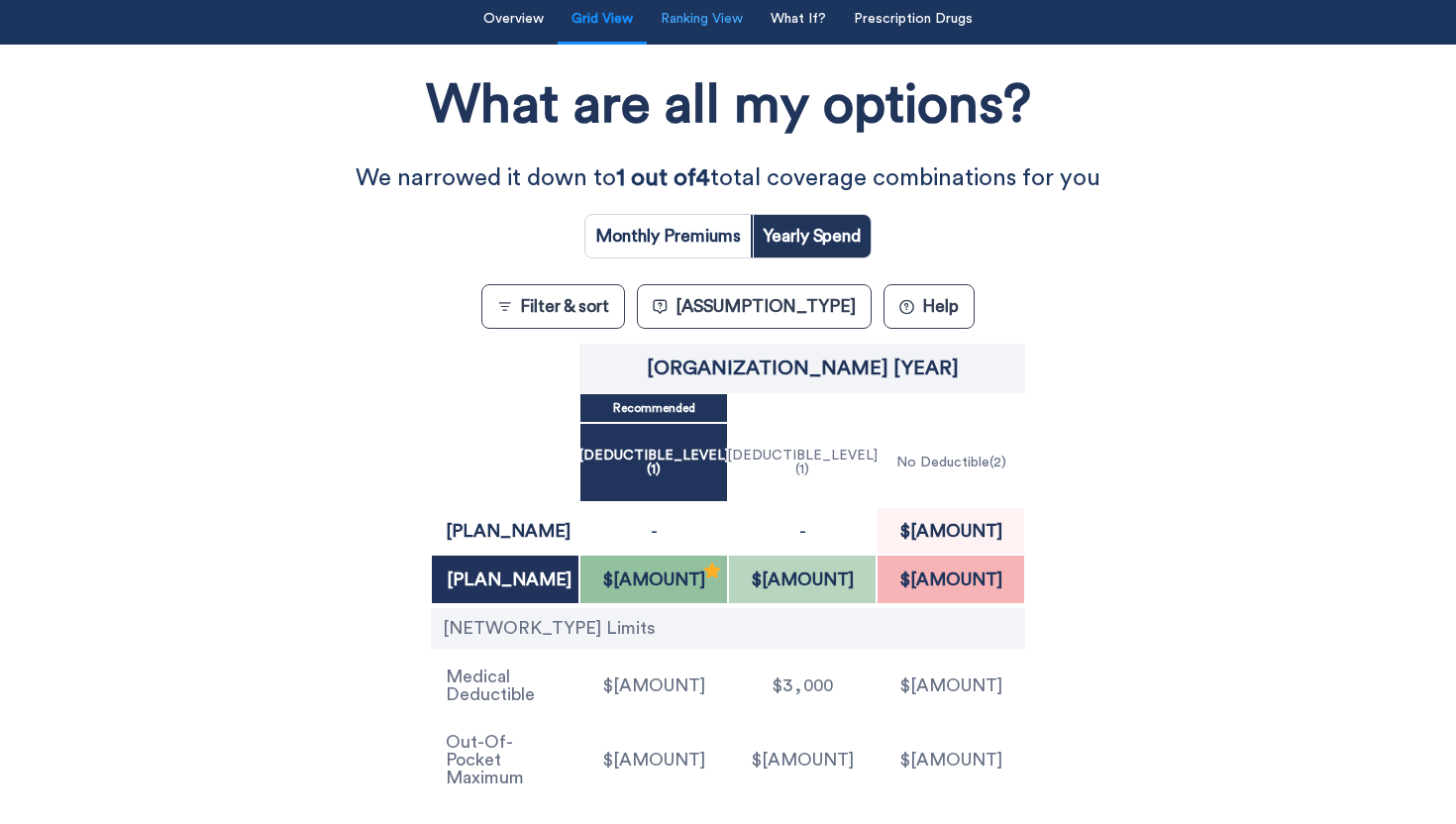 drag, startPoint x: 717, startPoint y: 29, endPoint x: 750, endPoint y: 29, distance: 33 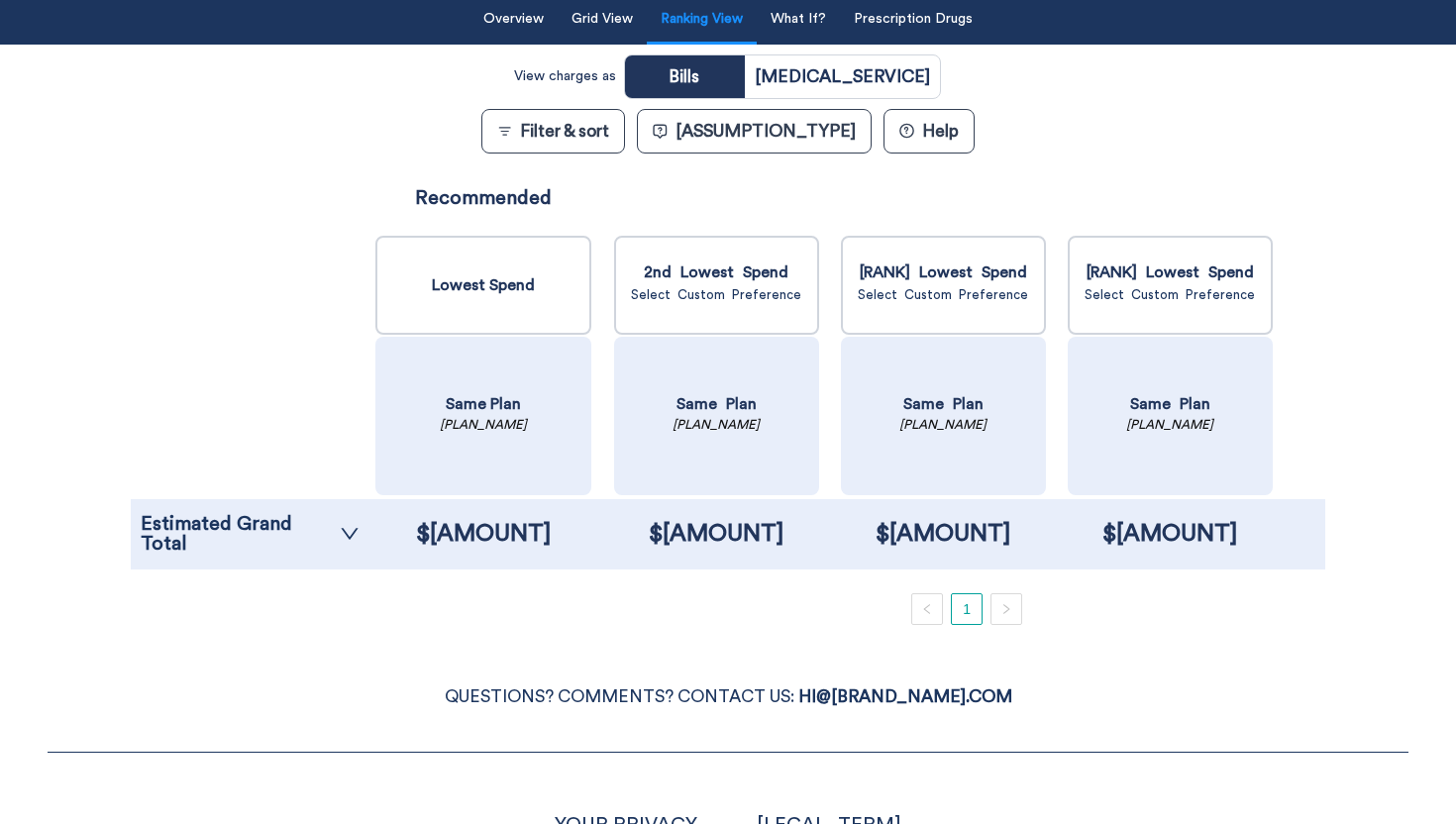 click on "View charges as Bills Deductibles Filter & sort Assumptions ? Help Premiums Surcharges Medical Bills Out-of-Network Cost Sharing Opt-Out Payments HSA HRA Not Covered Estimated Grand Total Recommended  Lowest Spend Same Plan Consumer Choice/Value HSA Plan $6,073 $0 $46,600 $0 $0 -$3,300 $0 $0 $49,373 2nd Lowest Spend Select Custom Preference Same Plan Century Preferred PPO Basic Plan $7,223 $0 $44,000 $0 $0 $0 $0 $0 $51,223 3rd Lowest Spend Select Custom Preference Same Plan BlueCare POS Plan $10,637 $0 $44,000 $0 $0 $0 $0 $0 $54,637 4th Lowest Spend Select Custom Preference Same Plan Century Preferred PPO Gold Plan $15,079 $0 $44,000 $0 $0 $0 $0 $0 $59,079 1" at bounding box center (727, 340) 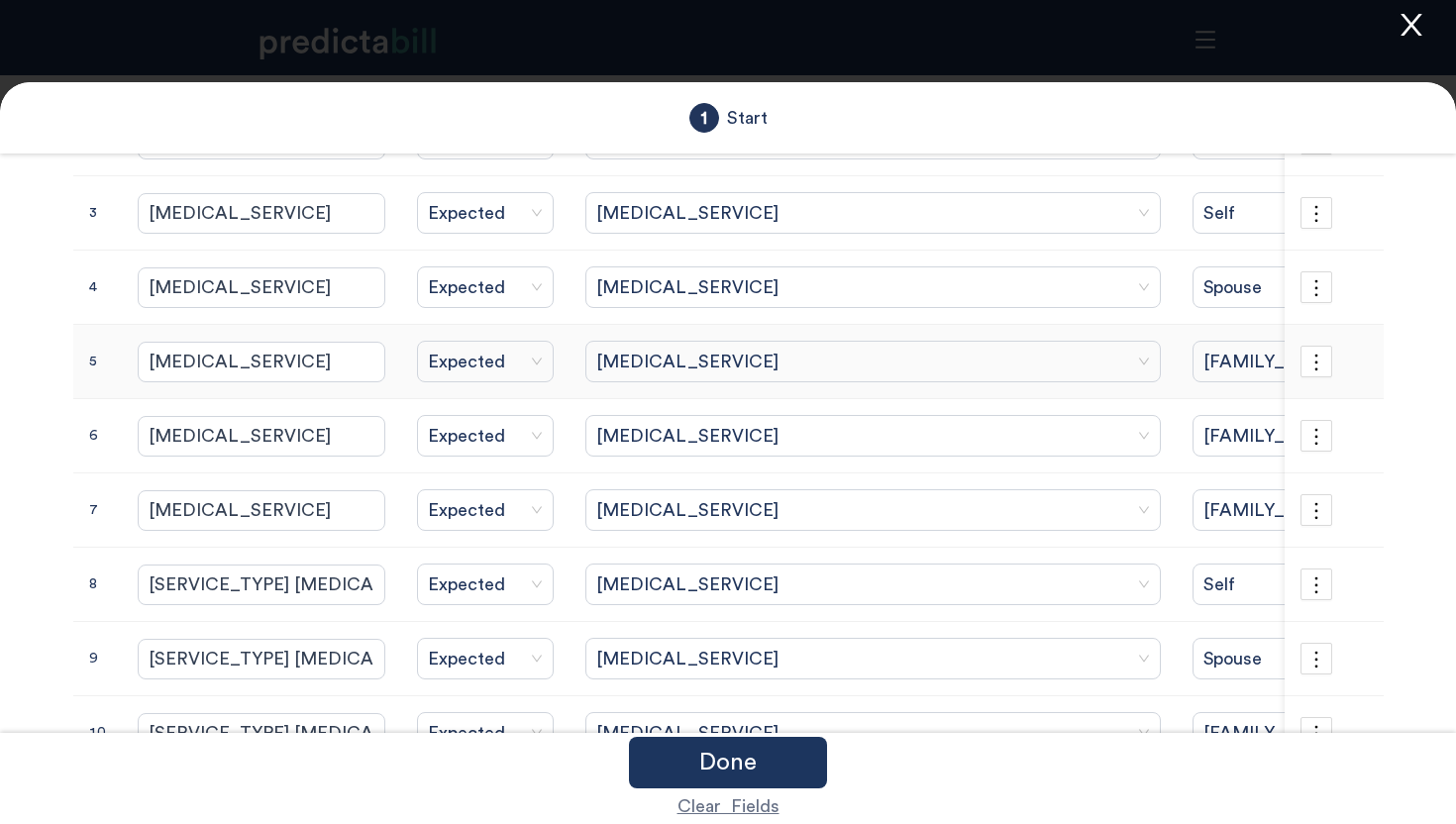 scroll, scrollTop: 386, scrollLeft: 0, axis: vertical 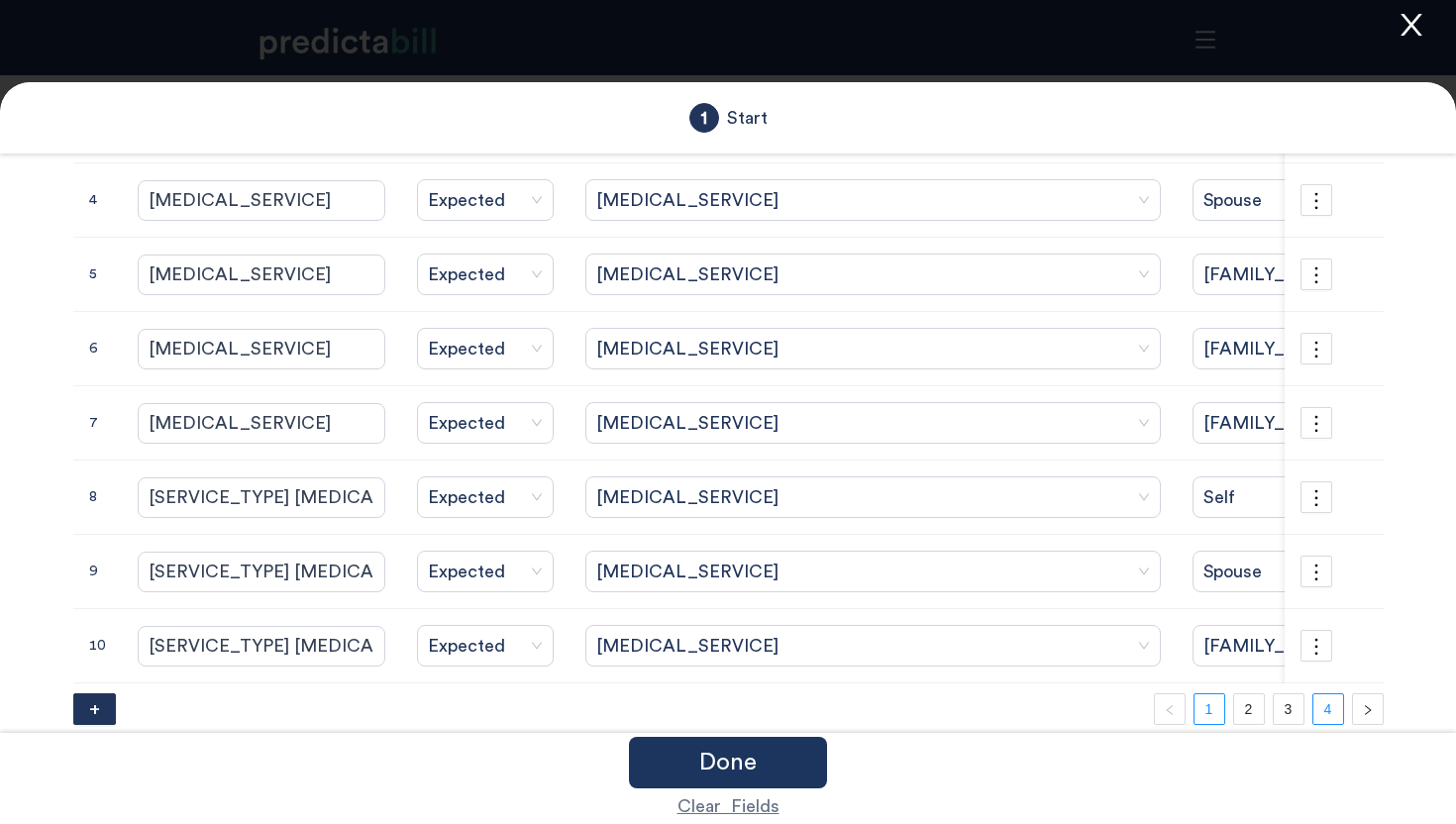 click on "4" at bounding box center (1328, 709) 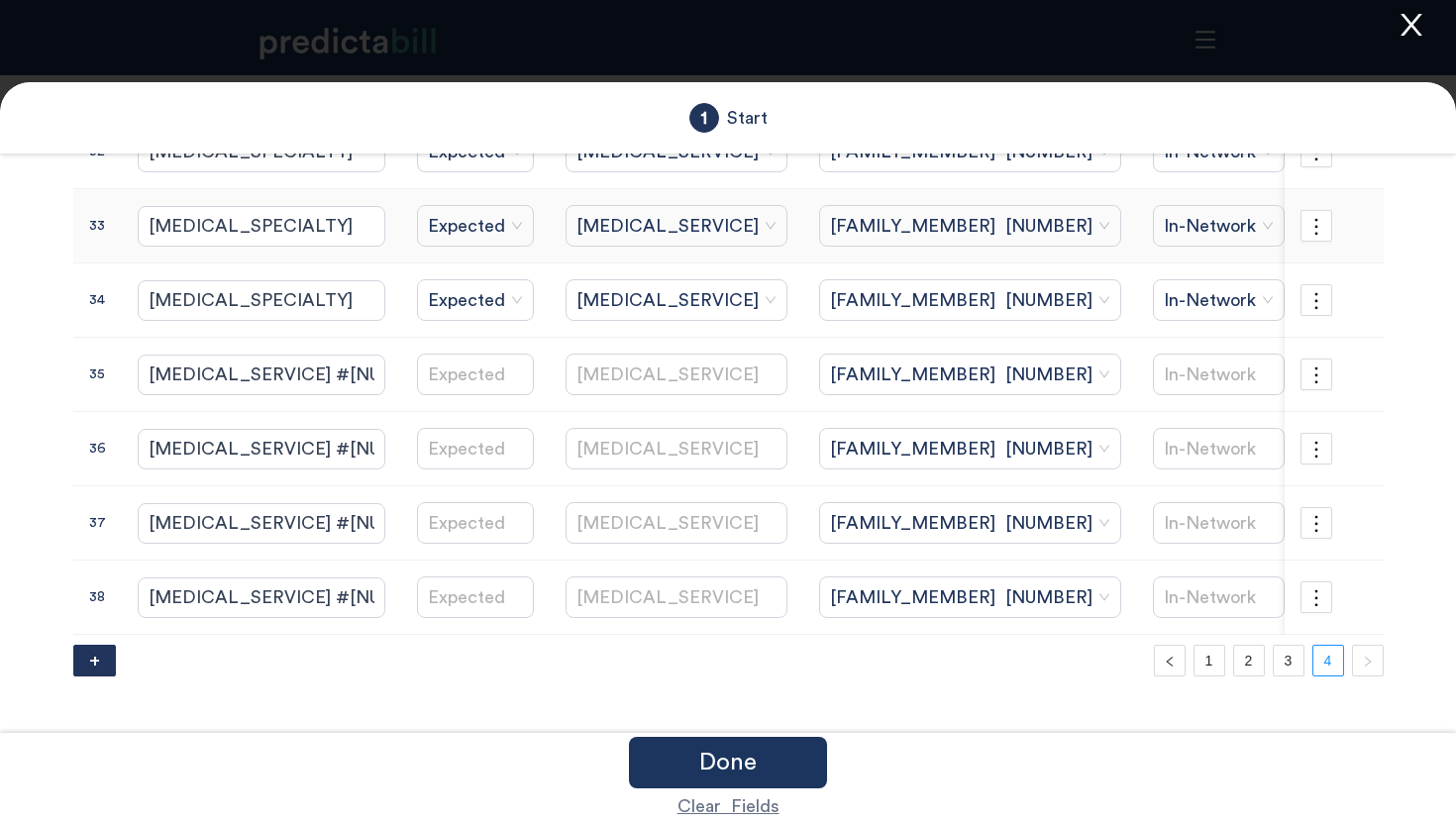scroll, scrollTop: 302, scrollLeft: 0, axis: vertical 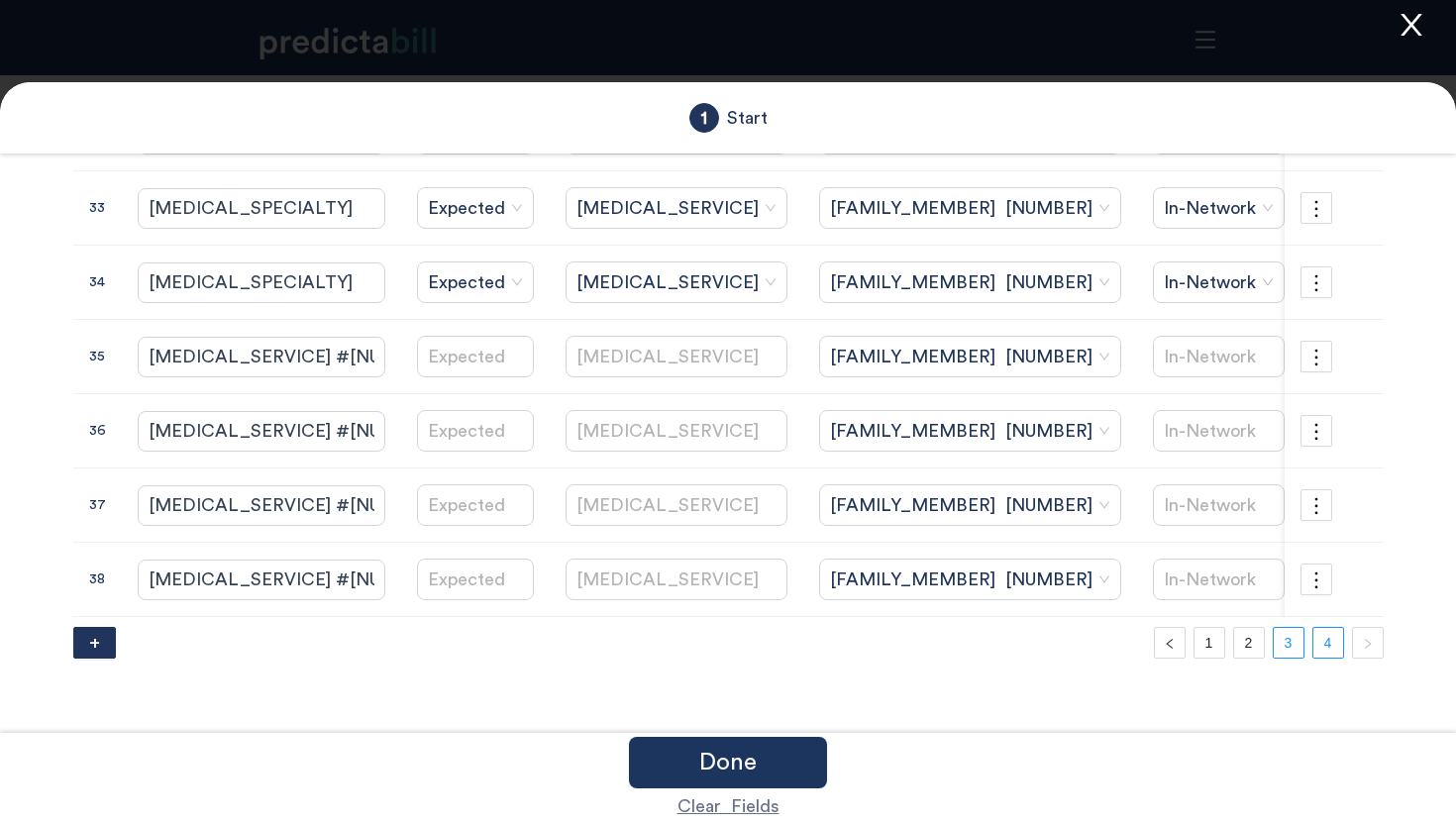 click on "3" at bounding box center (1289, 643) 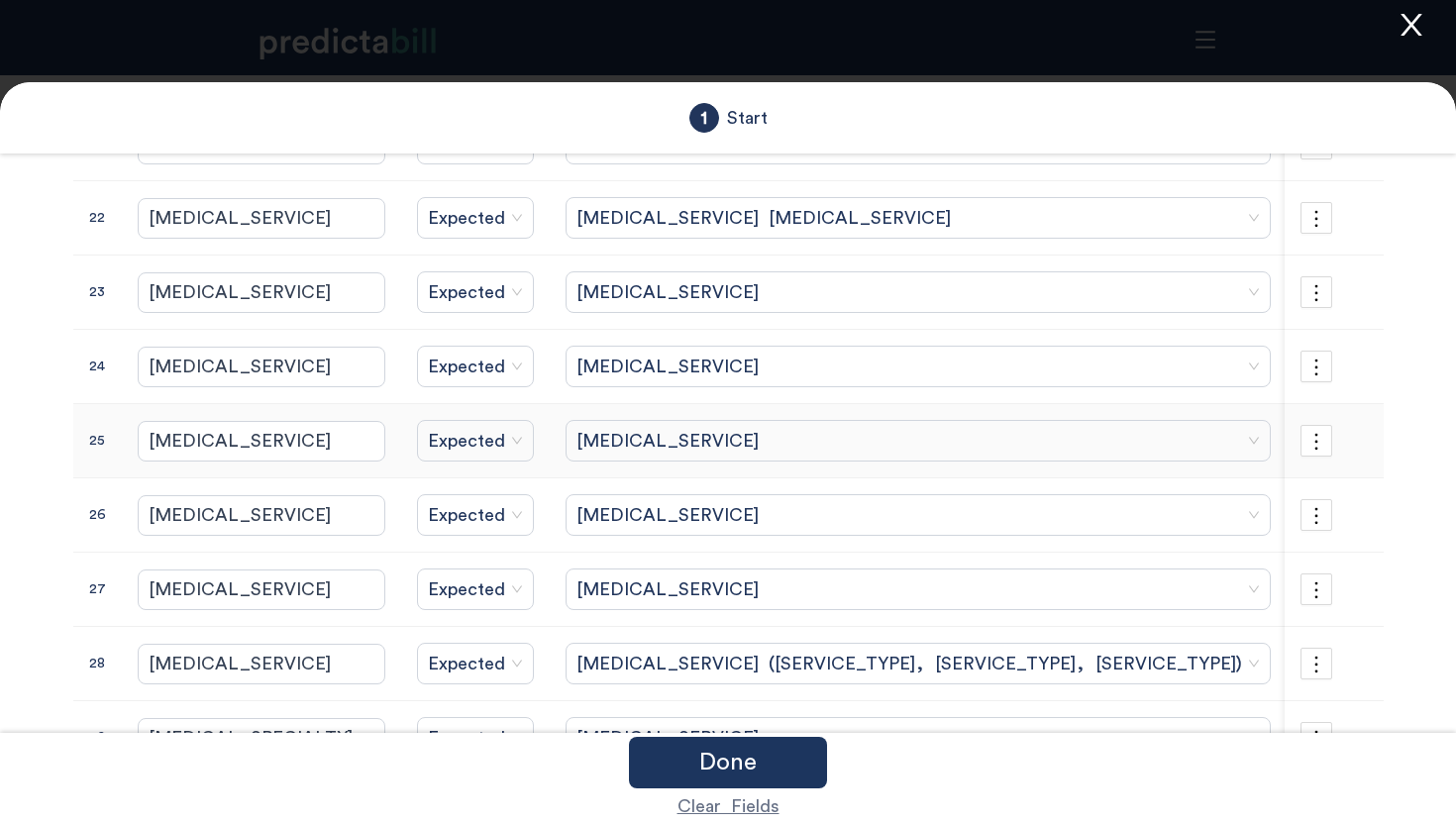 scroll, scrollTop: 384, scrollLeft: 0, axis: vertical 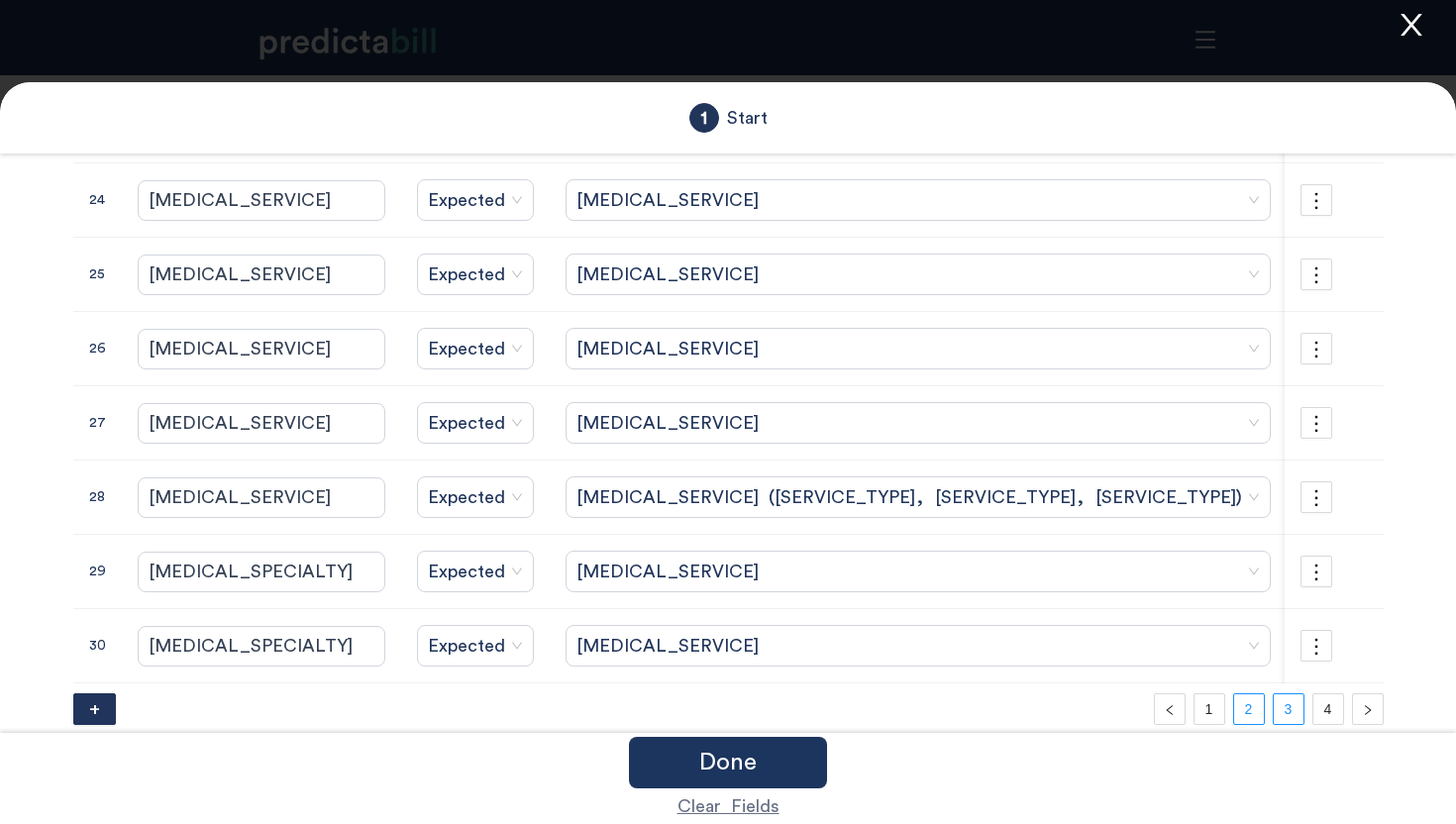 click on "2" at bounding box center [1249, 709] 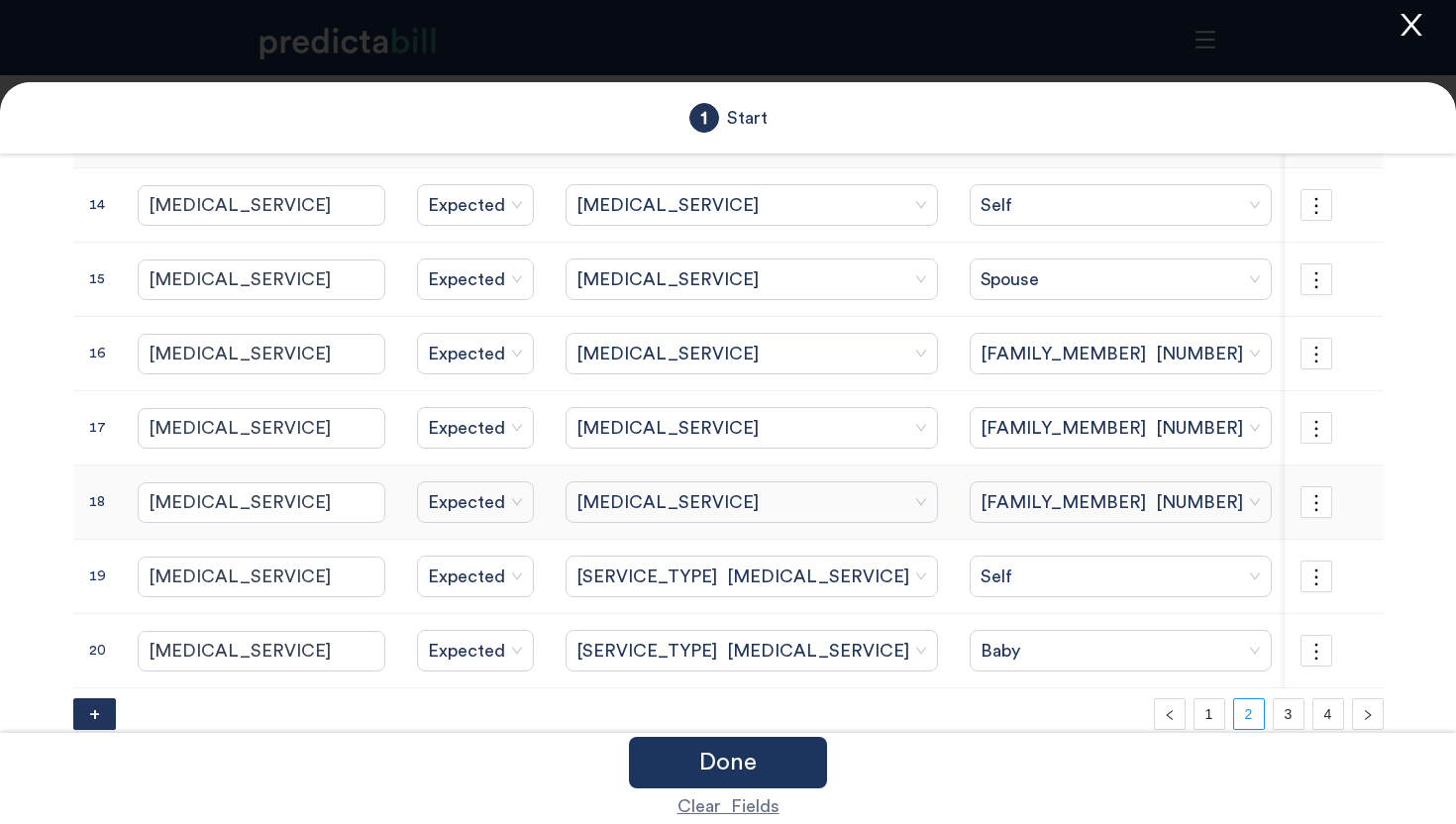 scroll, scrollTop: 384, scrollLeft: 0, axis: vertical 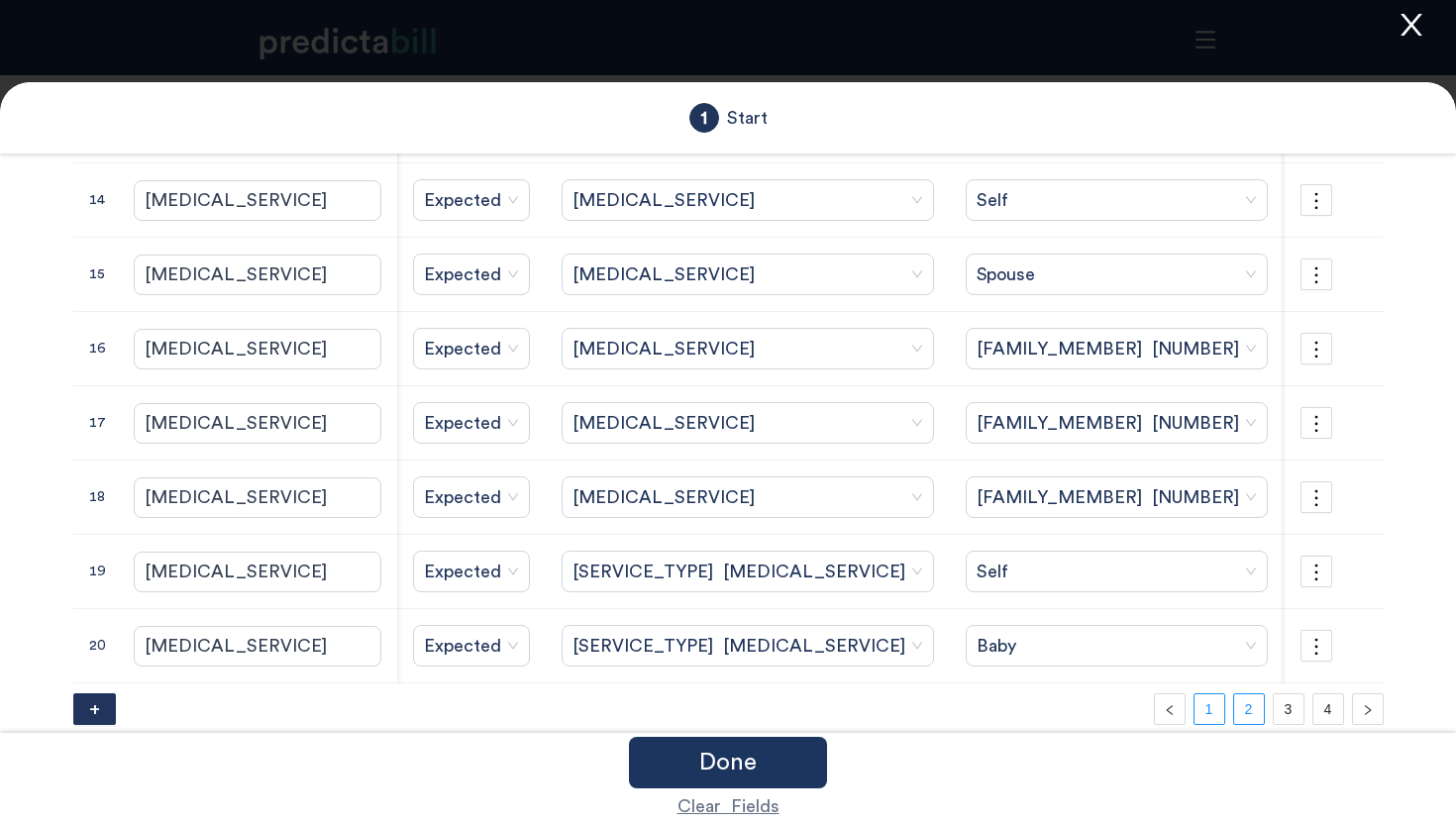 click on "[NUMBER]" at bounding box center (1209, 709) 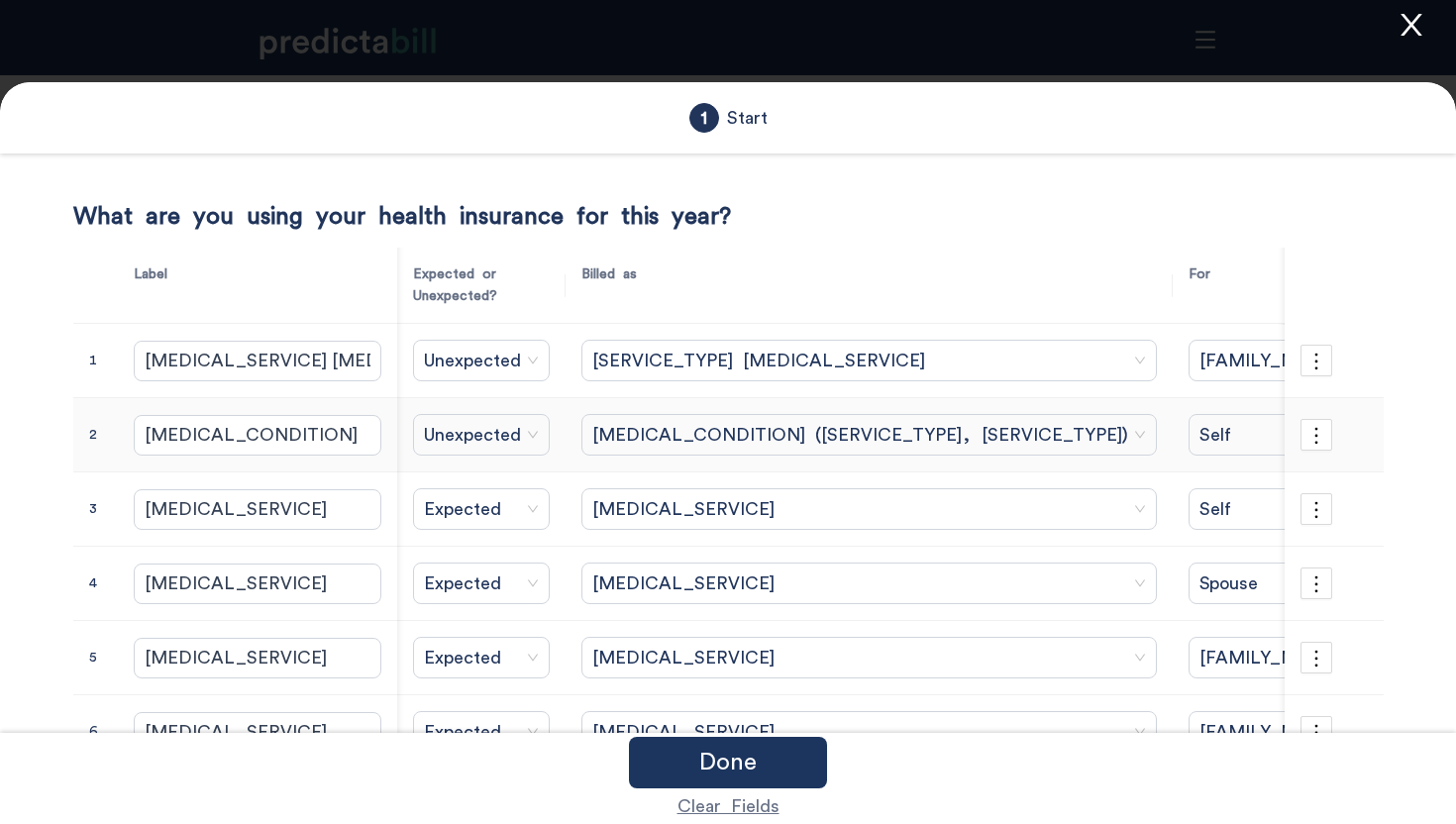 scroll, scrollTop: 0, scrollLeft: 0, axis: both 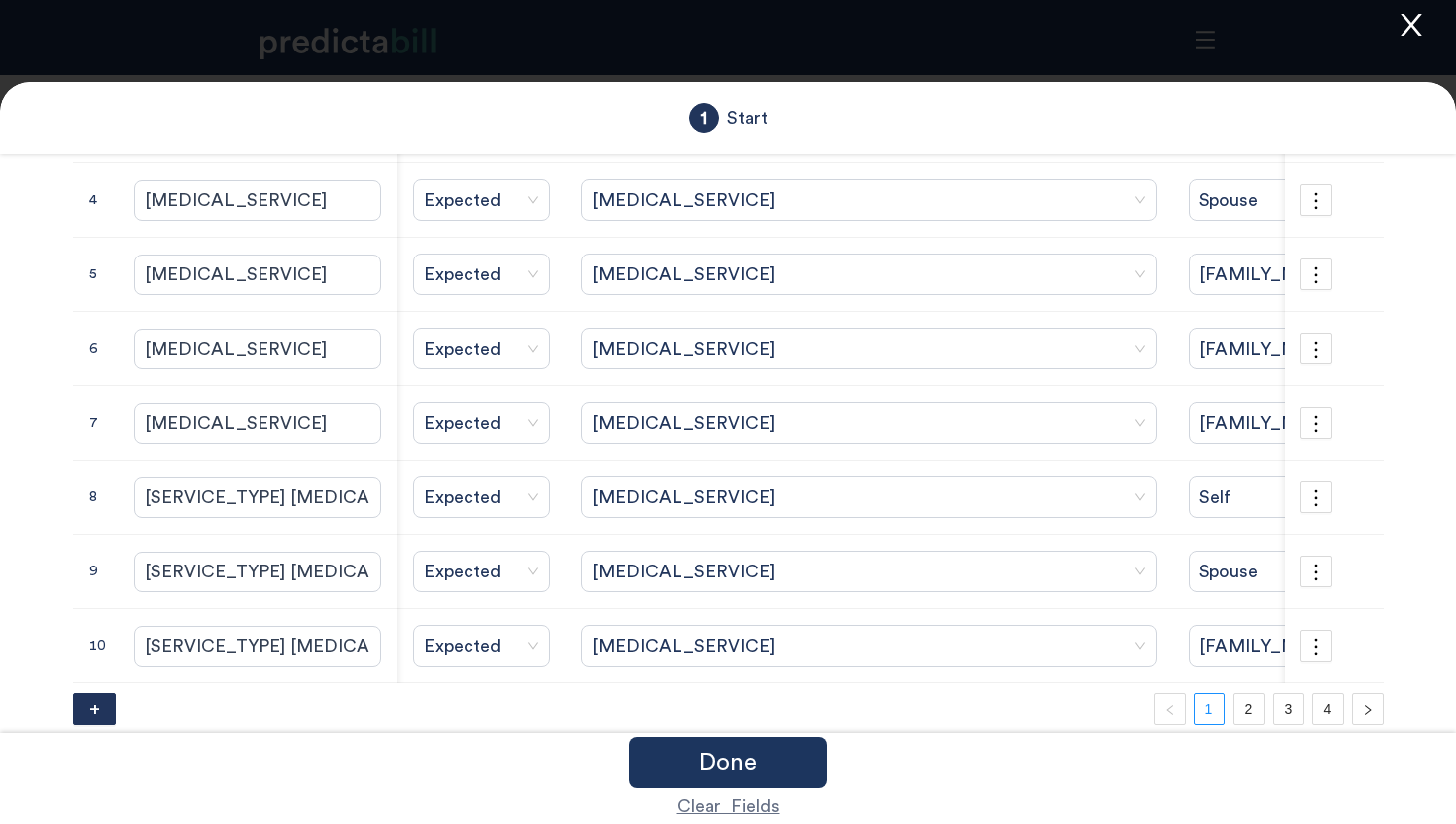 click 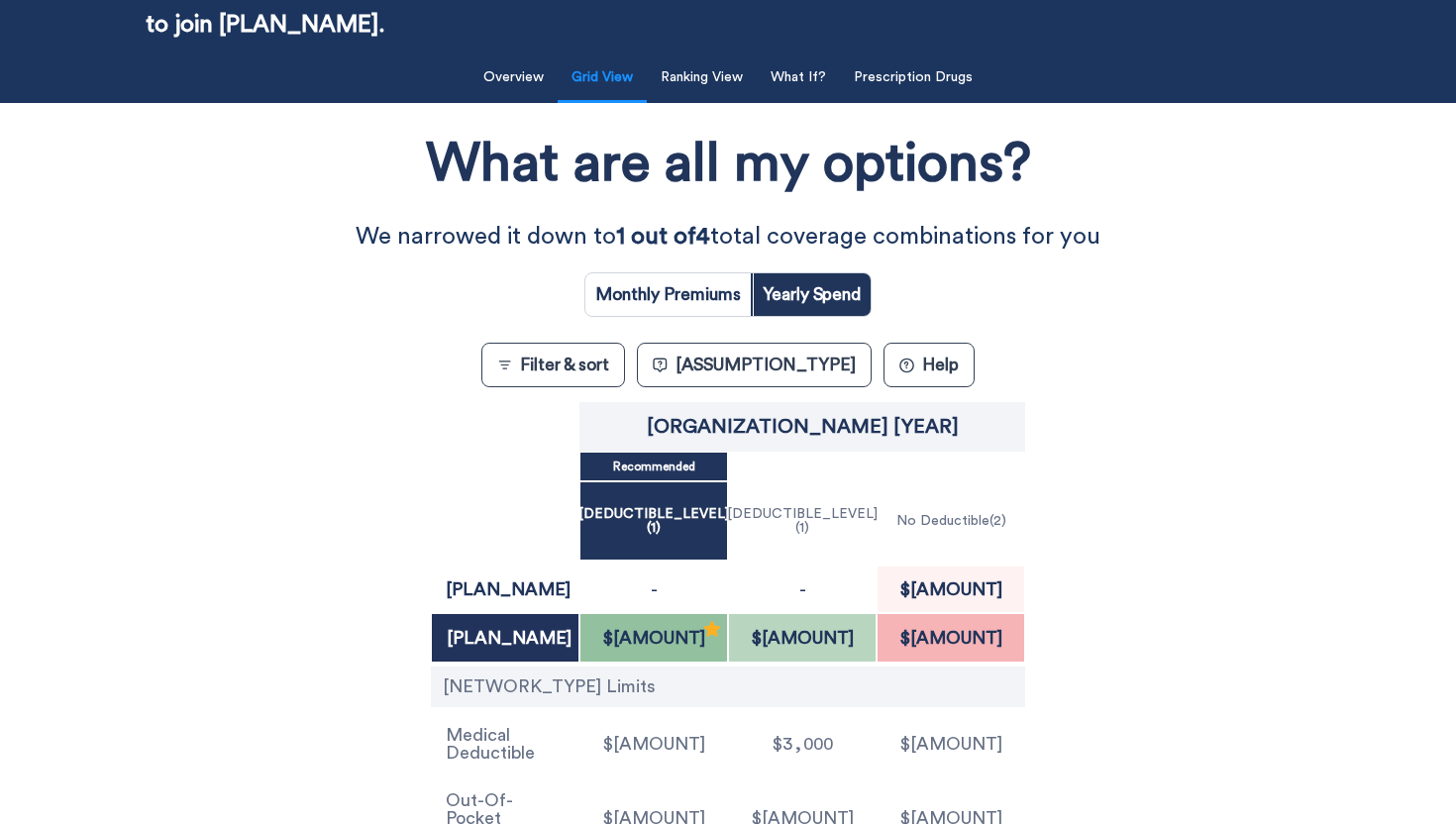 scroll, scrollTop: 156, scrollLeft: 0, axis: vertical 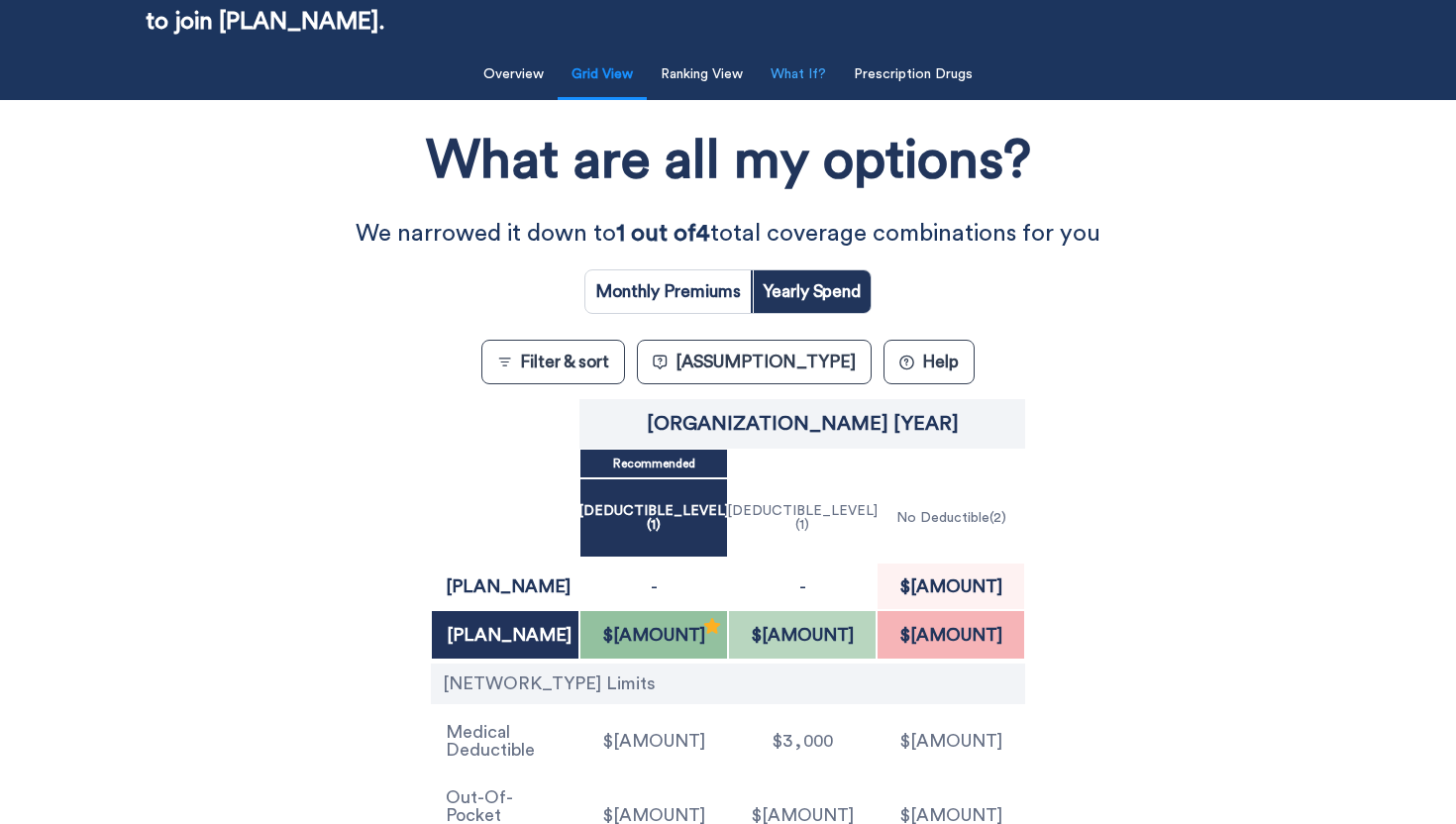 click on "What If?" at bounding box center (798, 74) 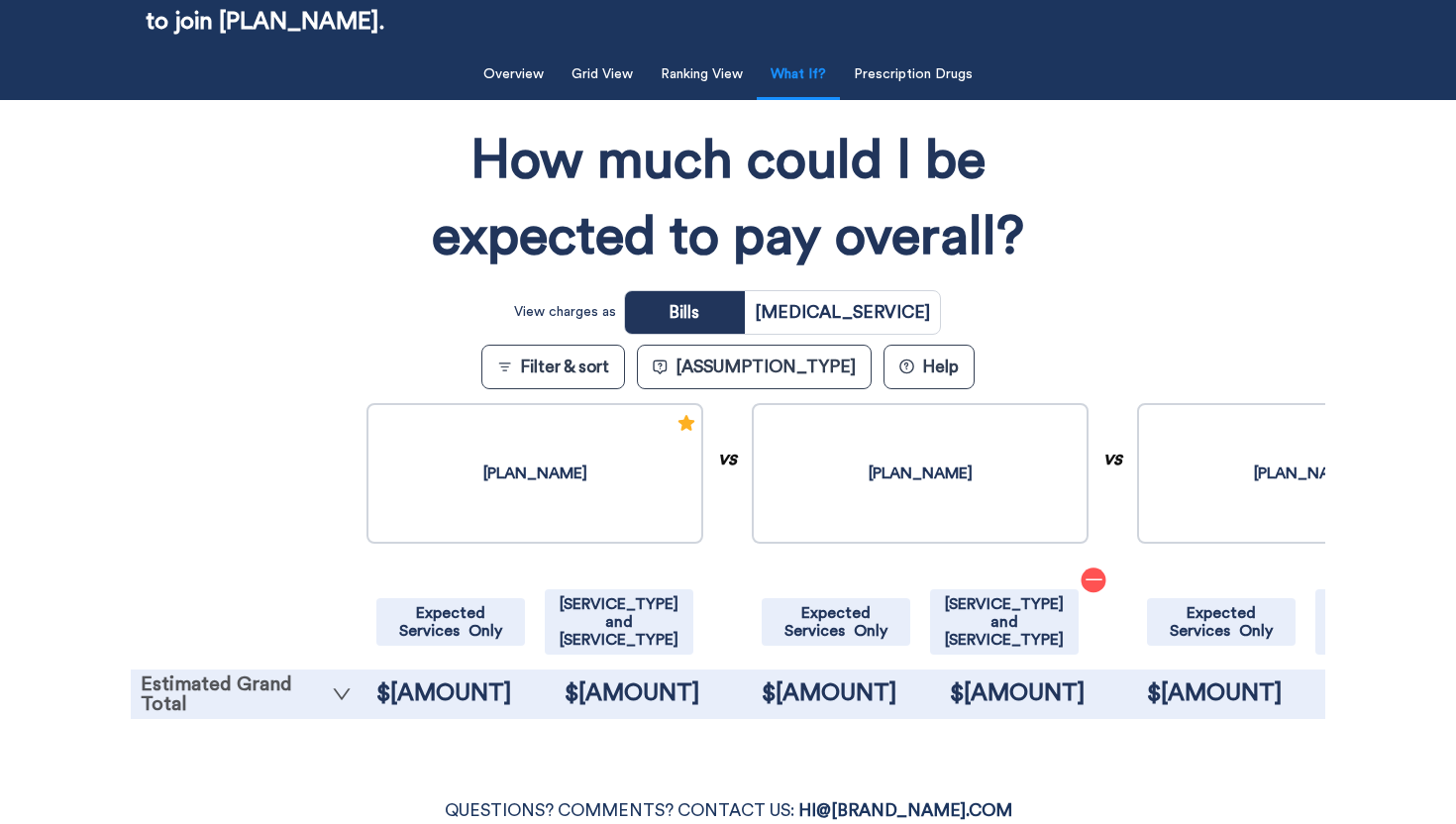 click on "Premiums Before Baby Monthly Premiums Total Number of Months Total Total (x) After Baby Monthly Premiums Total Number of Months Total Total (x) Total Medical Bills My Hospital Room Total Baby's Nursery Total My Therapy Total Spouse's Therapy Total Child 1's Therapy Total Spouse's Non-Preventiv... Total My Labor & Delivery Total Spouse's Urgent Care Total Spouse's Dermatologist Total My Fertility Treatment... Total My Urgent Care Total My Dermatologist Total Child 1's Physical The... Total Child 1's Other Specia... Total Child 1's Urgent Care Total Child 1's Dermatologis... Total Child 2's Therapy Total Total Out-Of-Network Charges Cost of Visits Reimbursement from Insurance Total Total HSA HRA Estimated Grand Total Consumer Choice/Value HSA Plan Expected Services Only Expected and Unexpected Services   $6,073   $6,073   $13,200   $46,600 $0 $0 $0 $0 $0 $0 $0 $0 $0 $0 -$3,300 -$3,300 -$3,300 -$3,300 $0 $0 $0 $0 $15,973 $49,373 $0 $0 $0 $0 $0 $0 $0 $0 vs Century Preferred PPO Basic Plan Expected Services Only" at bounding box center (727, 568) 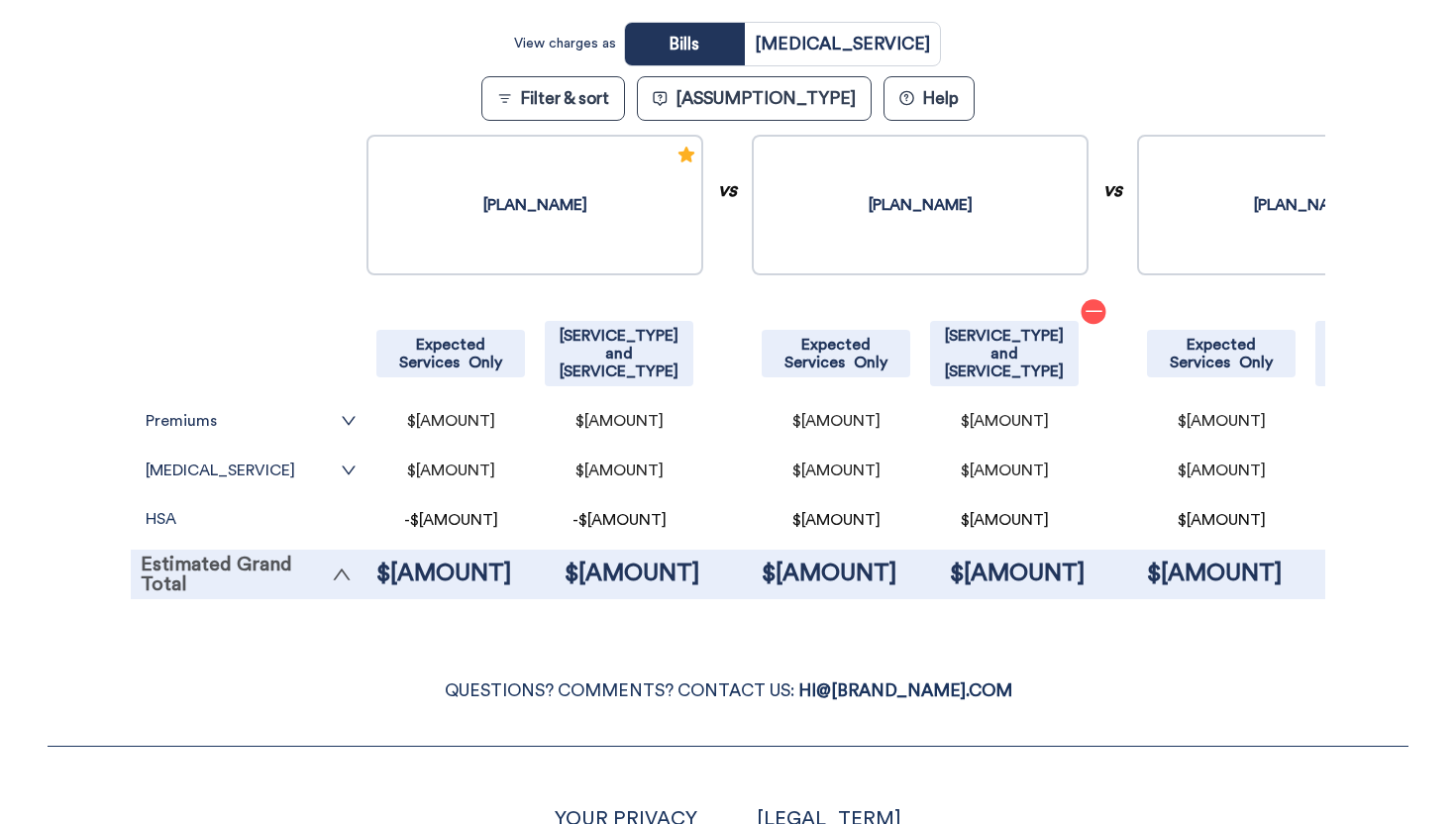 scroll, scrollTop: 479, scrollLeft: 0, axis: vertical 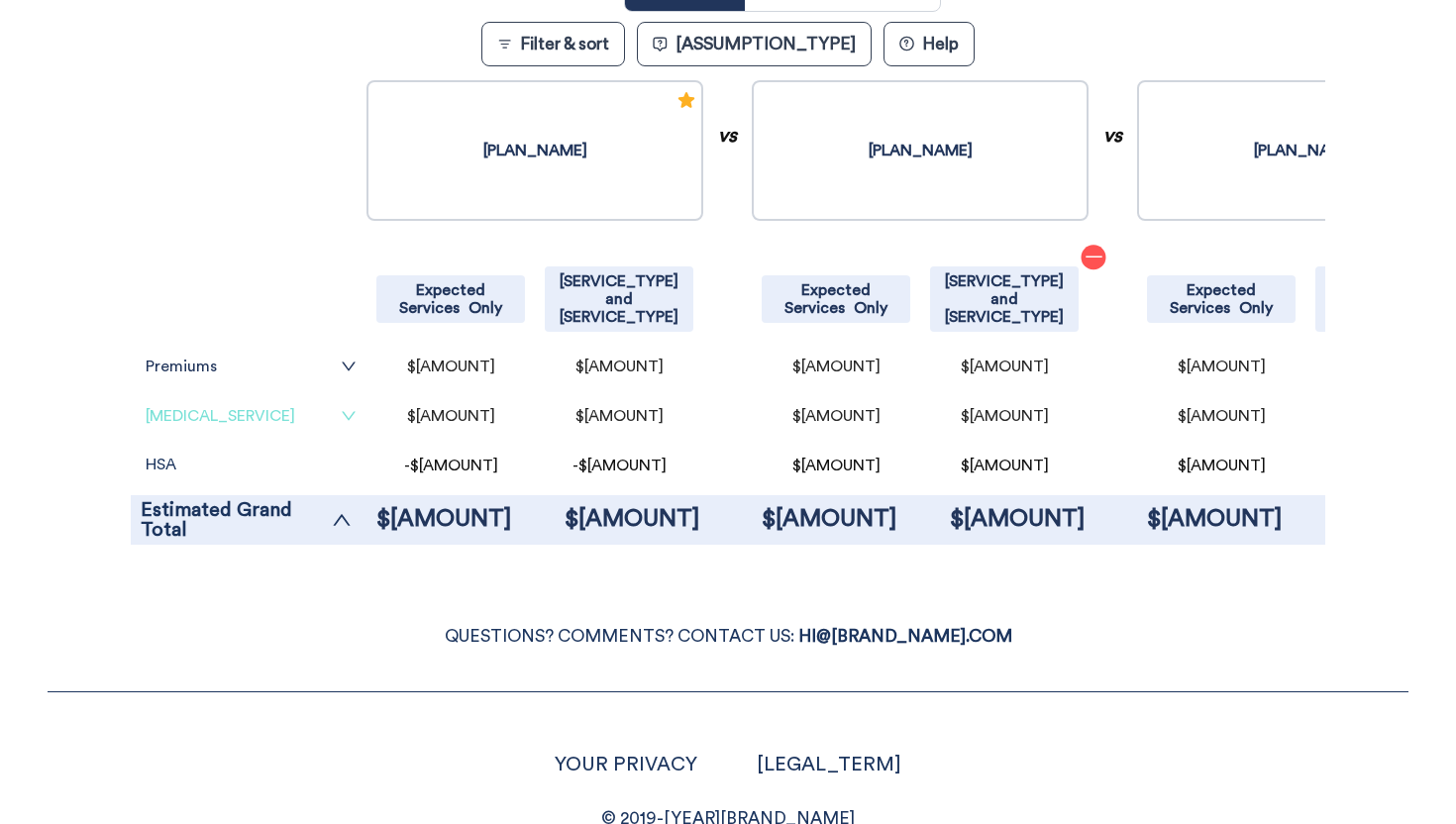 click on "Medical Bills" at bounding box center [251, 416] 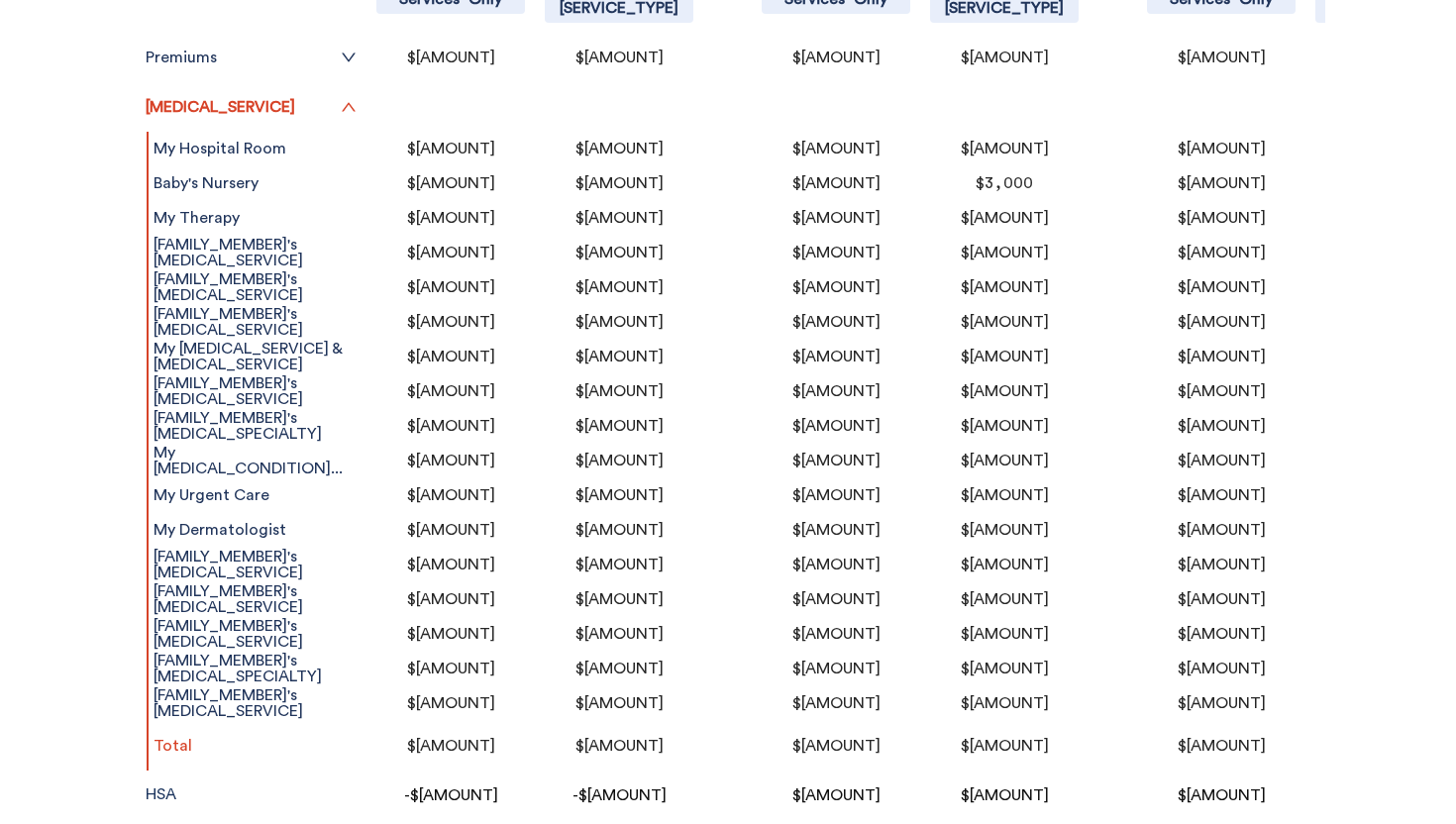 scroll, scrollTop: 718, scrollLeft: 0, axis: vertical 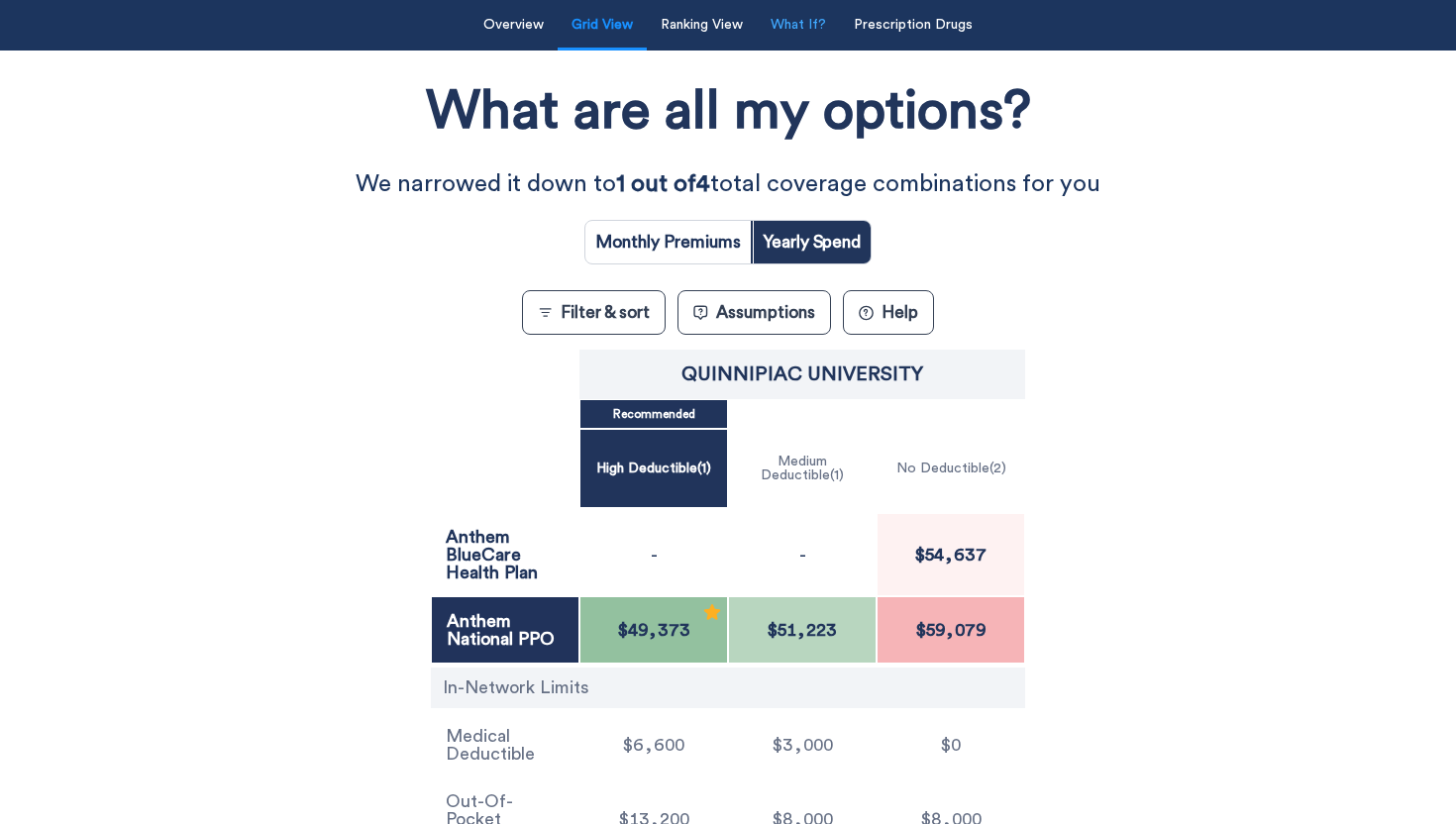 click on "What If?" at bounding box center [798, 25] 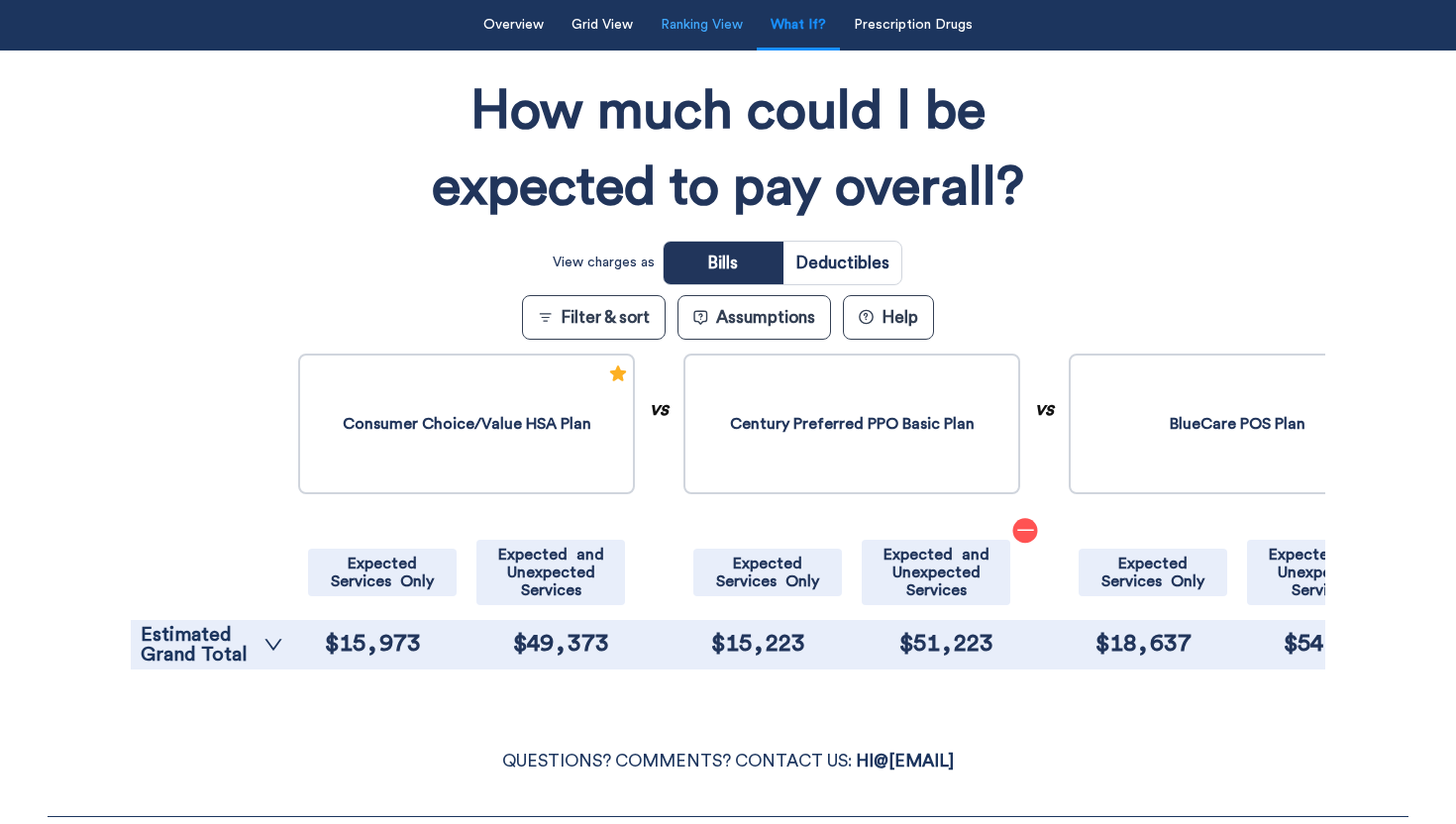click on "Ranking View" at bounding box center [701, 25] 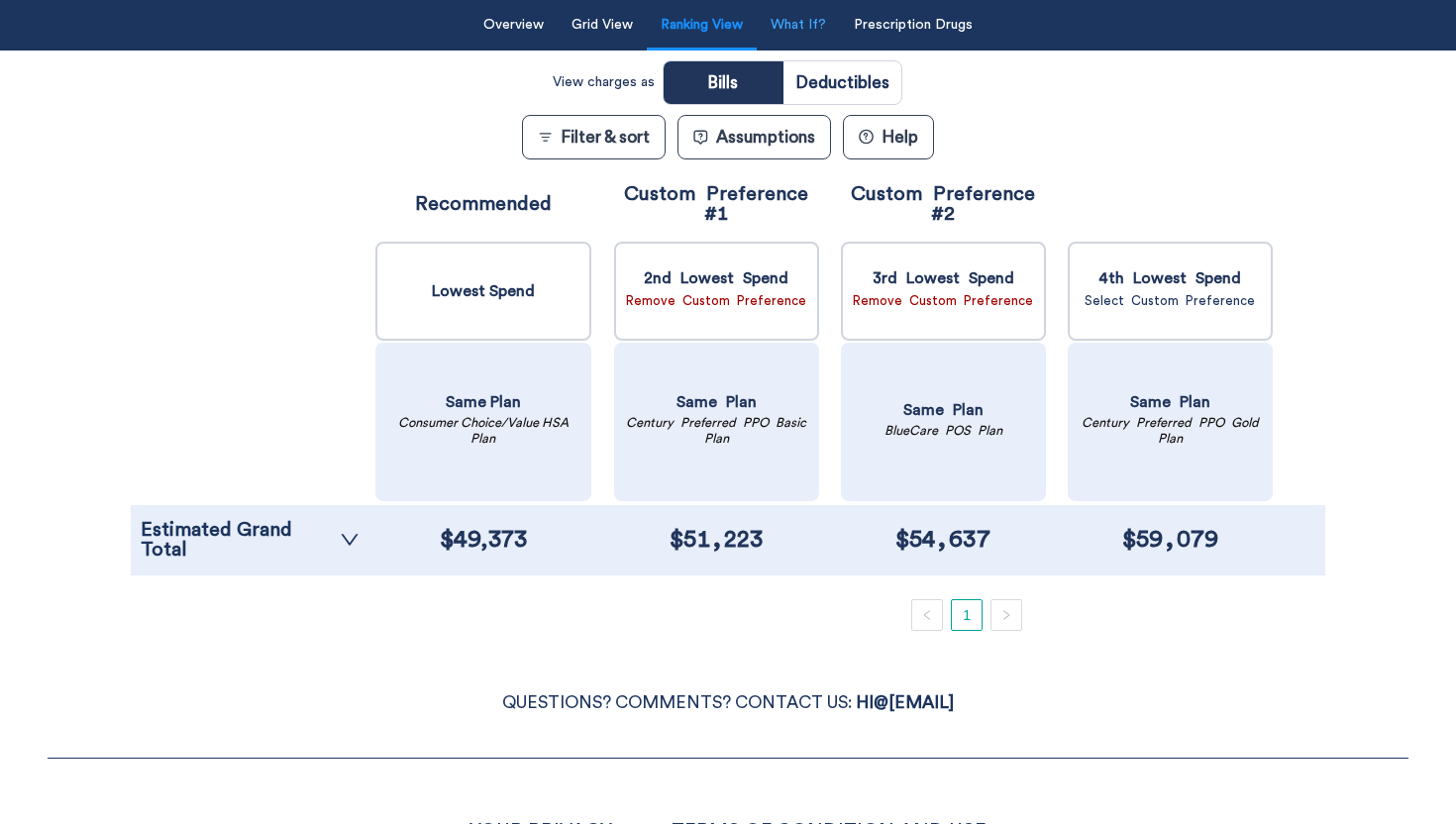 click on "What If?" at bounding box center (798, 25) 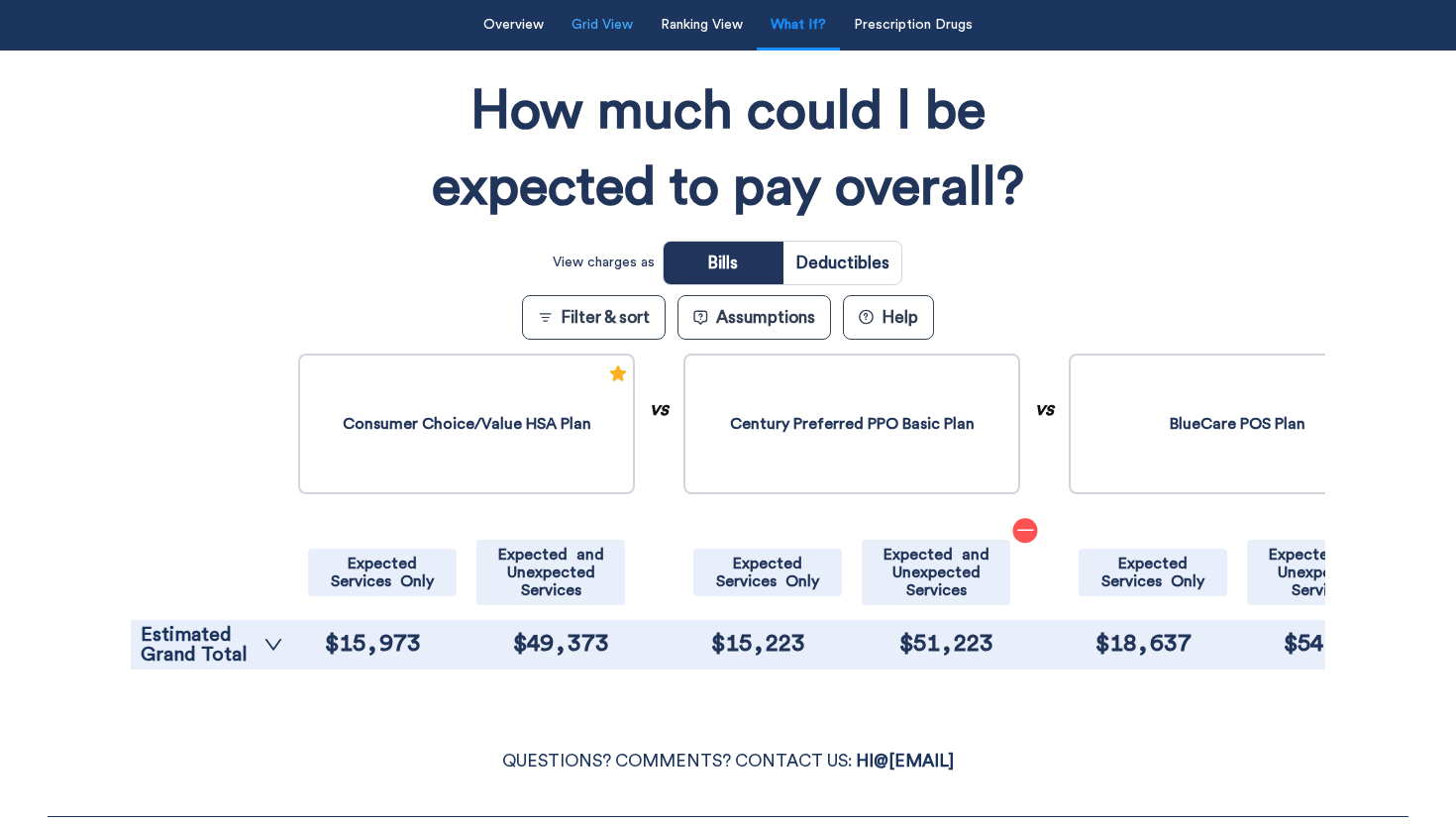 click on "Grid View" at bounding box center (602, 25) 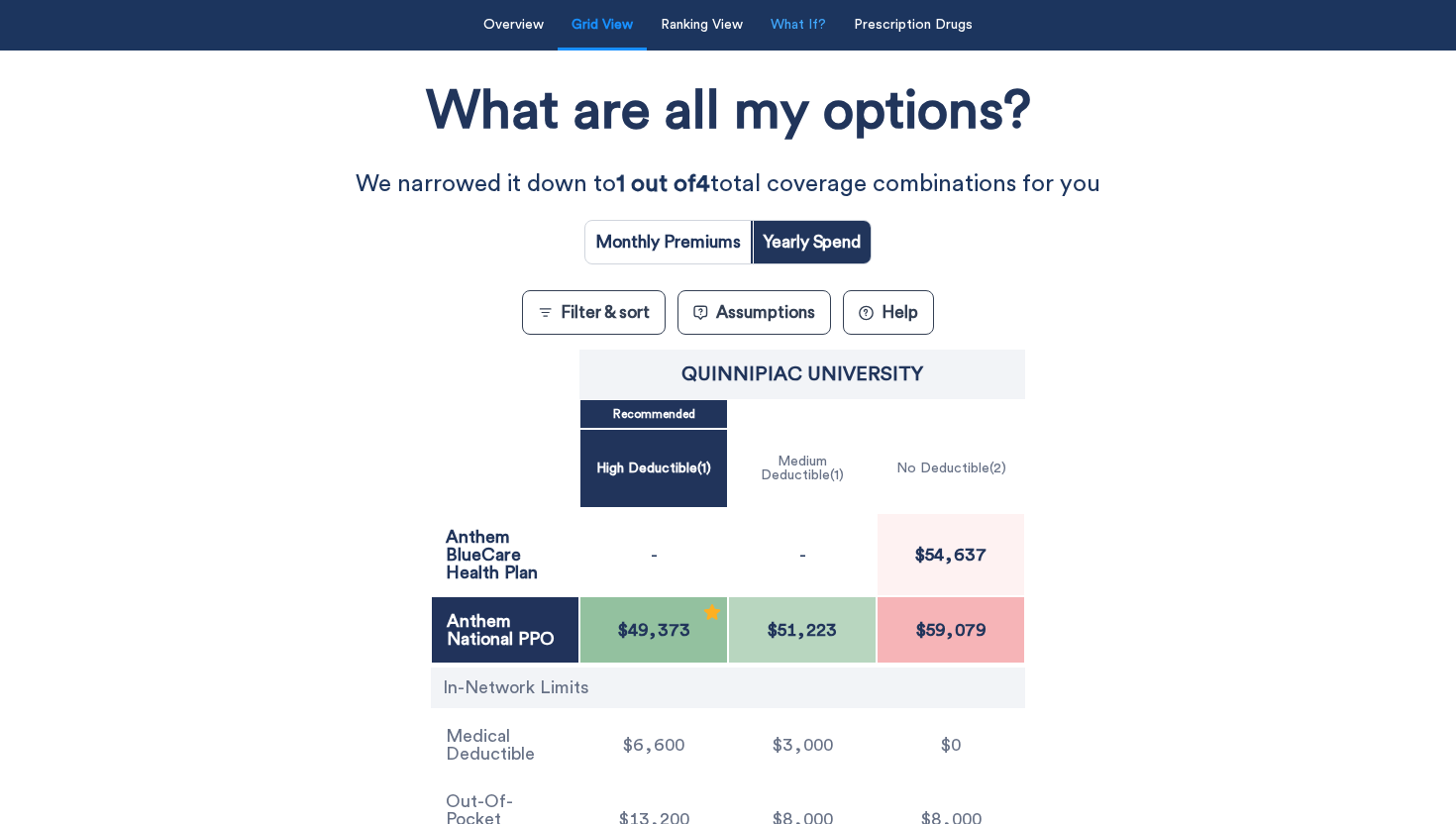 click on "What If?" at bounding box center [798, 25] 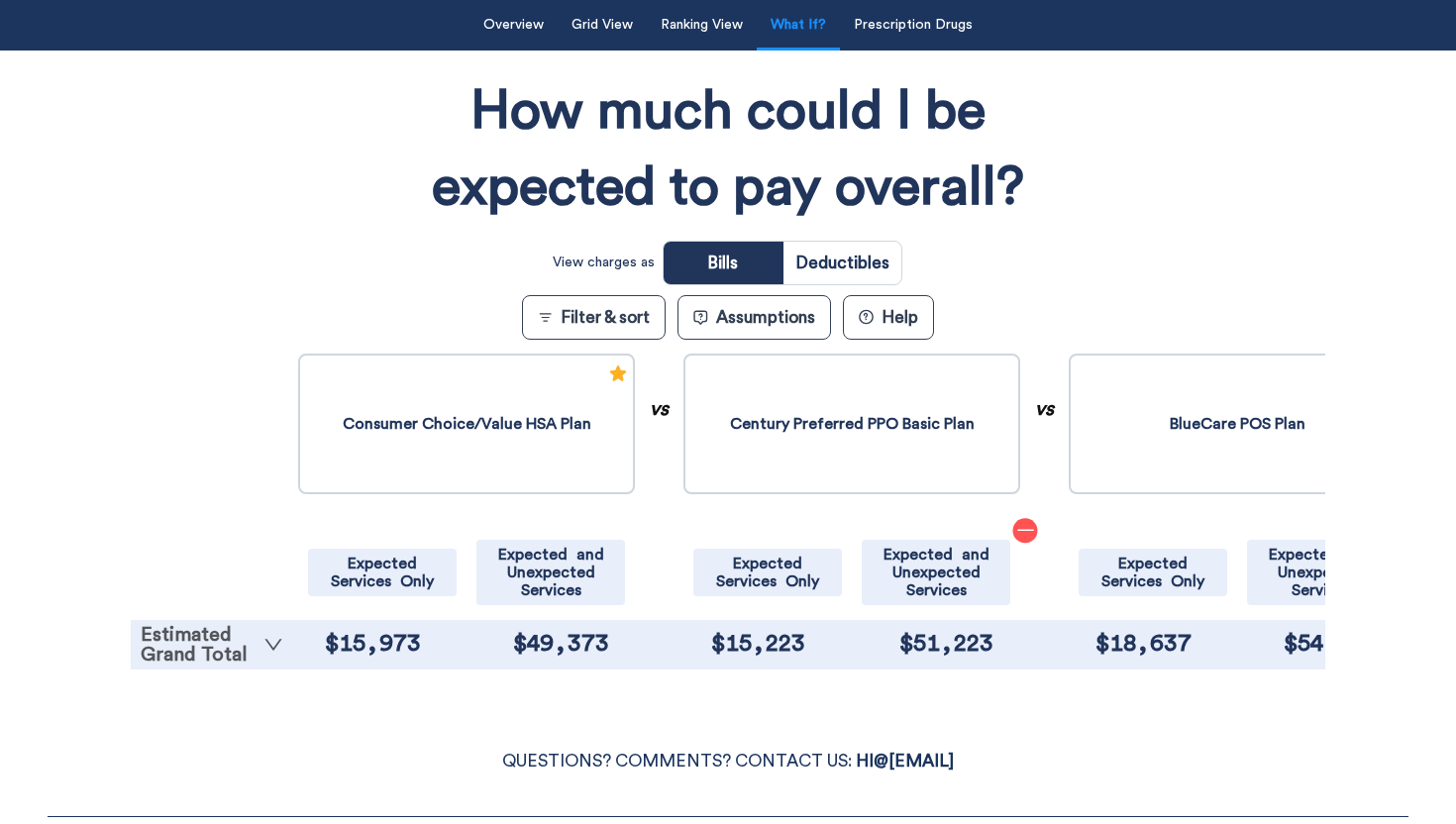 click on "Estimated Grand Total" at bounding box center (212, 645) 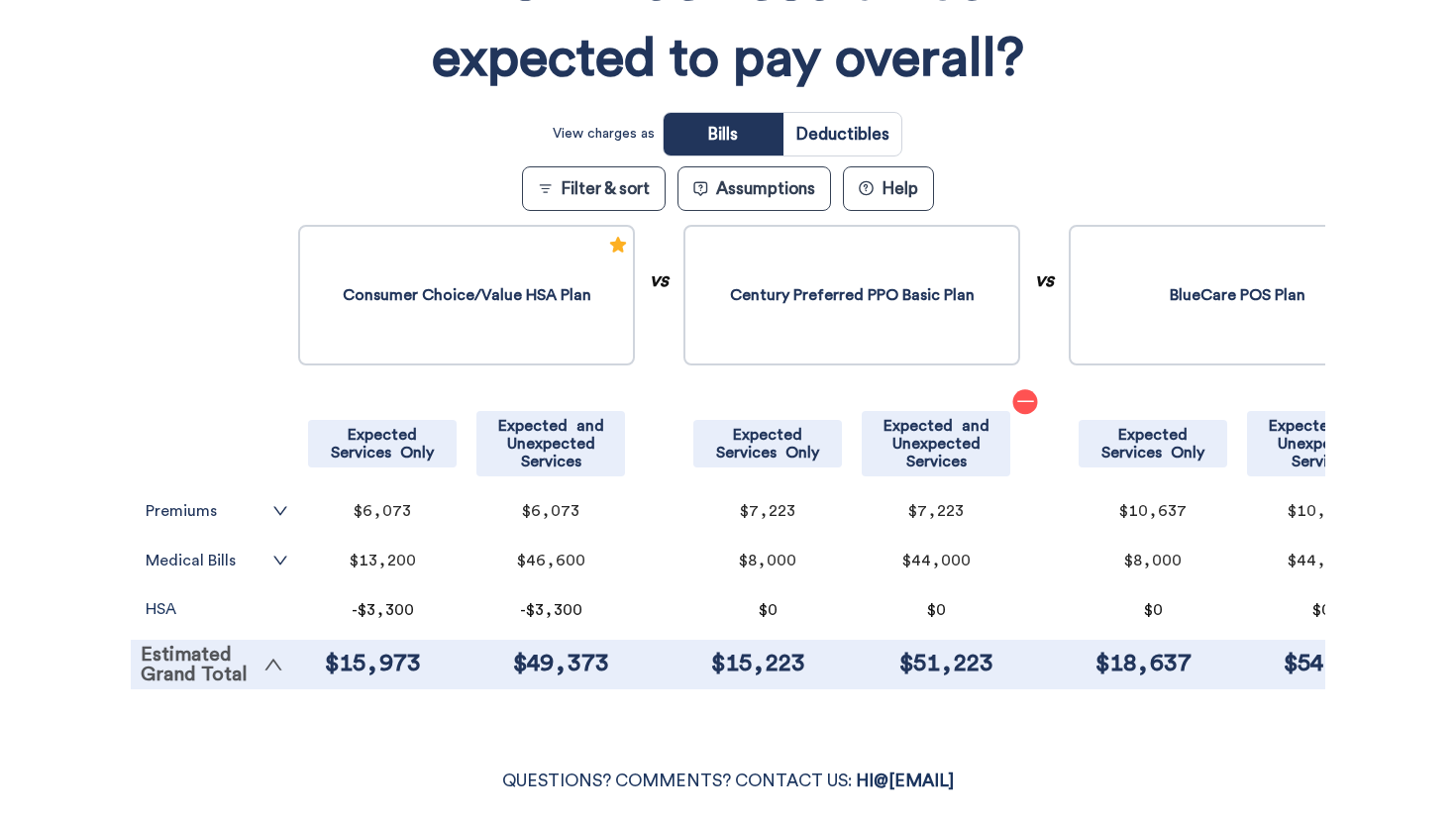 scroll, scrollTop: 545, scrollLeft: 0, axis: vertical 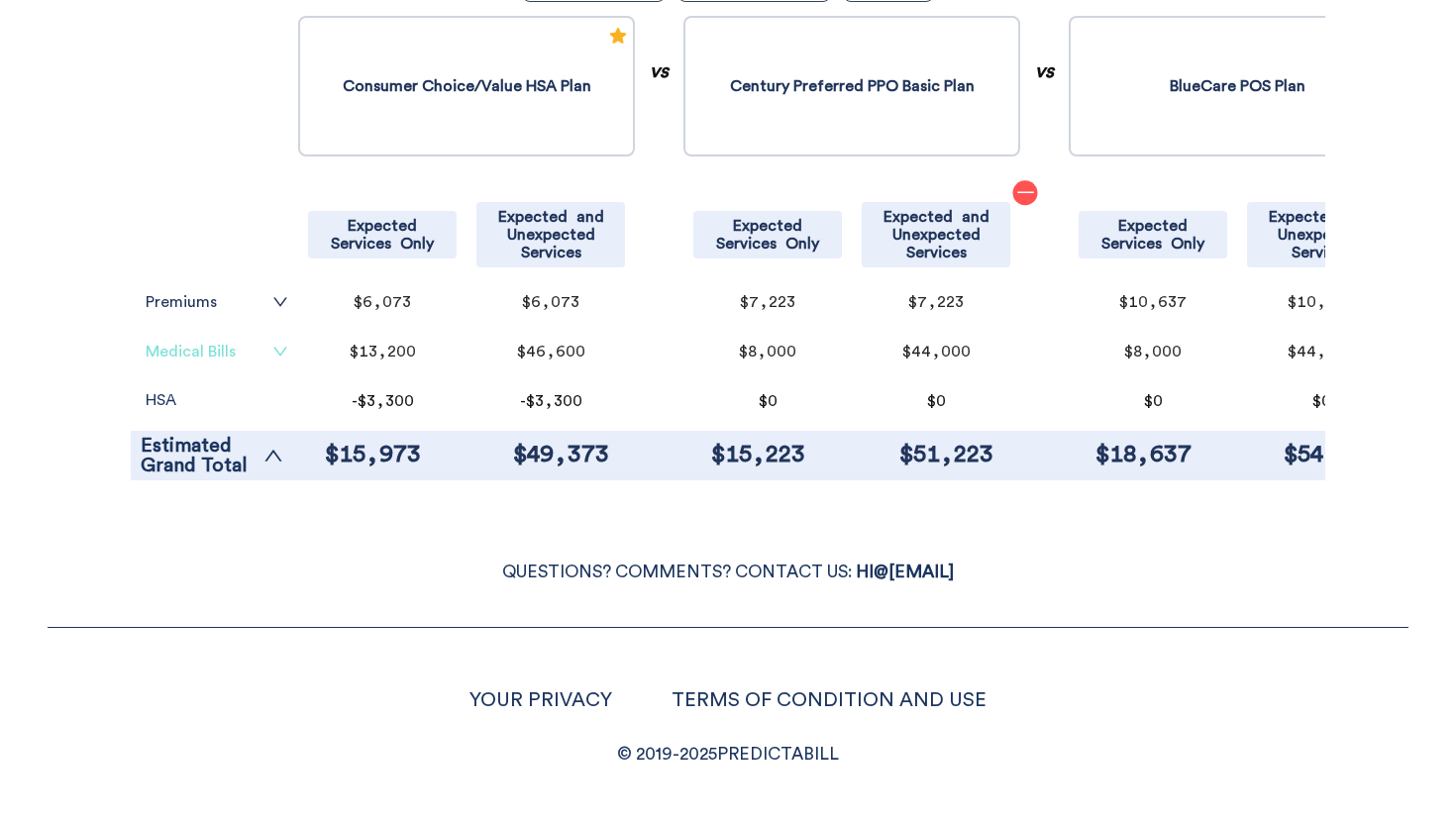 click on "Medical Bills" at bounding box center (217, 352) 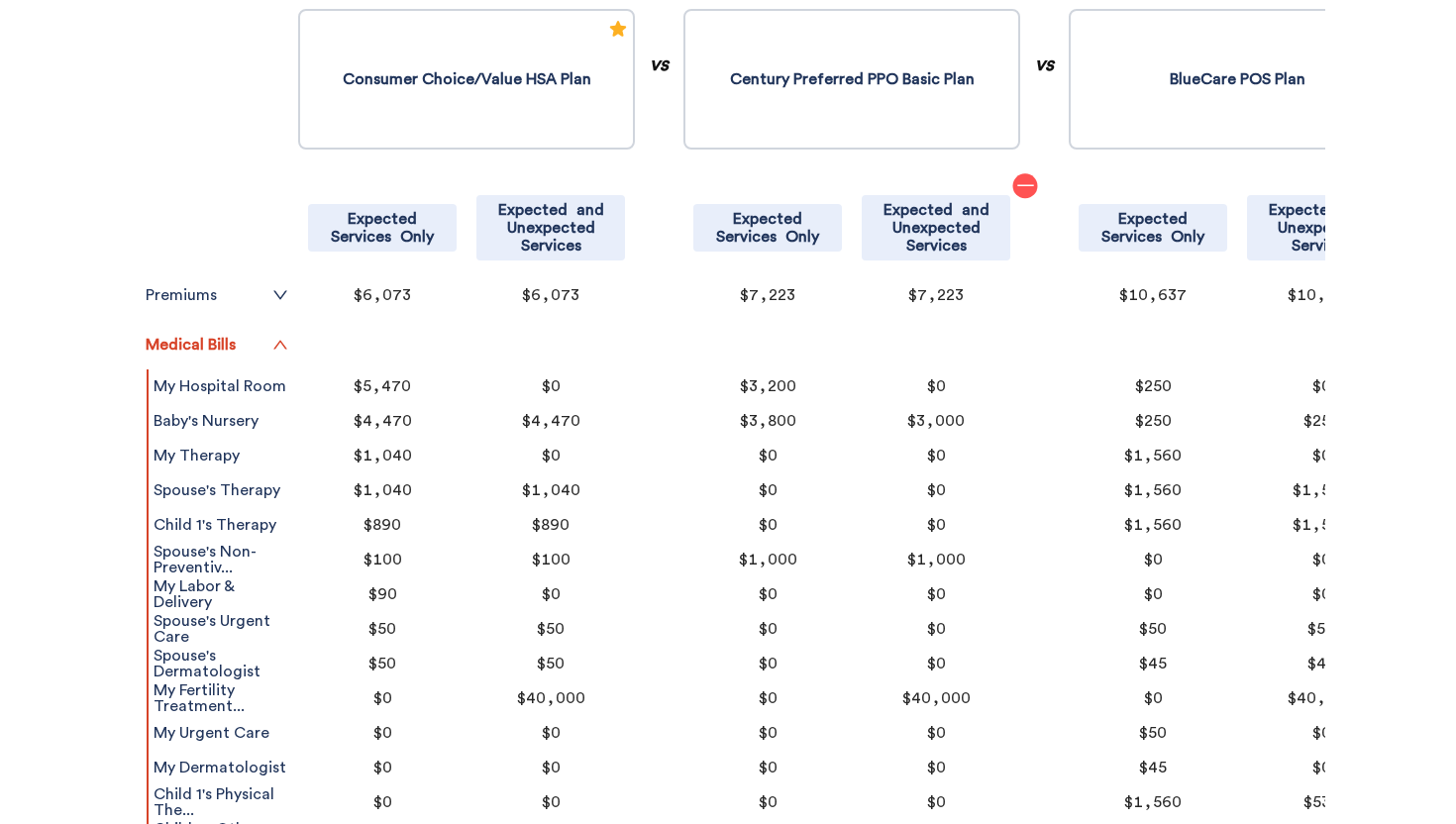 scroll, scrollTop: 553, scrollLeft: 0, axis: vertical 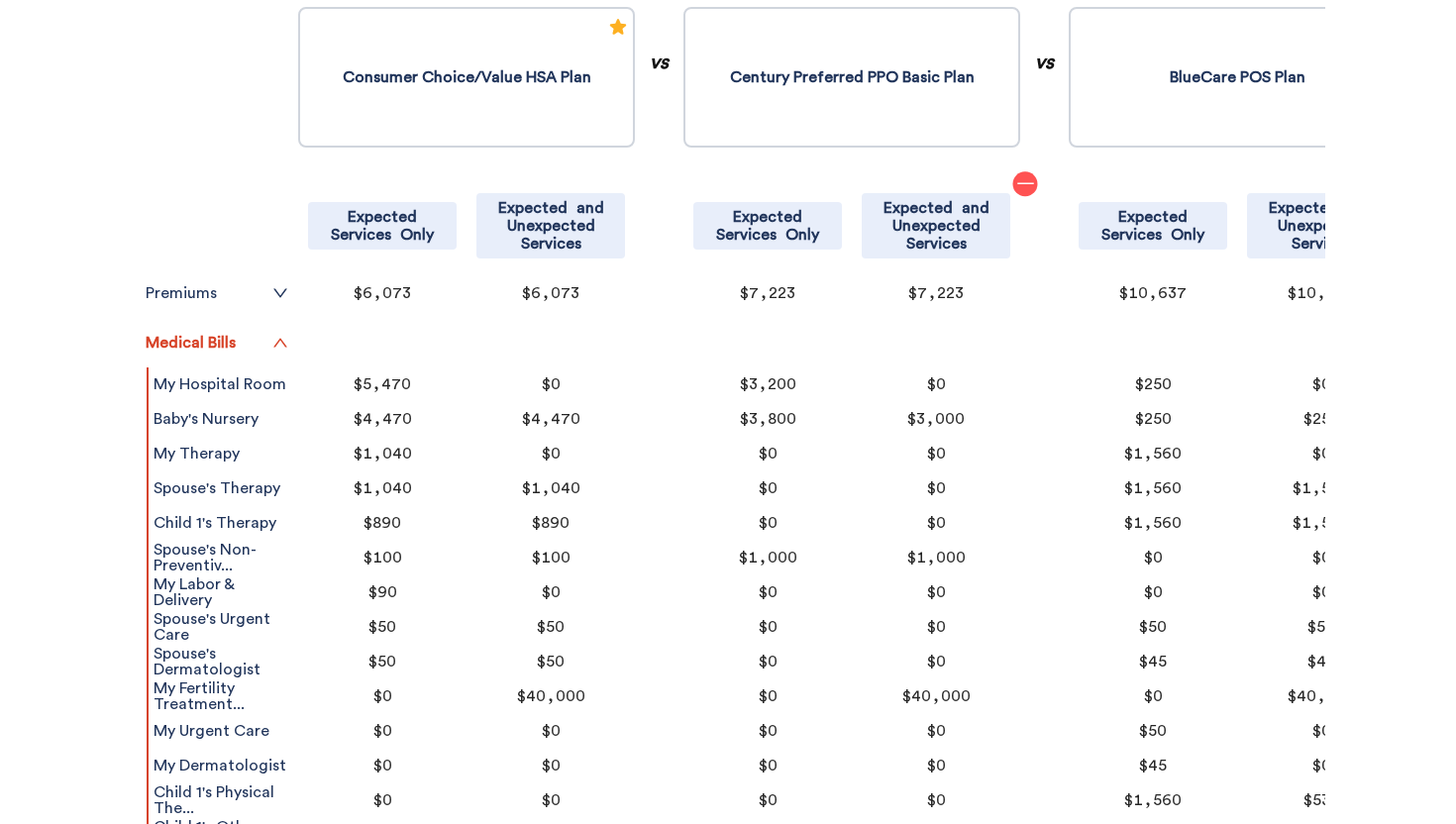 click on "Filter & Sort Quickly update your results Sort By Healthcare Assumptions Expected Services Only Only planned visits. These can be changed in the Assumptions area. Expected and Unexpected Services Making sure I'm covered if something bad happens. These can be changed in the Assumptions area. Tax and Investment Assumptions Healthcare Spending Only This only includes visits and doesn’t assume any investing activities. Healthcare Spending with HSA Benefit This includes all of your visits as well as the triple-tax benefits of contributing to and investing your Health Savings Account (HSA). Show all drugs: at the lowest cost pharmacy with insurance at Retail Pharmacy with insurance through Mail Order Pharmacy cash pay at Retail Pharmacy Filter By Insurance Networks Select None Select All Anthem BlueCare Health Plan Anthem National PPO Categories Select None Select All High Deductible Medium Deductible No Deductible Plans Select None Select All Quinnipiac BlueCare POS Plan Quinnipiac Consumer Choice/Value HSA Plan" at bounding box center [728, 388] 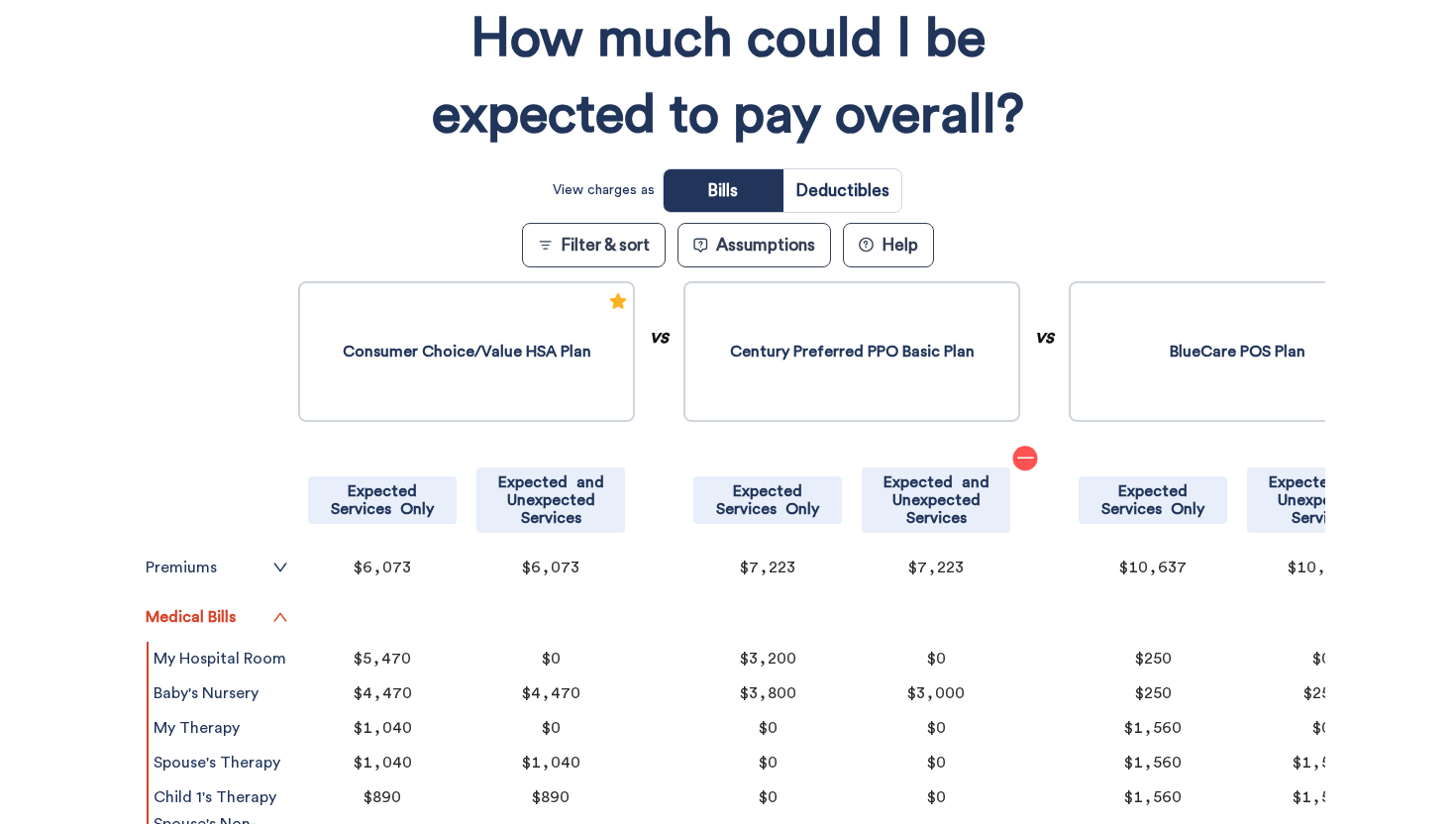 click at bounding box center [842, 190] 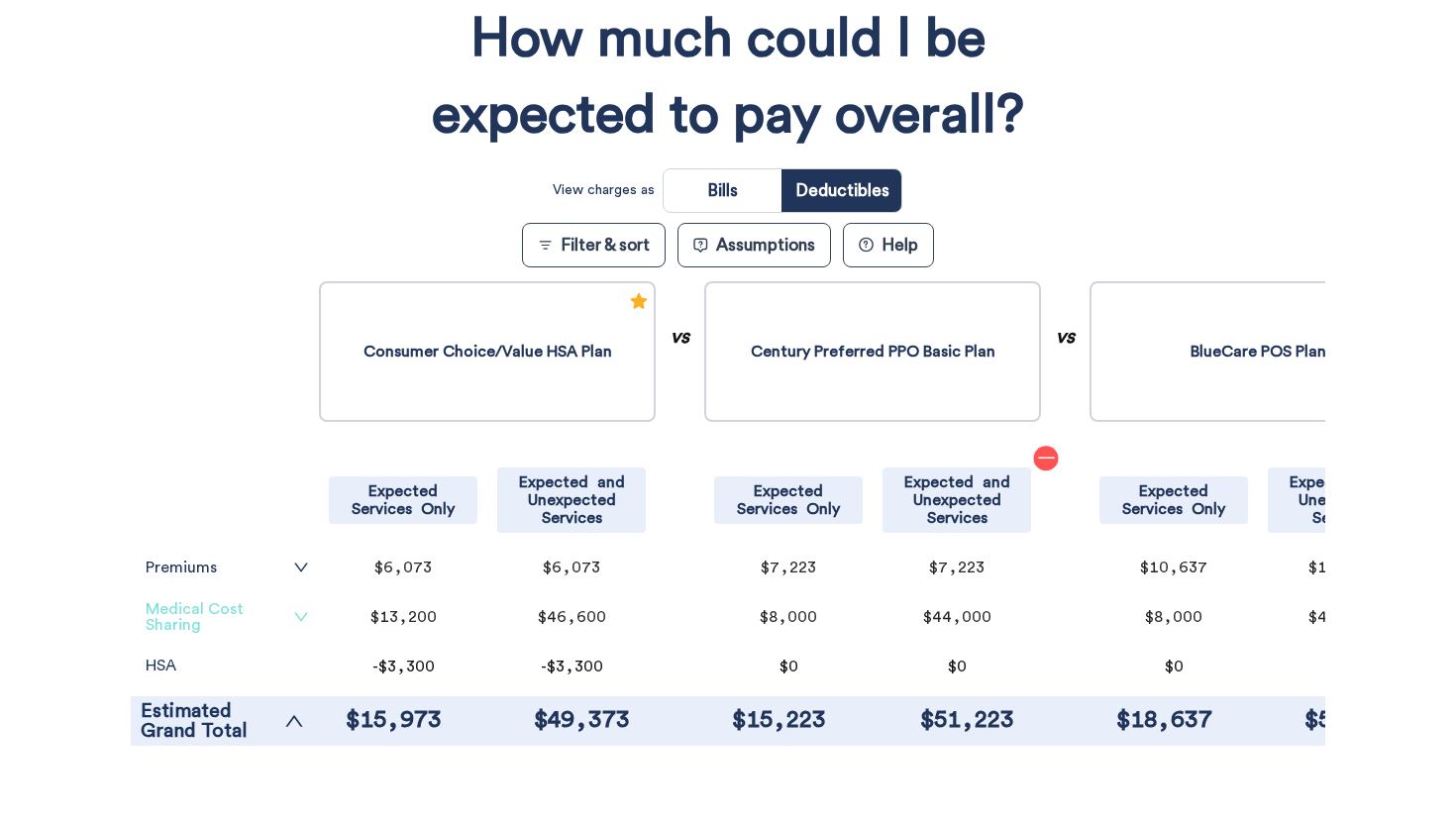 click on "Medical Cost Sharing" at bounding box center [227, 617] 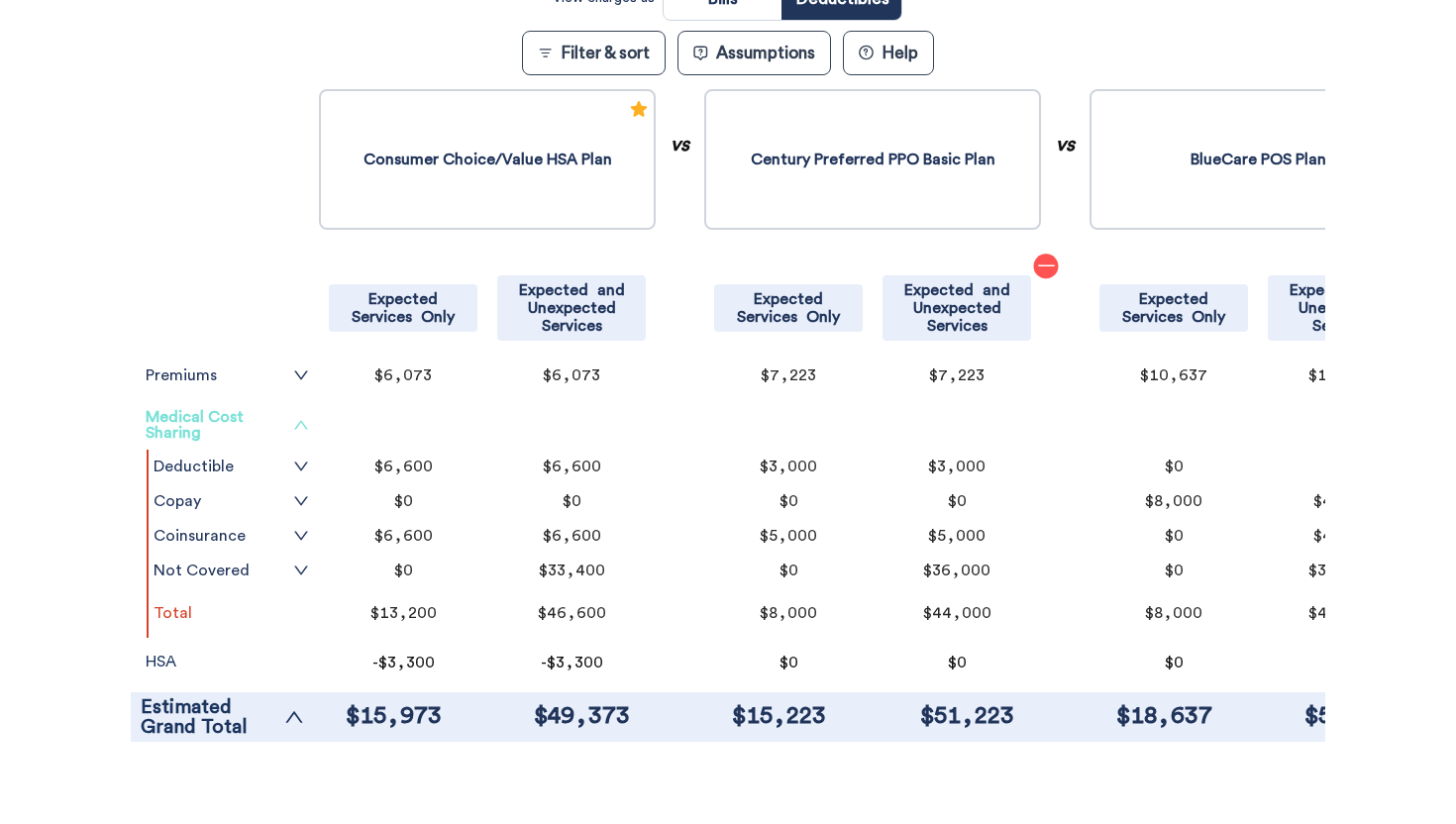 scroll, scrollTop: 611, scrollLeft: 0, axis: vertical 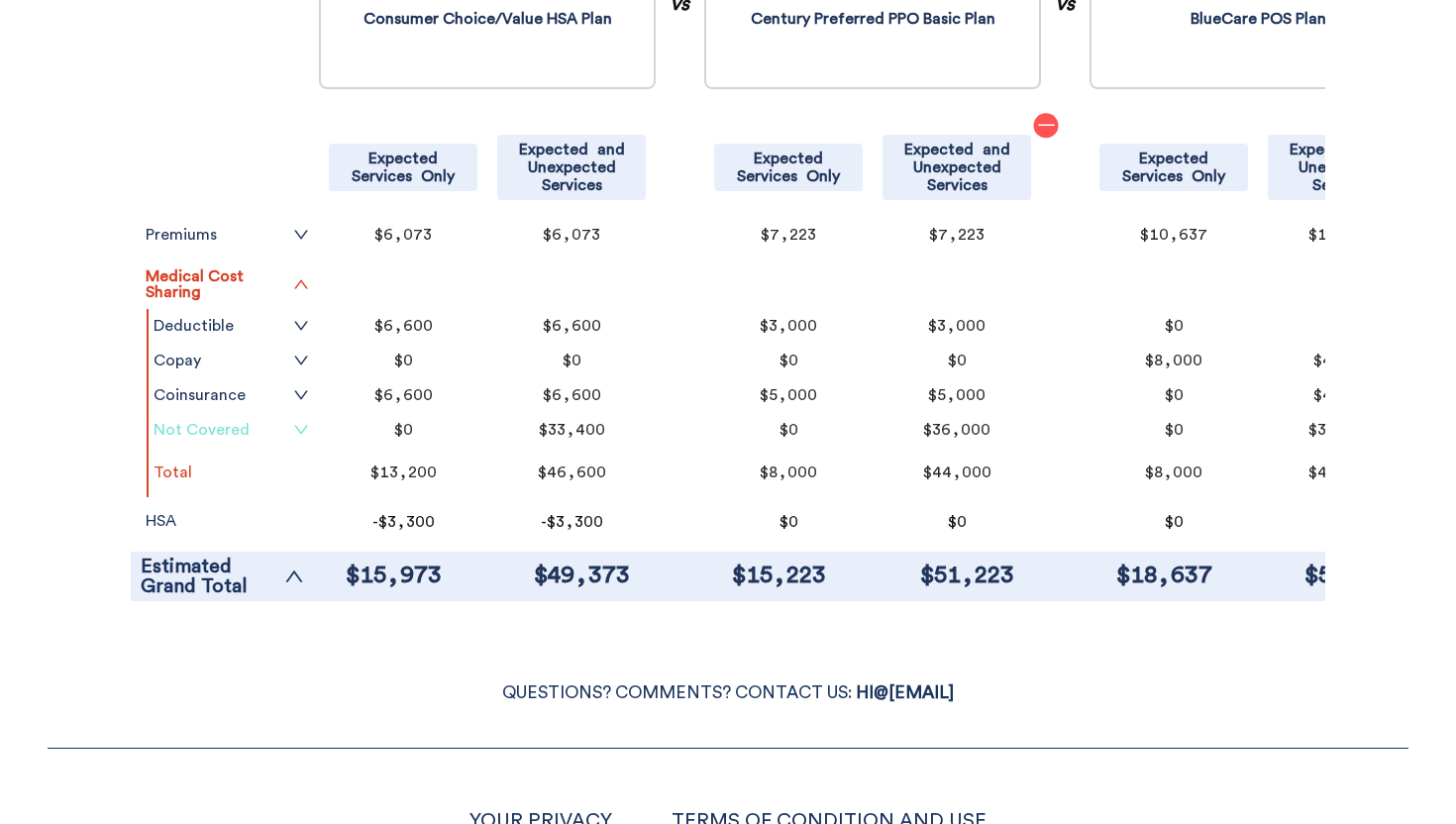 click on "Not Covered" at bounding box center (231, 430) 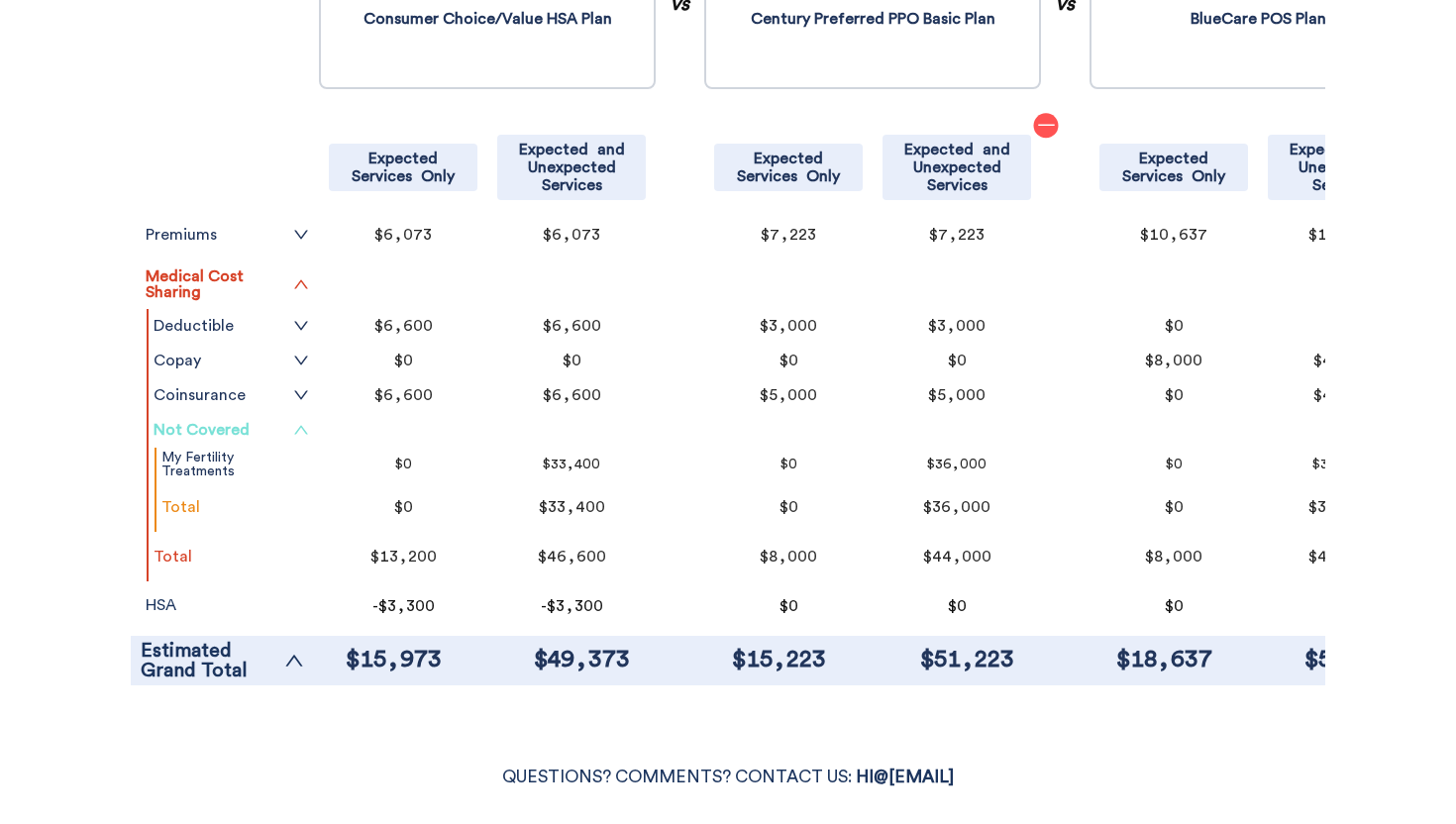 click on "Not Covered" at bounding box center [231, 430] 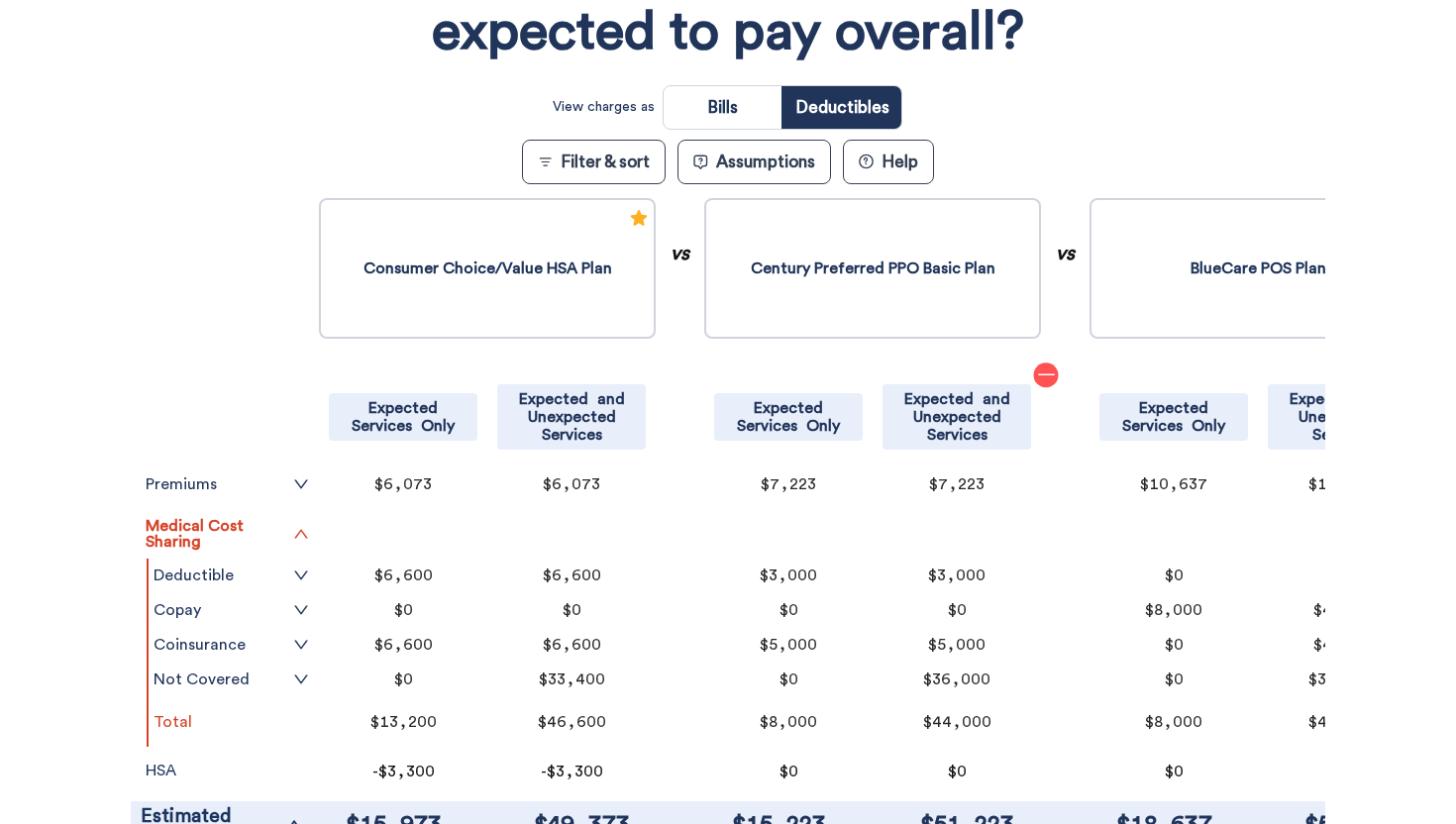 scroll, scrollTop: 403, scrollLeft: 0, axis: vertical 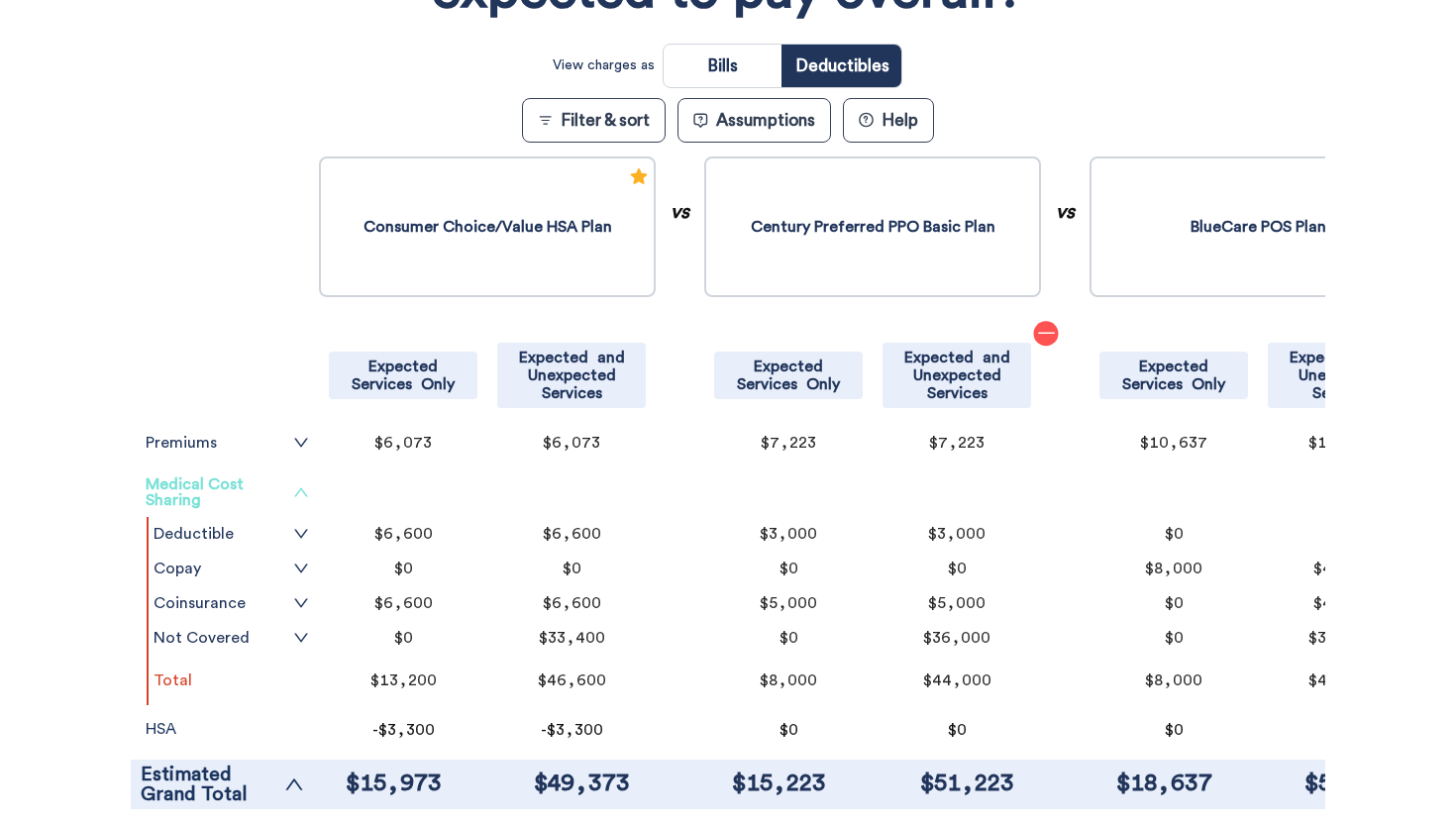click 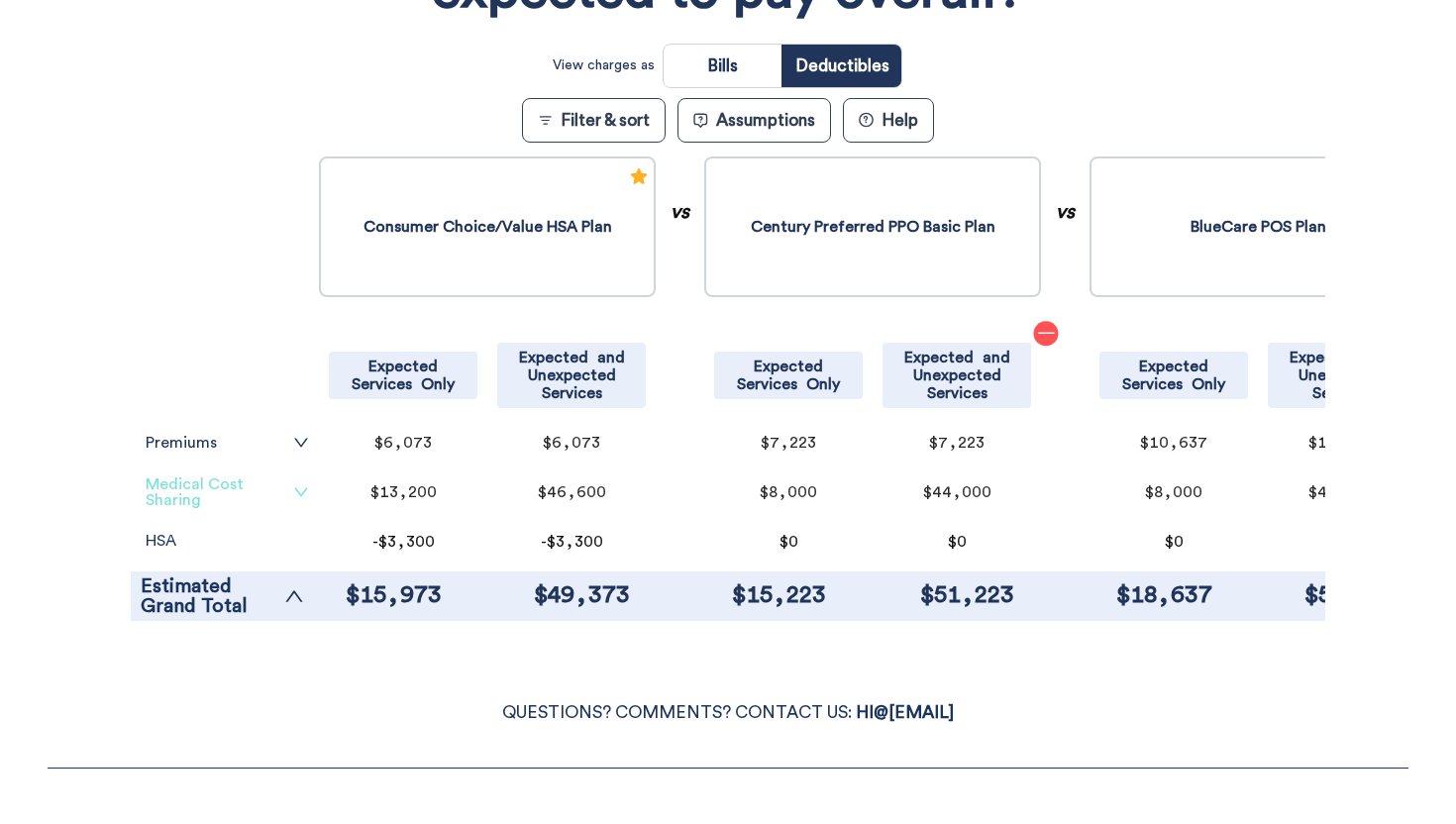 click on "Premiums" at bounding box center (227, 443) 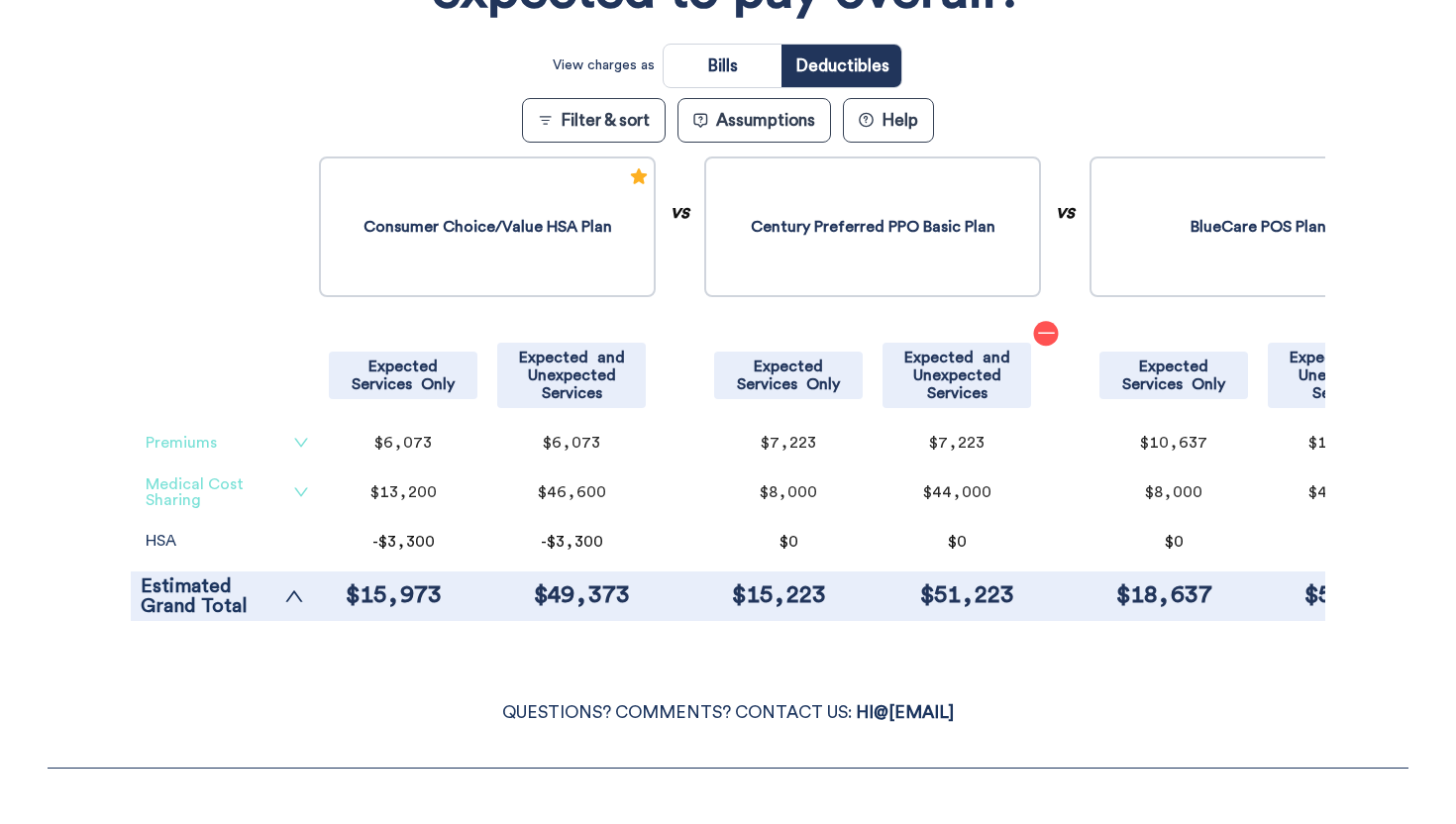 click 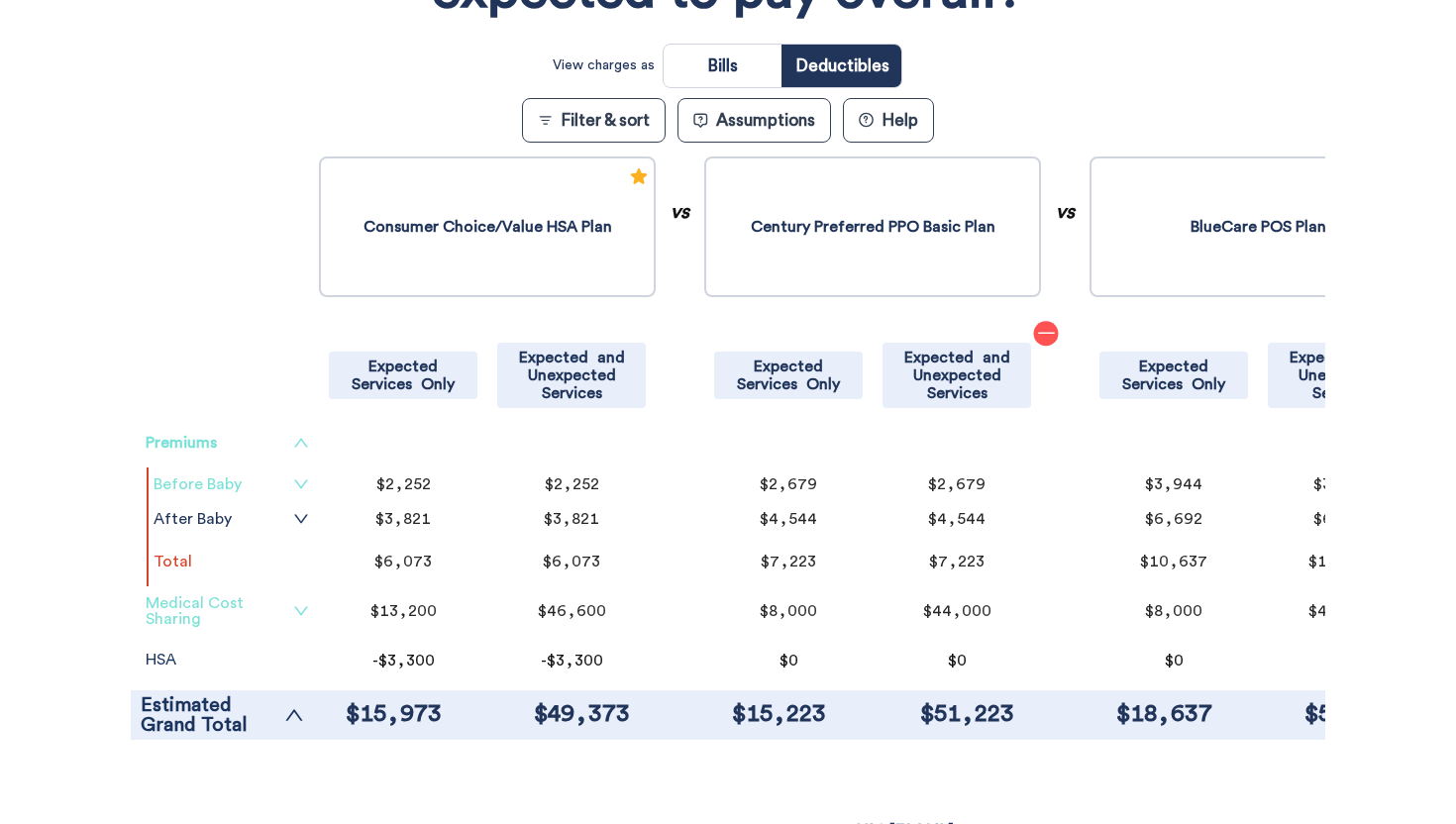click 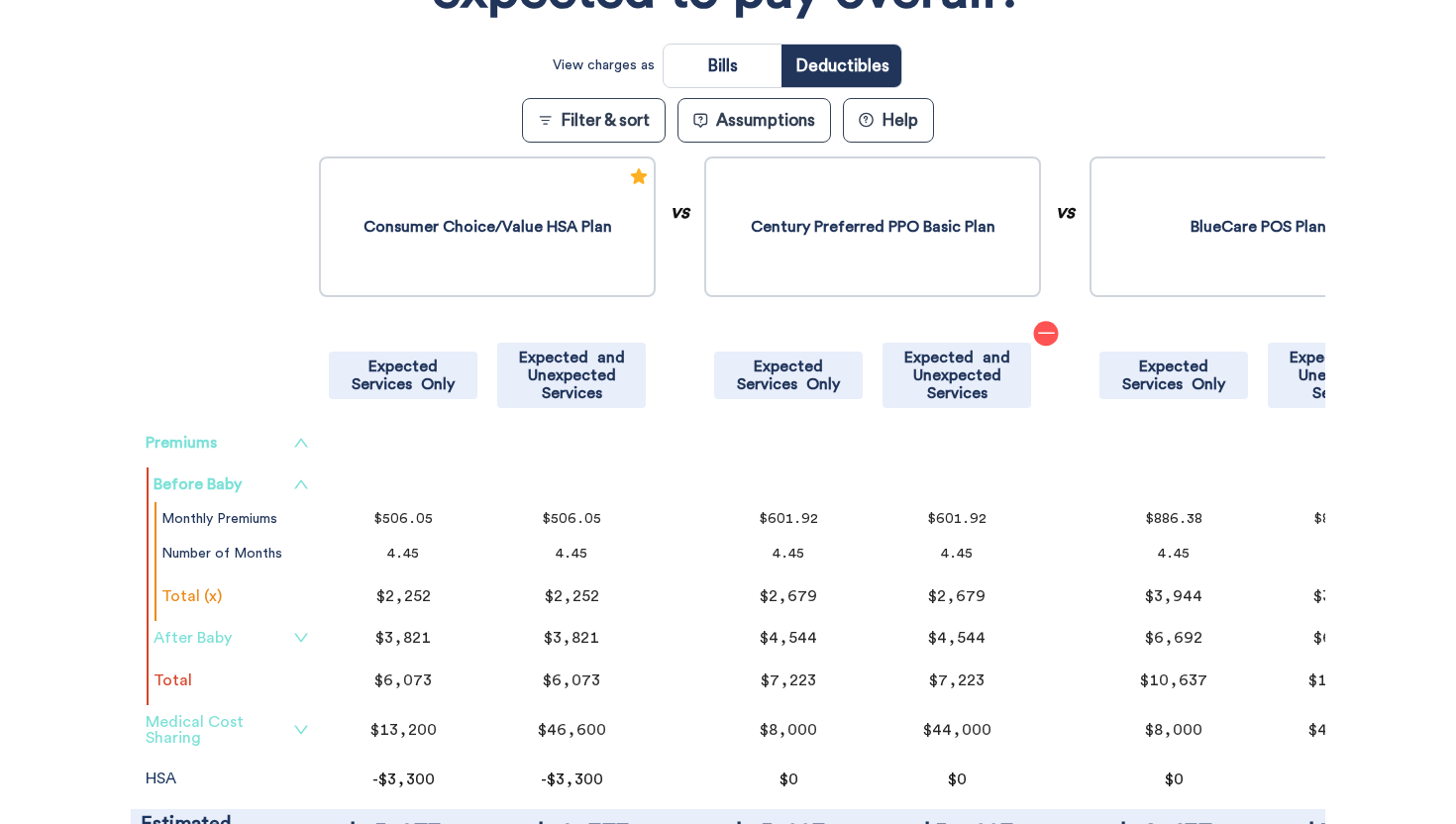 click 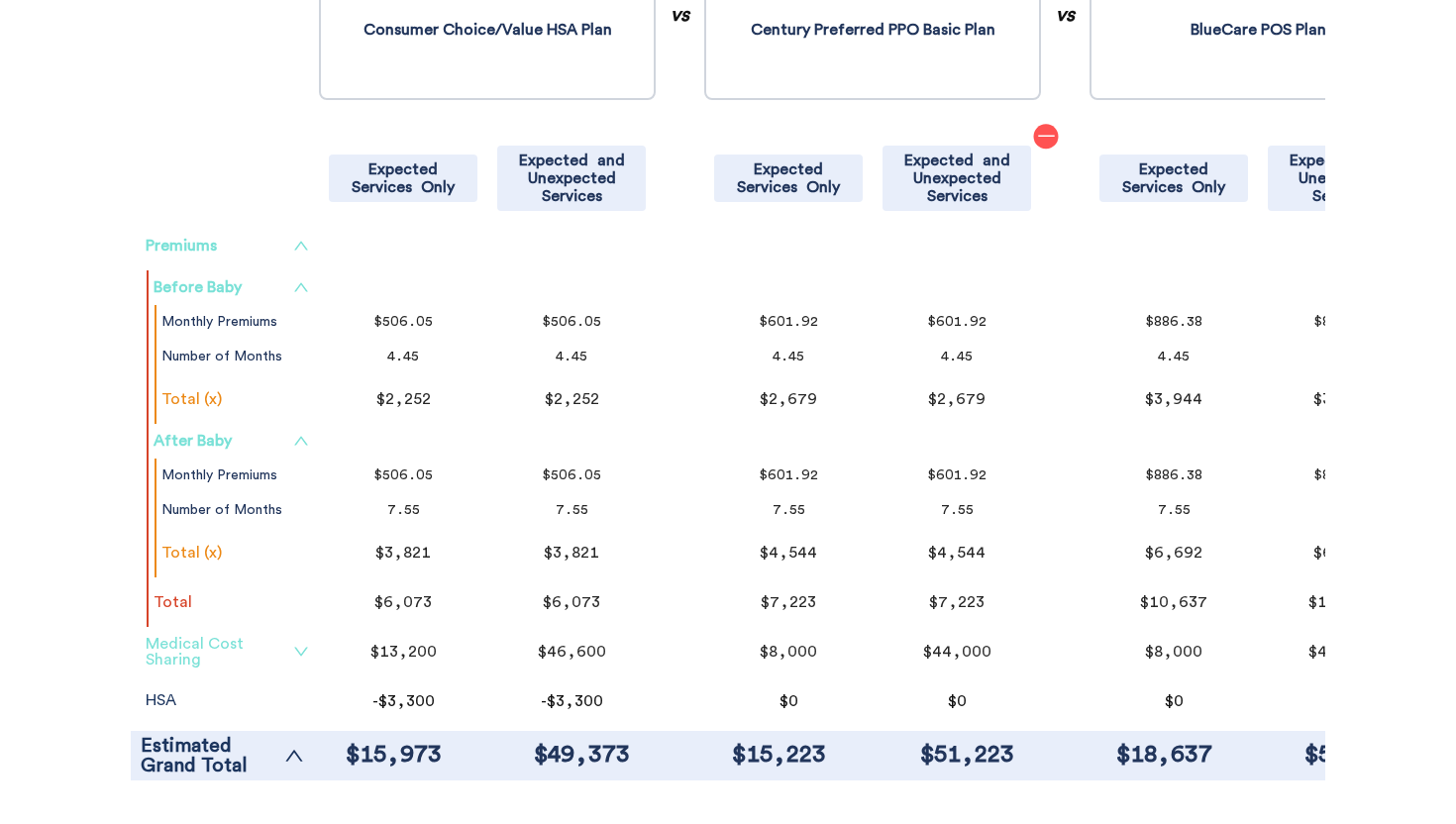 scroll, scrollTop: 607, scrollLeft: 0, axis: vertical 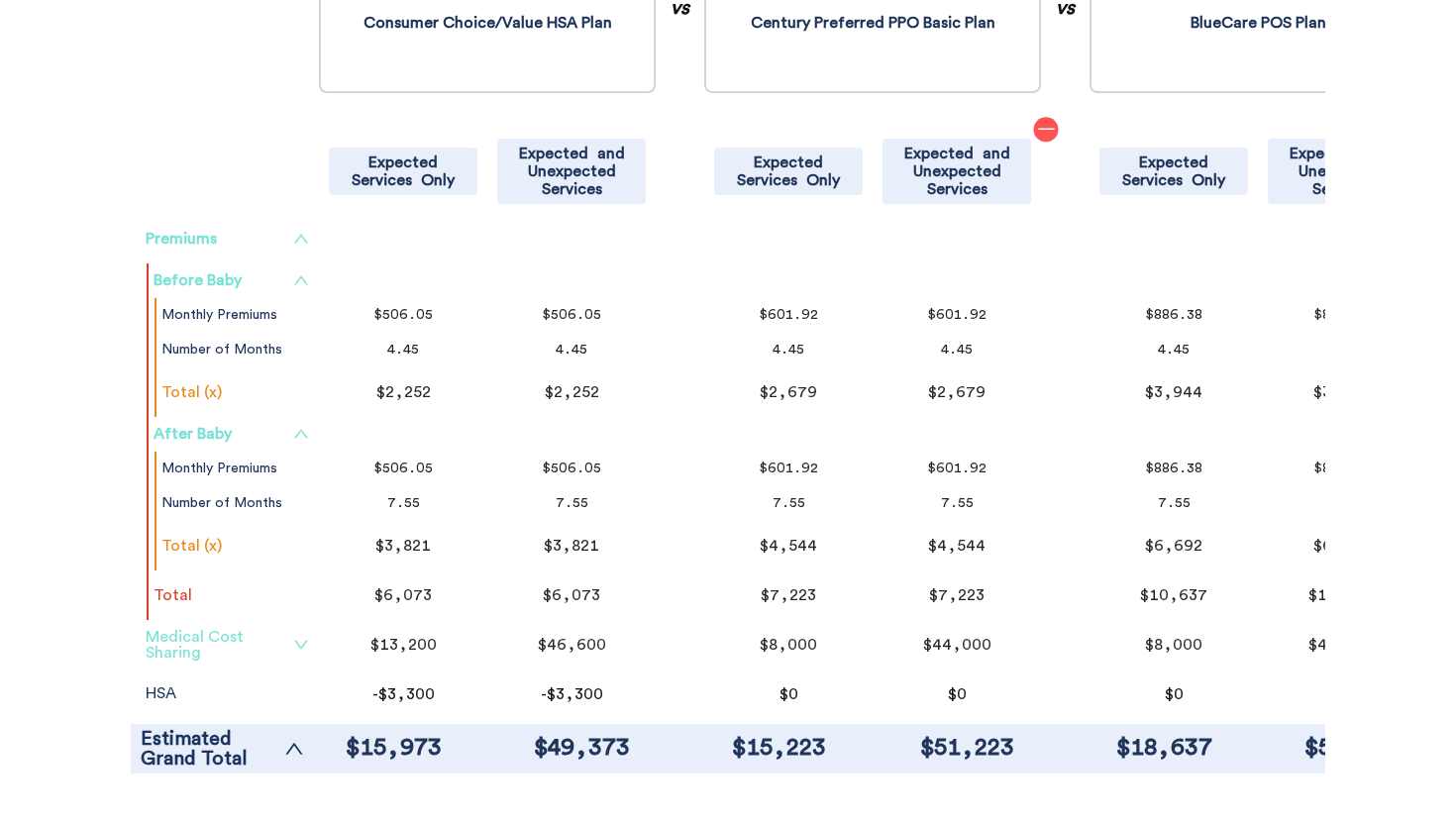 click on "Filter & Sort Quickly update your results Sort By Healthcare Assumptions Expected Services Only Only planned visits. These can be changed in the Assumptions area. Expected and Unexpected Services Making sure I'm covered if something bad happens. These can be changed in the Assumptions area. Tax and Investment Assumptions Healthcare Spending Only This only includes visits and doesn’t assume any investing activities. Healthcare Spending with HSA Benefit This includes all of your visits as well as the triple-tax benefits of contributing to and investing your Health Savings Account (HSA). Show all drugs: at the lowest cost pharmacy with insurance at Retail Pharmacy with insurance through Mail Order Pharmacy cash pay at Retail Pharmacy Filter By Insurance Networks Select None Select All Anthem BlueCare Health Plan Anthem National PPO Categories Select None Select All High Deductible Medium Deductible No Deductible Plans Select None Select All Quinnipiac BlueCare POS Plan Quinnipiac Consumer Choice/Value HSA Plan" at bounding box center (728, 192) 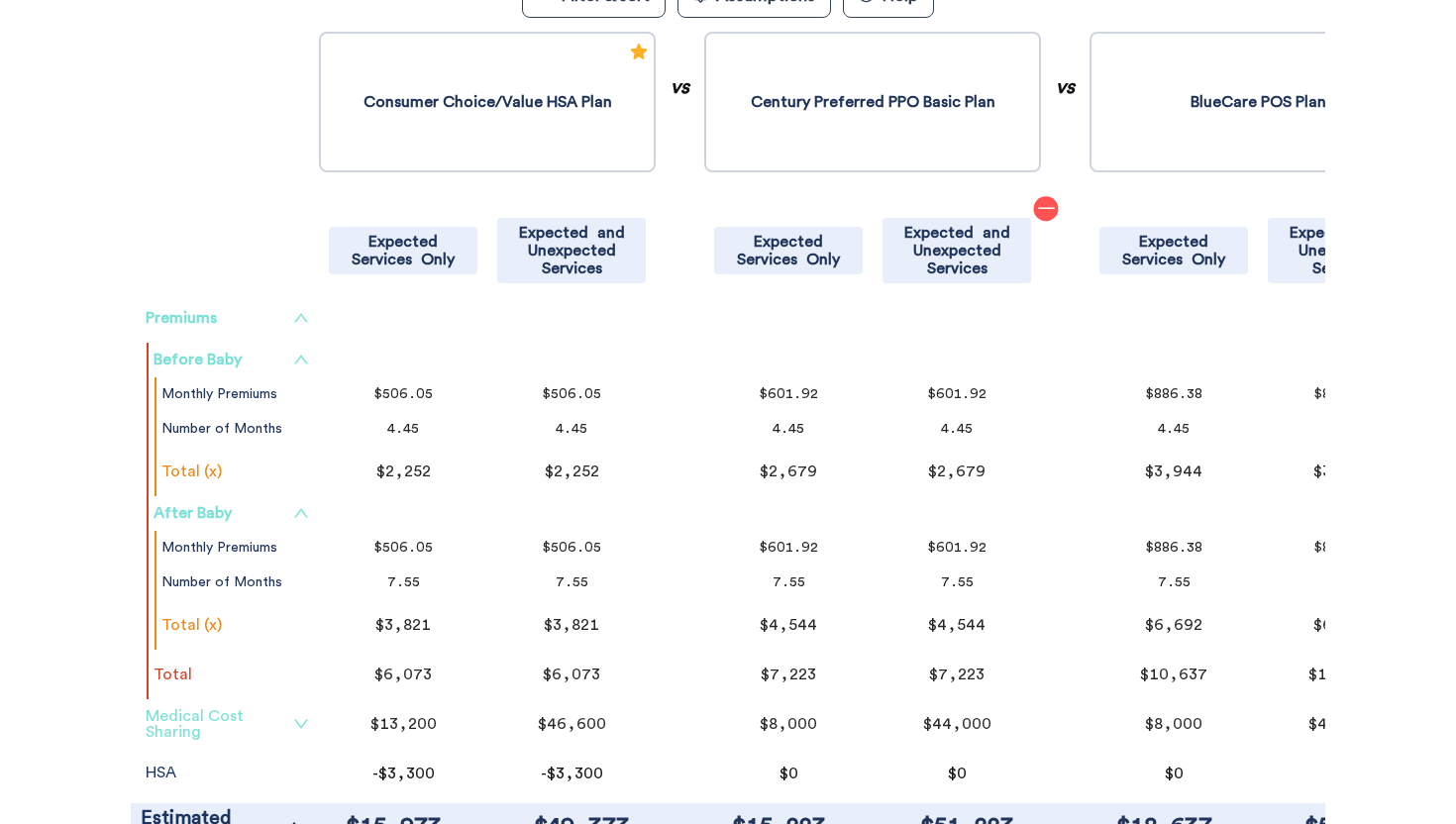 scroll, scrollTop: 525, scrollLeft: 0, axis: vertical 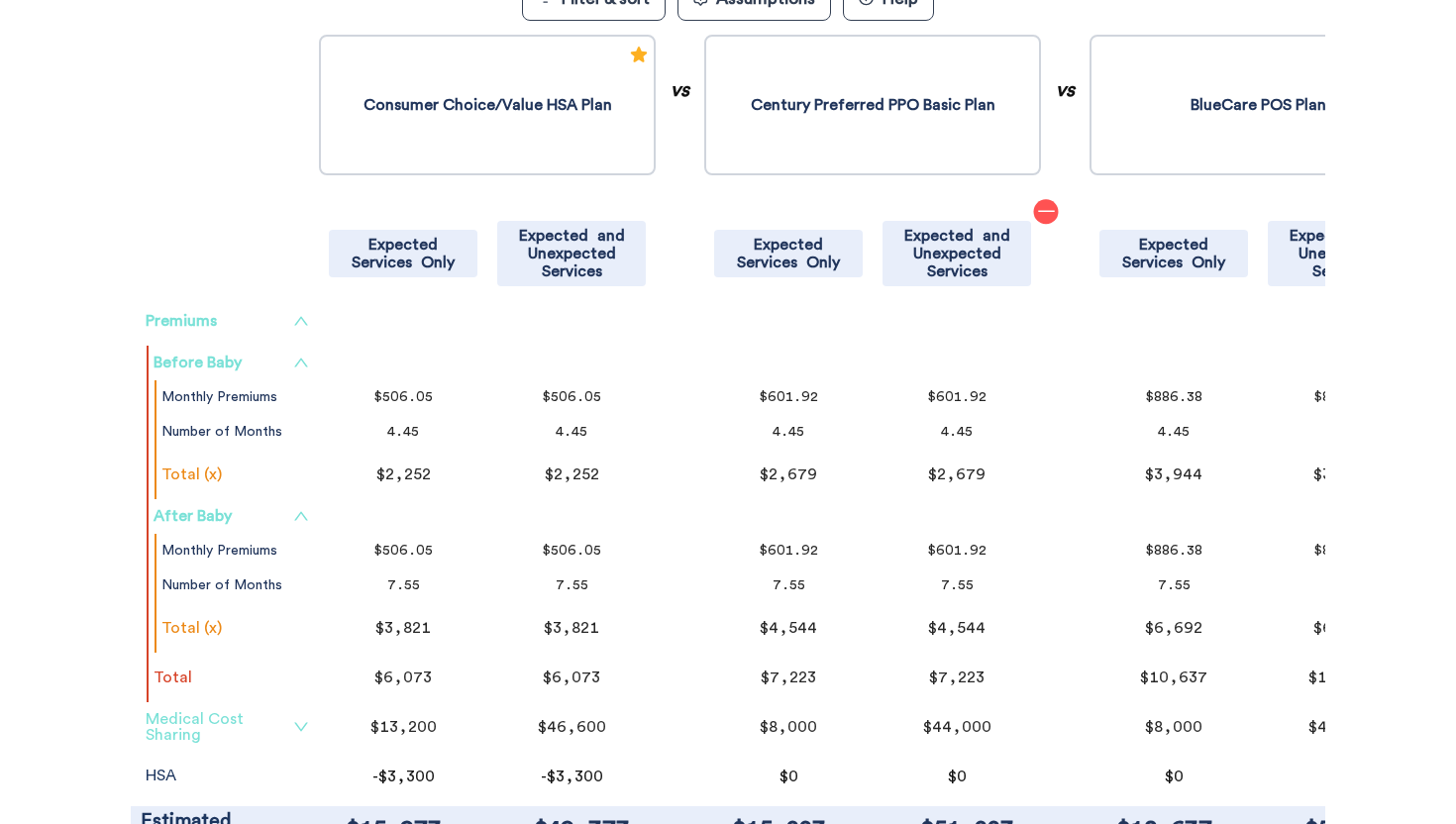 click on "Filter & Sort Quickly update your results Sort By Healthcare Assumptions Expected Services Only Only planned visits. These can be changed in the Assumptions area. Expected and Unexpected Services Making sure I'm covered if something bad happens. These can be changed in the Assumptions area. Tax and Investment Assumptions Healthcare Spending Only This only includes visits and doesn’t assume any investing activities. Healthcare Spending with HSA Benefit This includes all of your visits as well as the triple-tax benefits of contributing to and investing your Health Savings Account (HSA). Show all drugs: at the lowest cost pharmacy with insurance at Retail Pharmacy with insurance through Mail Order Pharmacy cash pay at Retail Pharmacy Filter By Insurance Networks Select None Select All Anthem BlueCare Health Plan Anthem National PPO Categories Select None Select All High Deductible Medium Deductible No Deductible Plans Select None Select All Quinnipiac BlueCare POS Plan Quinnipiac Consumer Choice/Value HSA Plan" at bounding box center [728, 274] 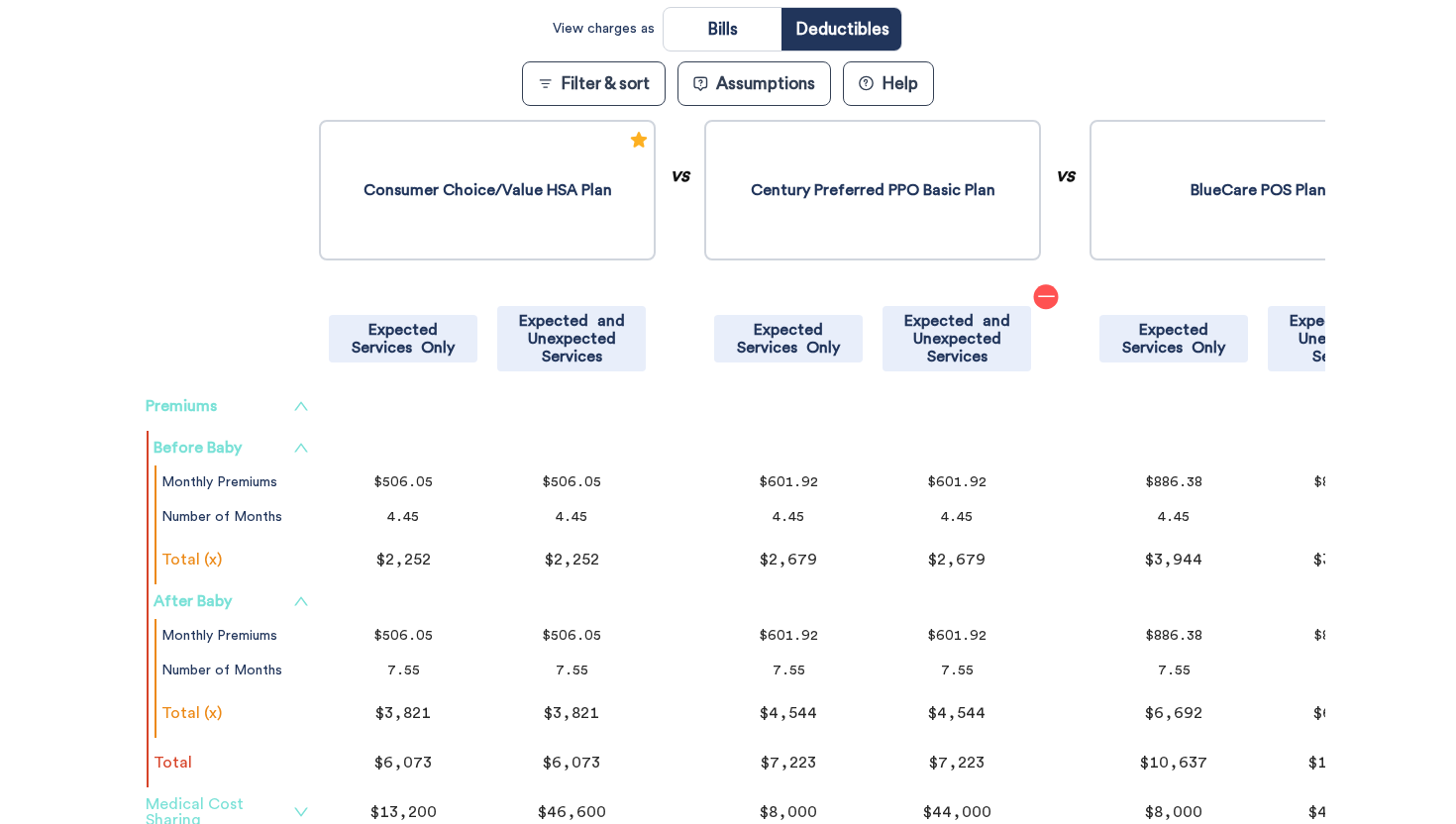 scroll, scrollTop: 398, scrollLeft: 0, axis: vertical 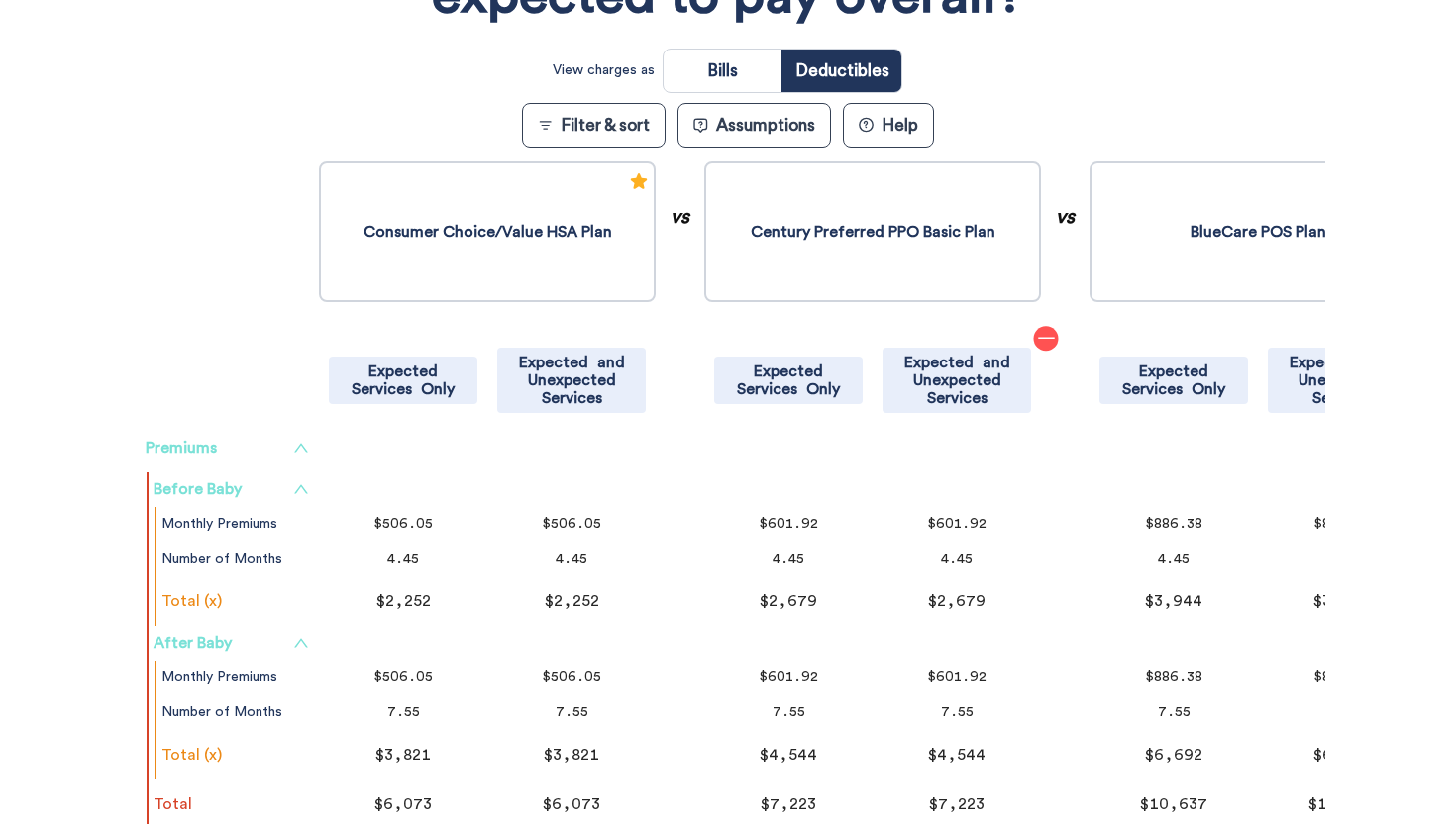 click on "Assumptions" at bounding box center (754, 125) 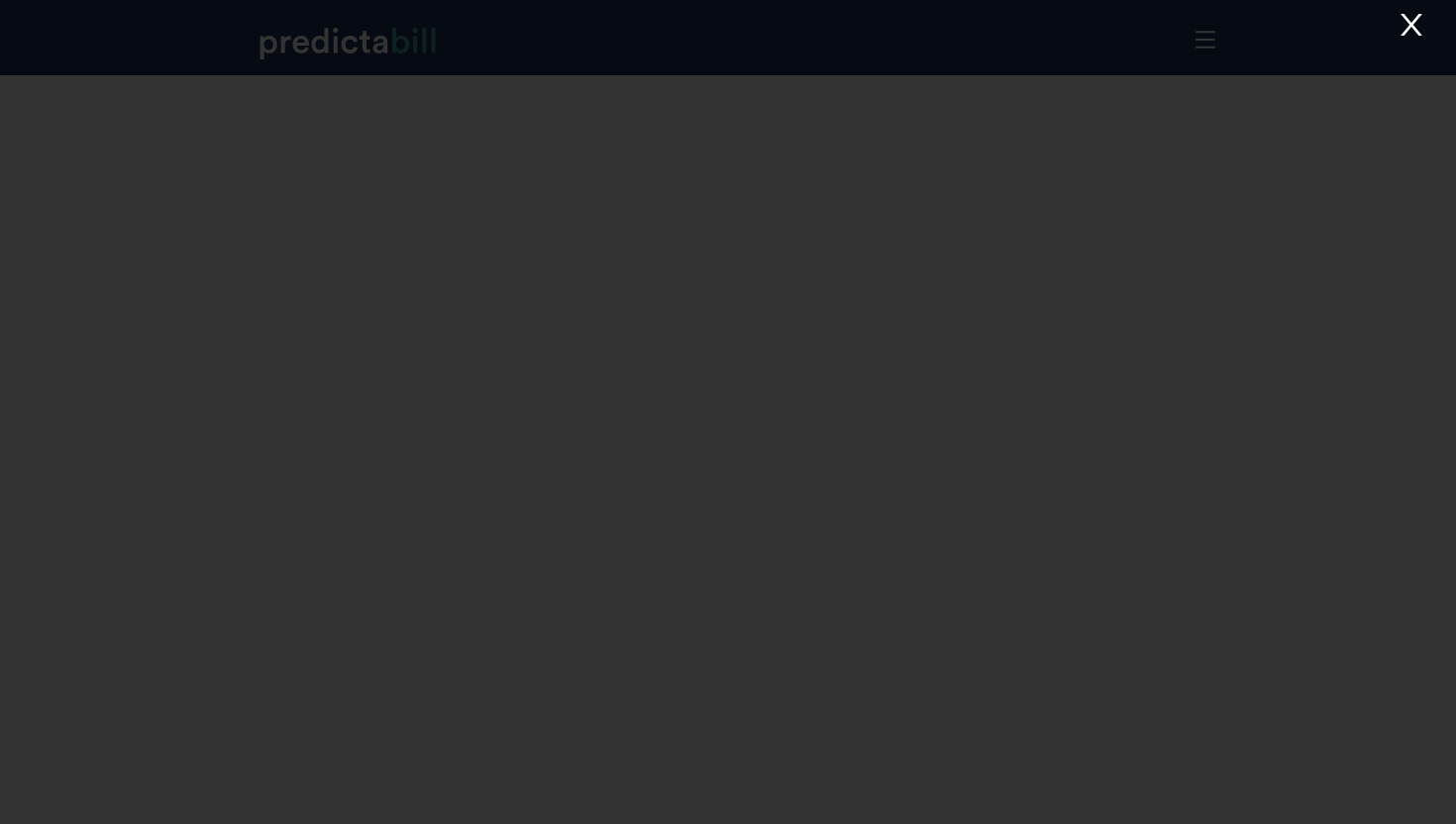scroll, scrollTop: 0, scrollLeft: 0, axis: both 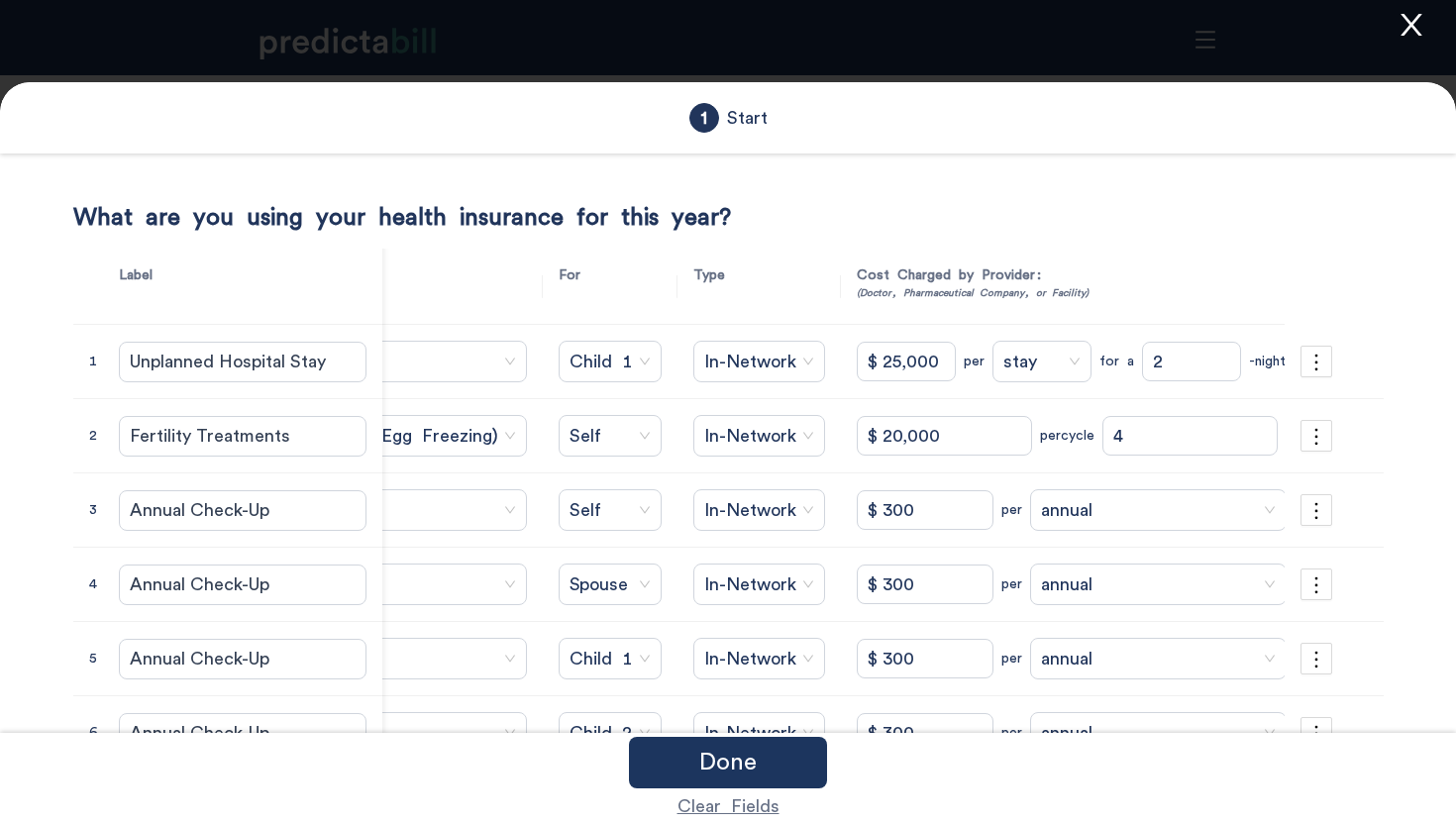 click 